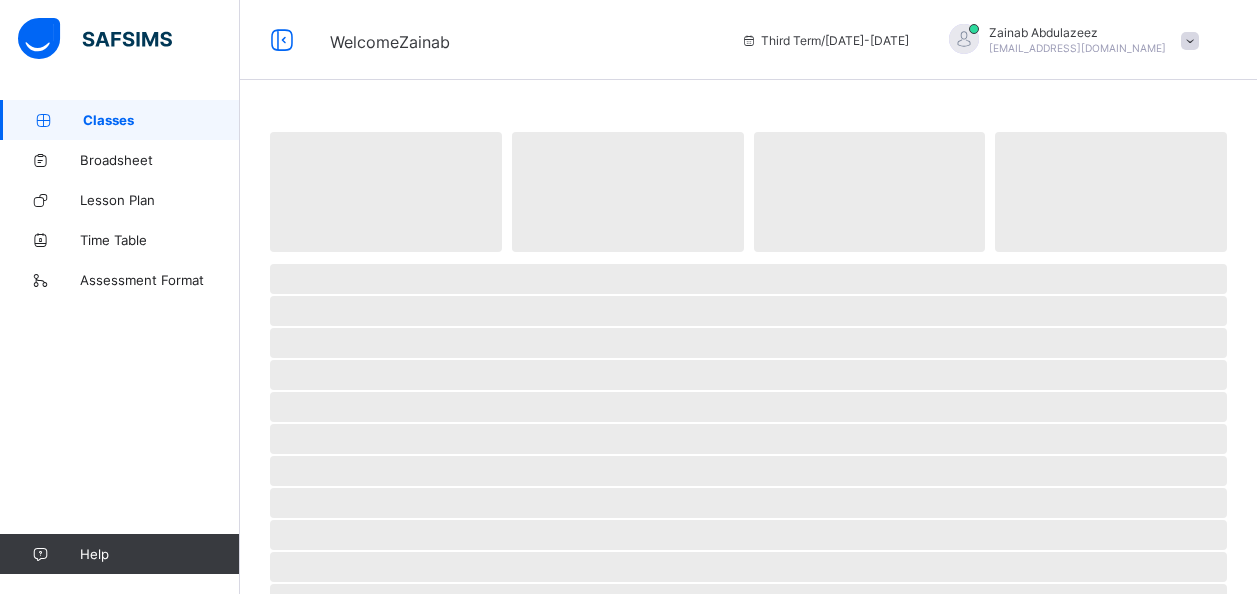 scroll, scrollTop: 0, scrollLeft: 0, axis: both 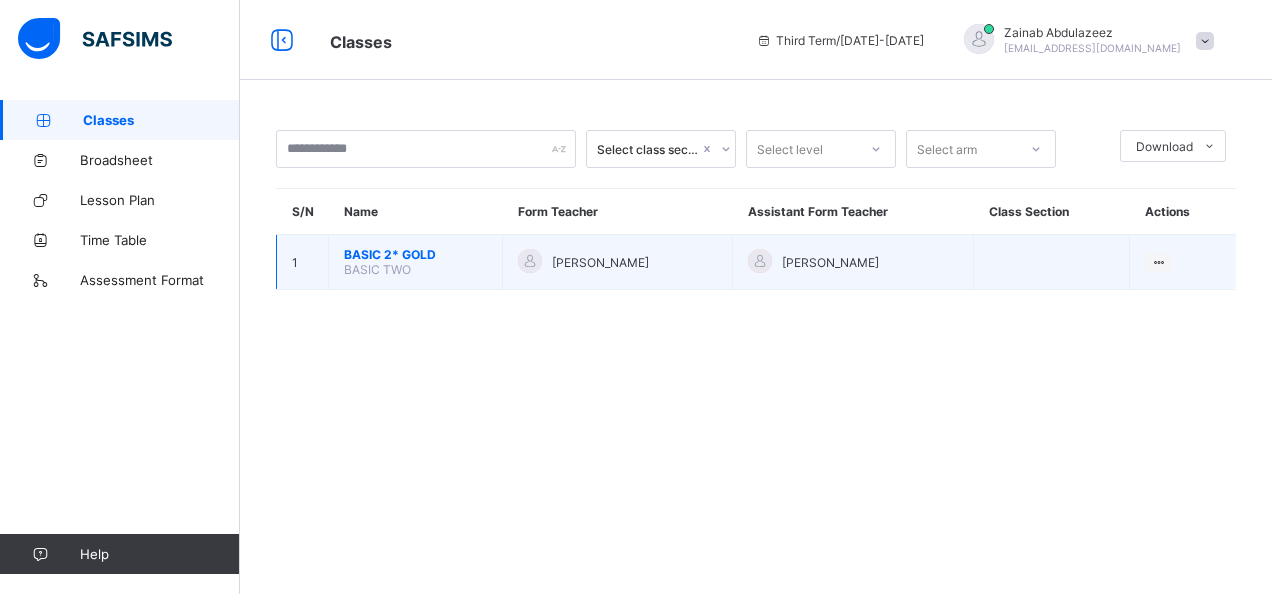 click on "BASIC 2*   GOLD" at bounding box center [415, 254] 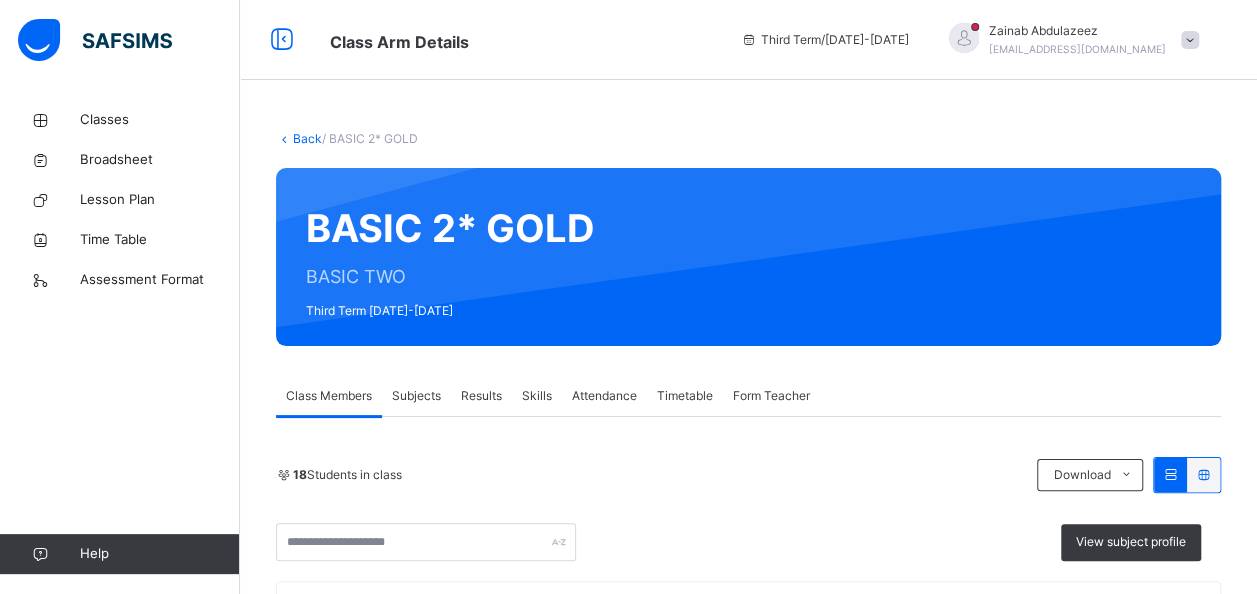 click on "Subjects" at bounding box center [416, 396] 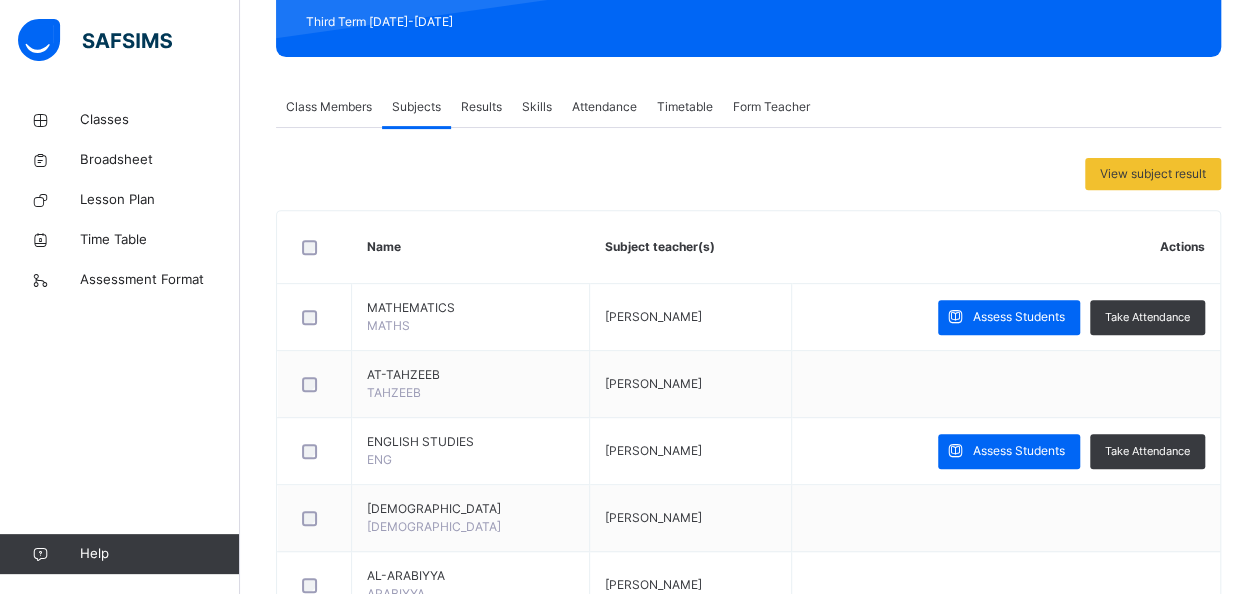 scroll, scrollTop: 294, scrollLeft: 0, axis: vertical 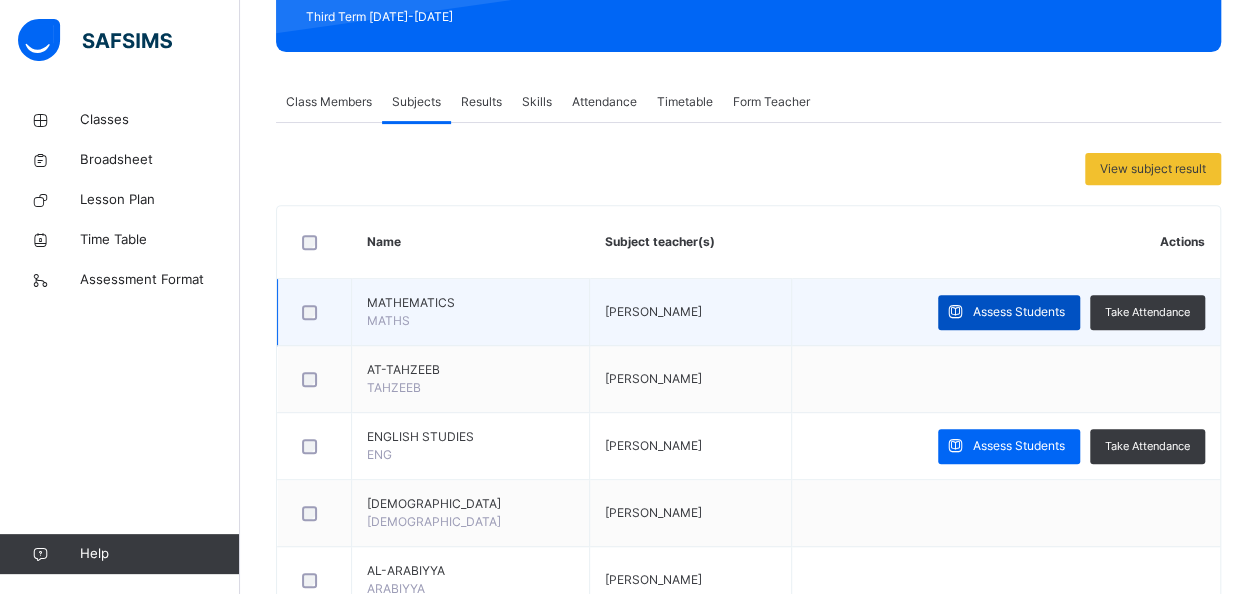 click on "Assess Students" at bounding box center [1009, 312] 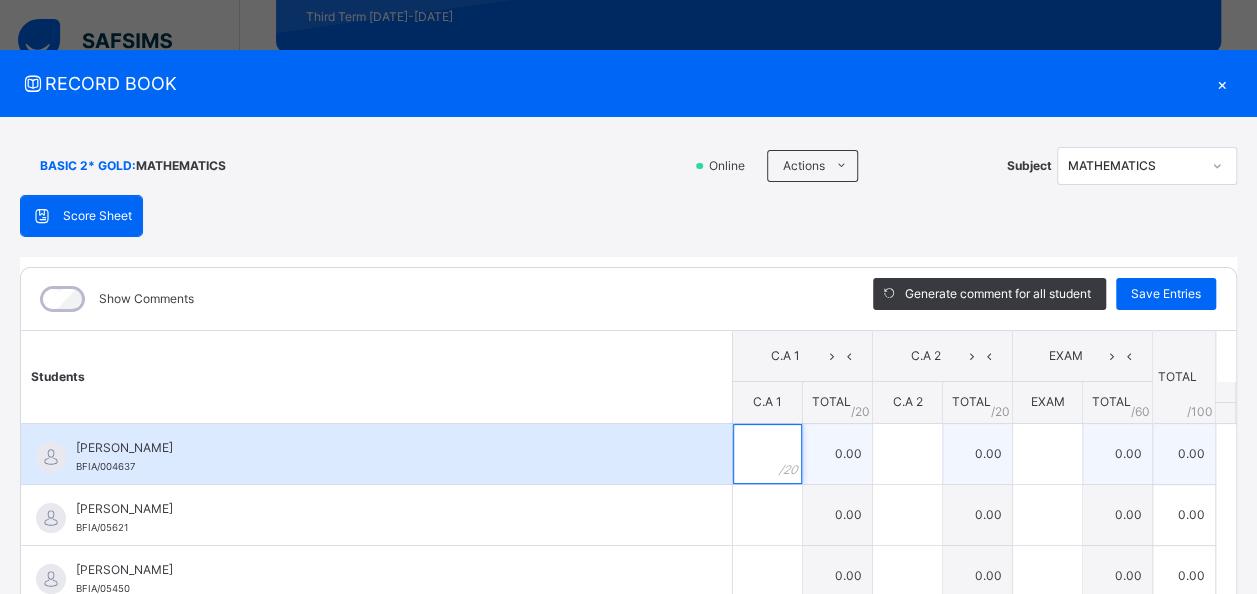 click at bounding box center [767, 454] 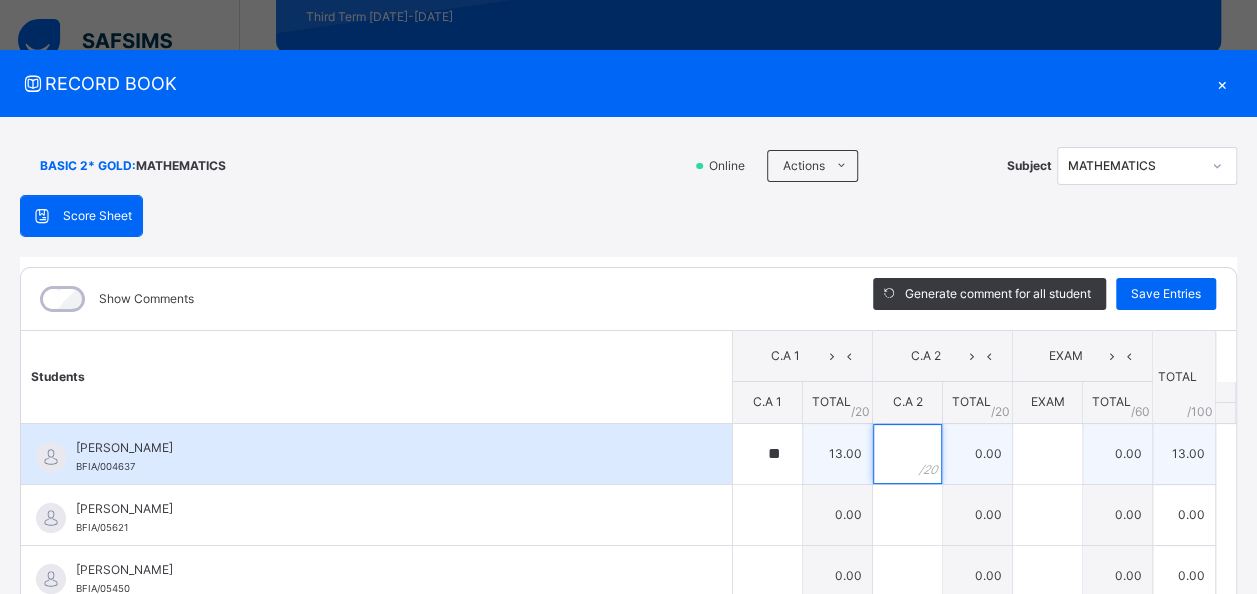 click at bounding box center (907, 454) 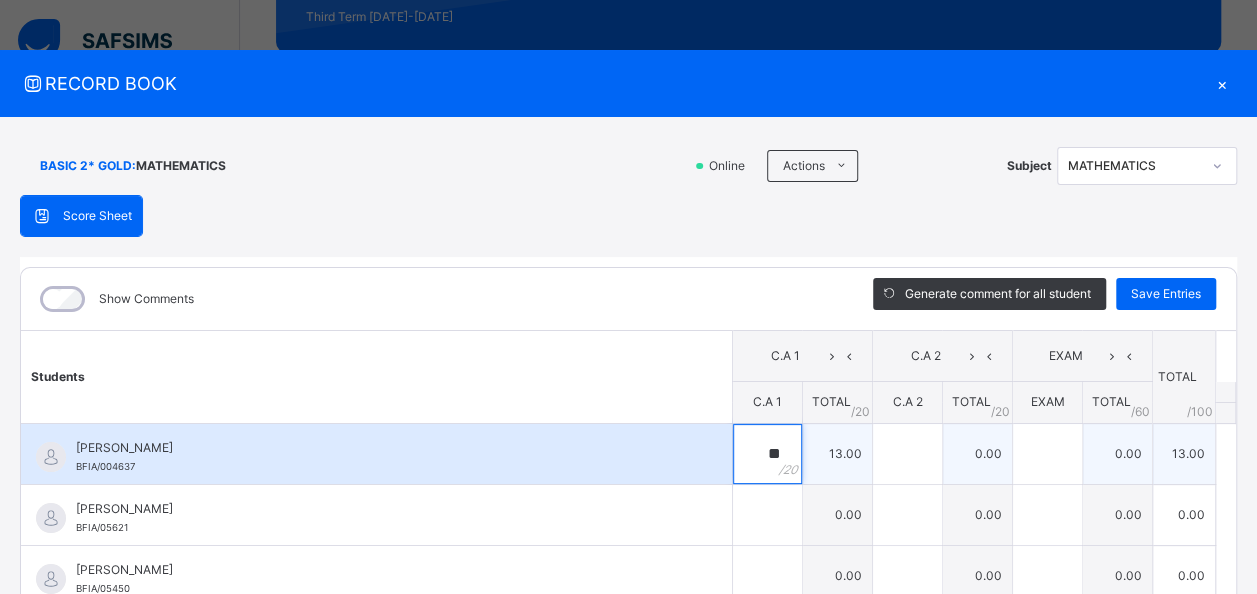 click on "**" at bounding box center [767, 454] 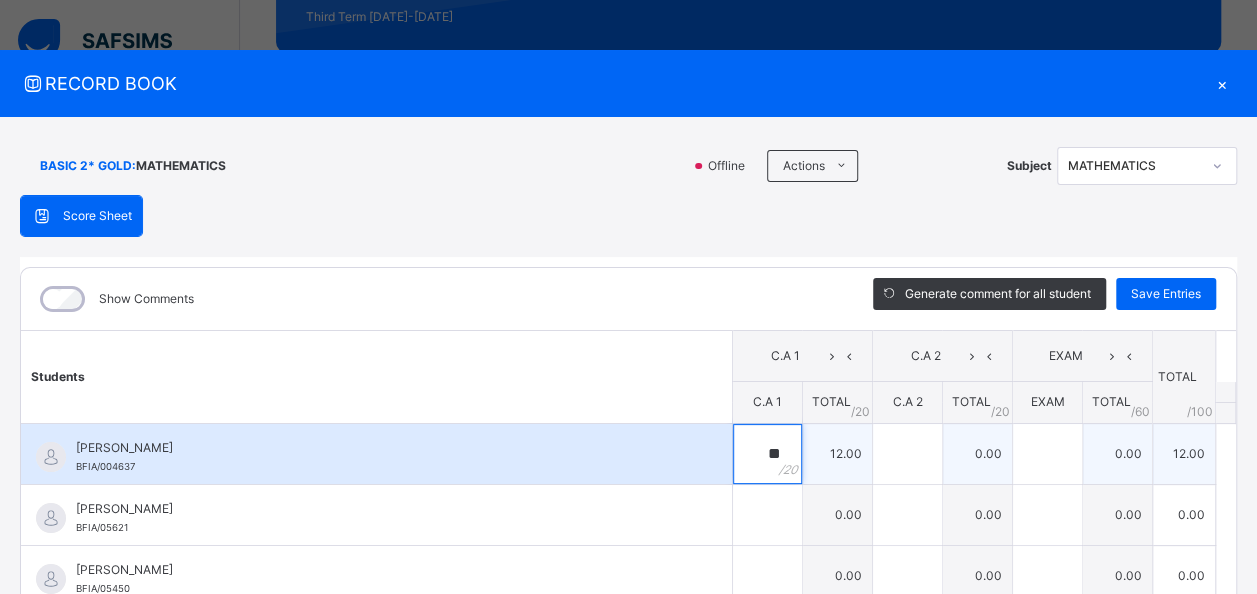 type on "**" 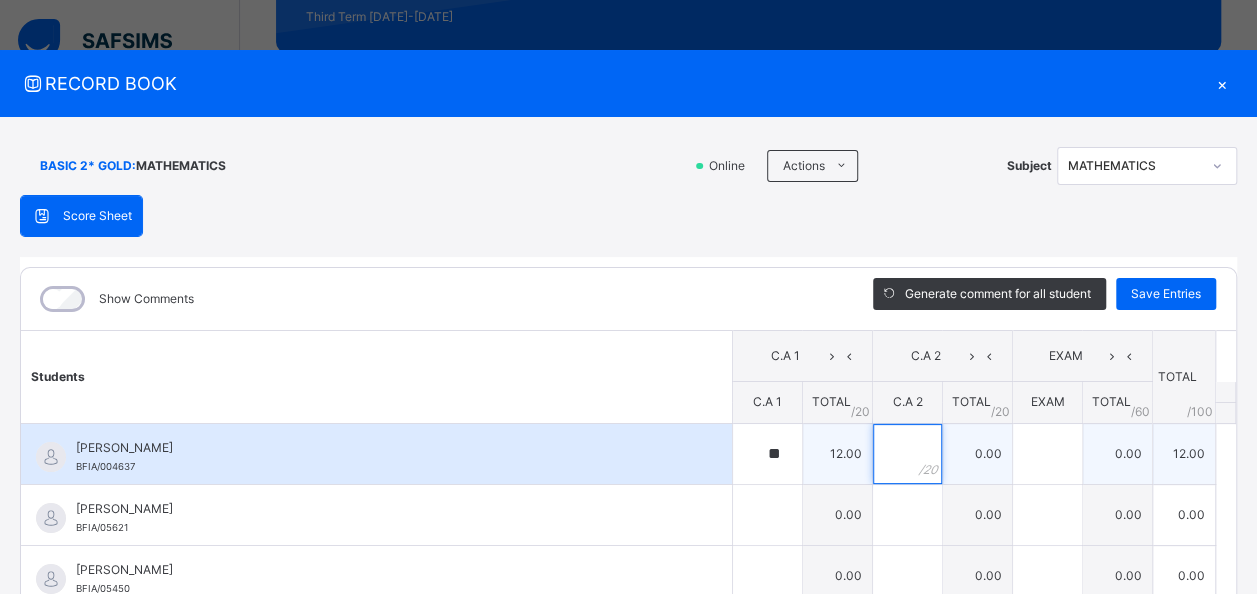 click at bounding box center (907, 454) 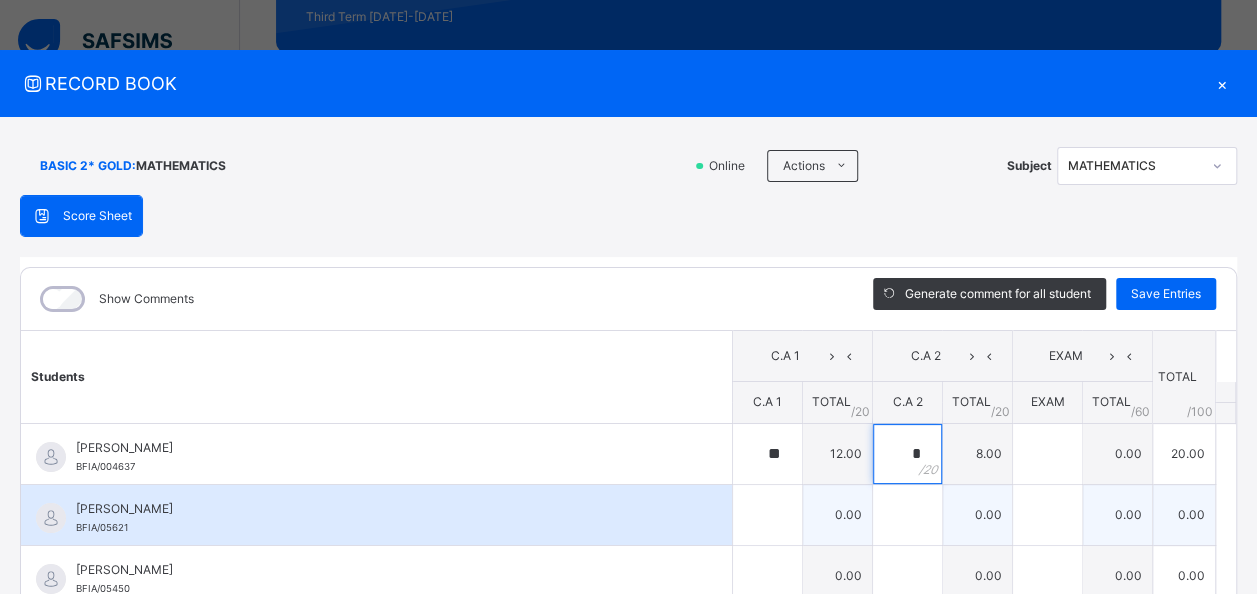 type on "*" 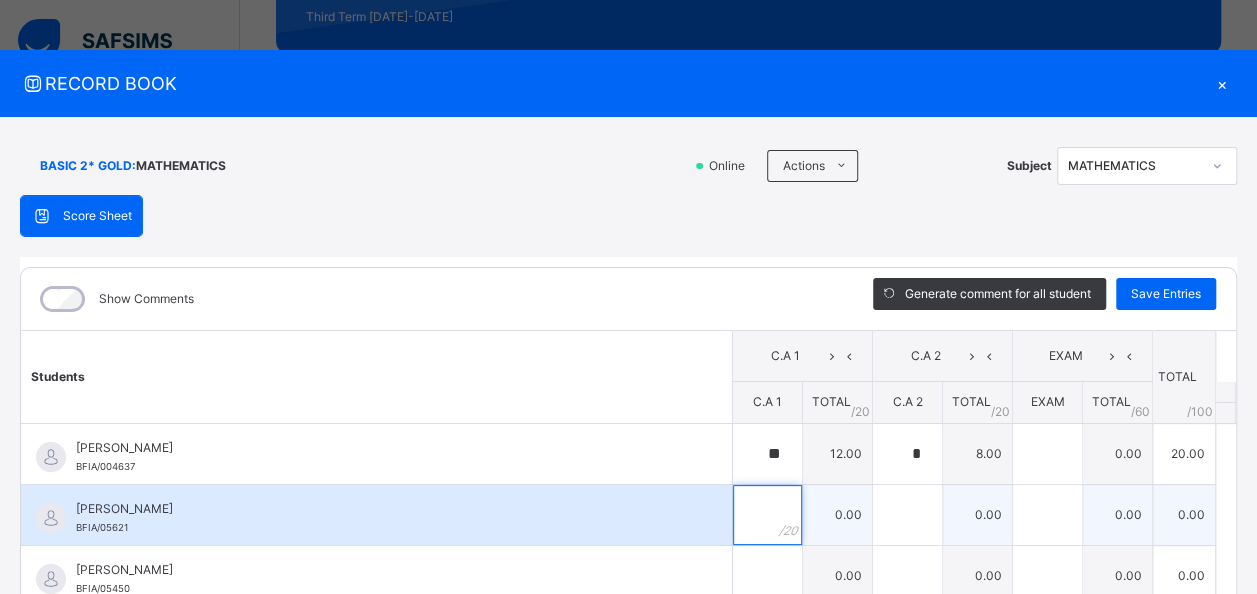 click at bounding box center (767, 515) 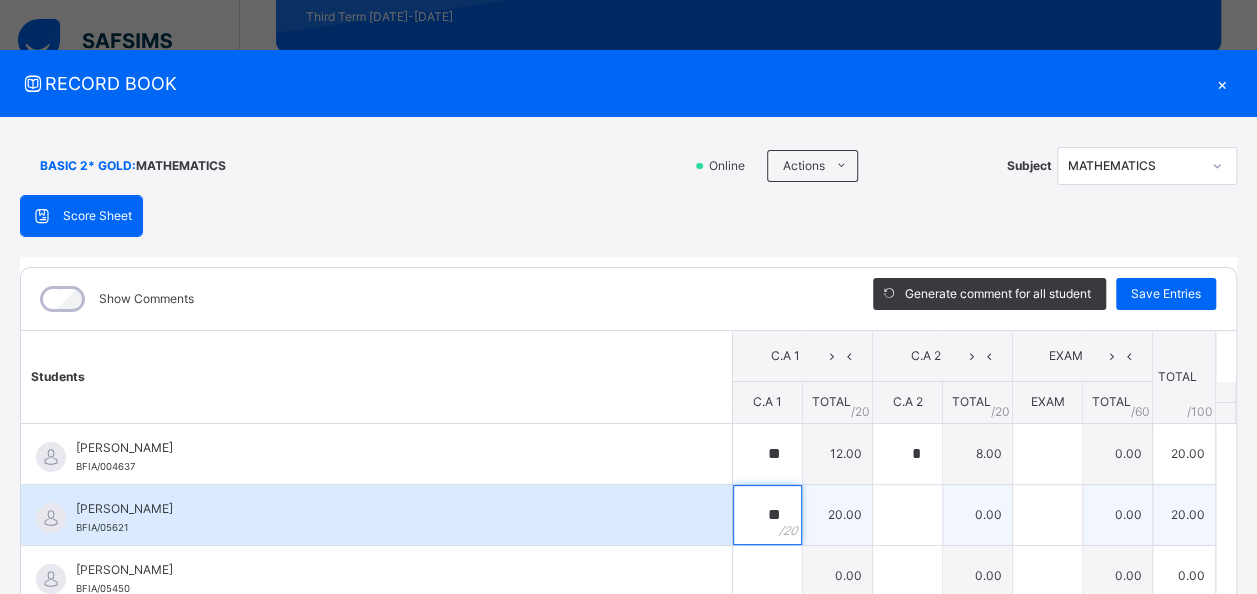 type on "**" 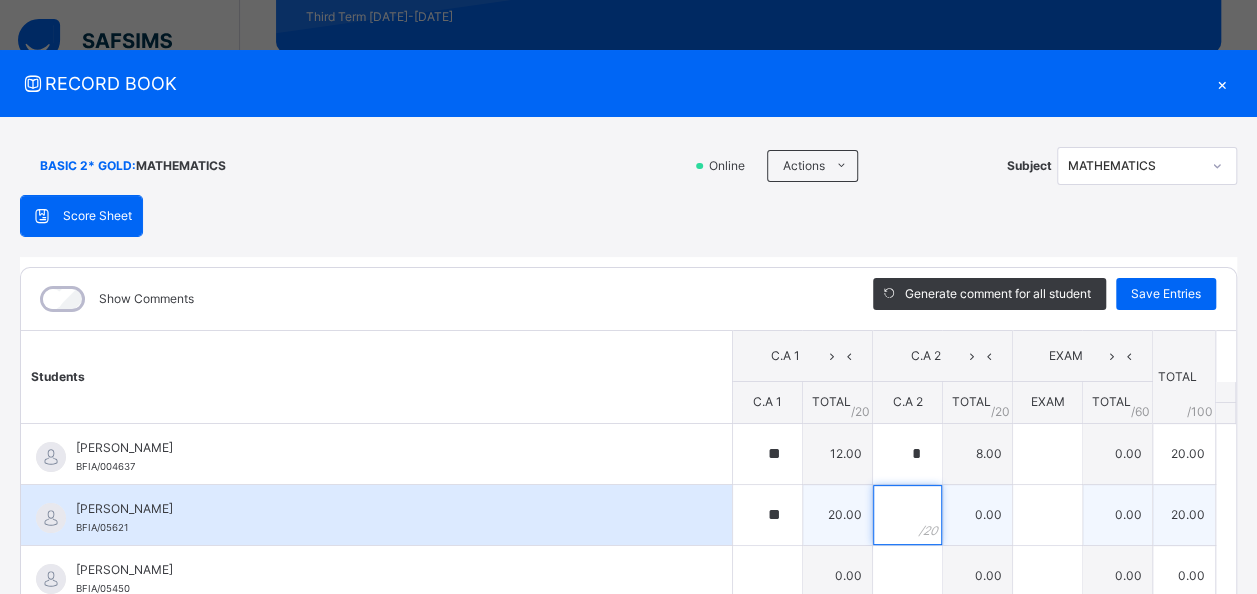 click at bounding box center [907, 515] 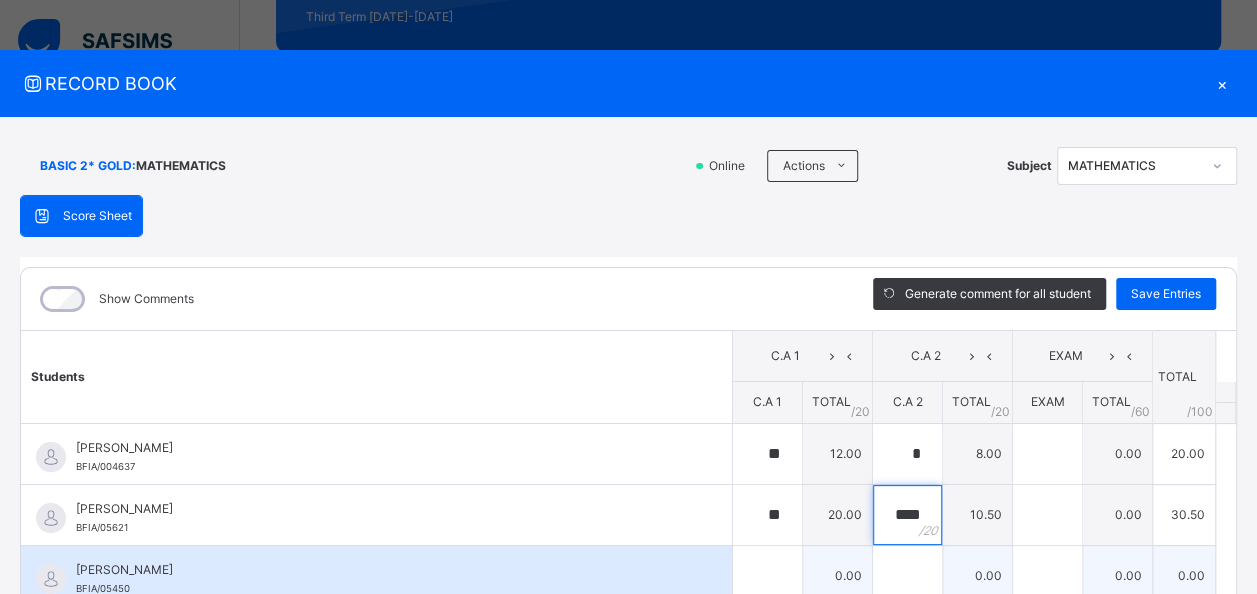type on "****" 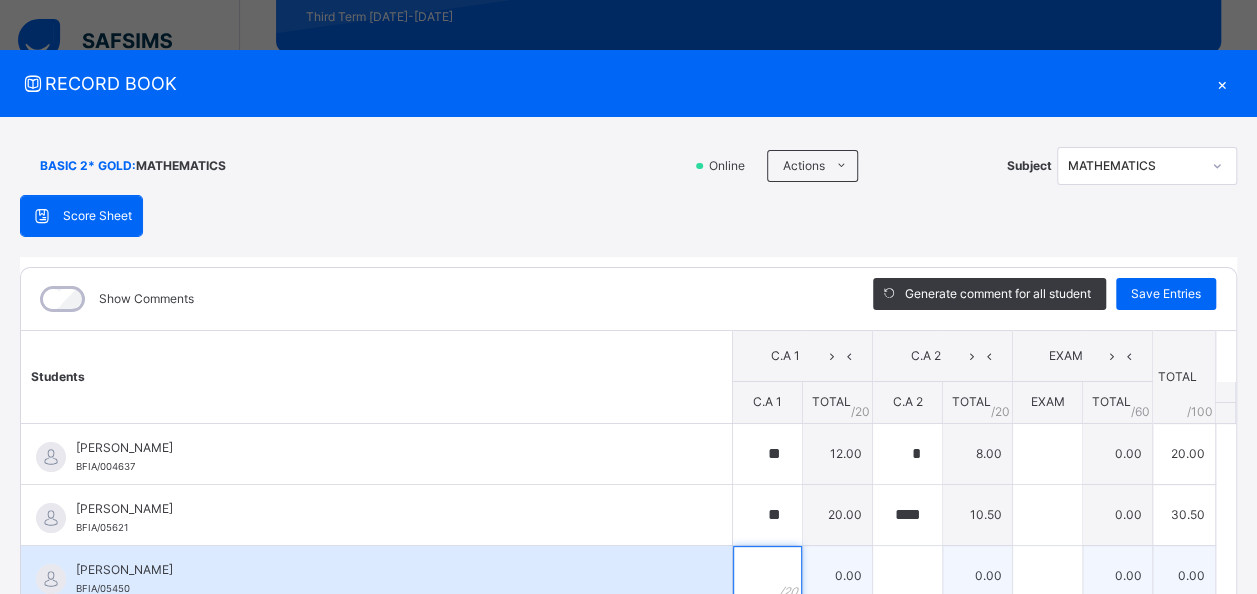 click at bounding box center (767, 576) 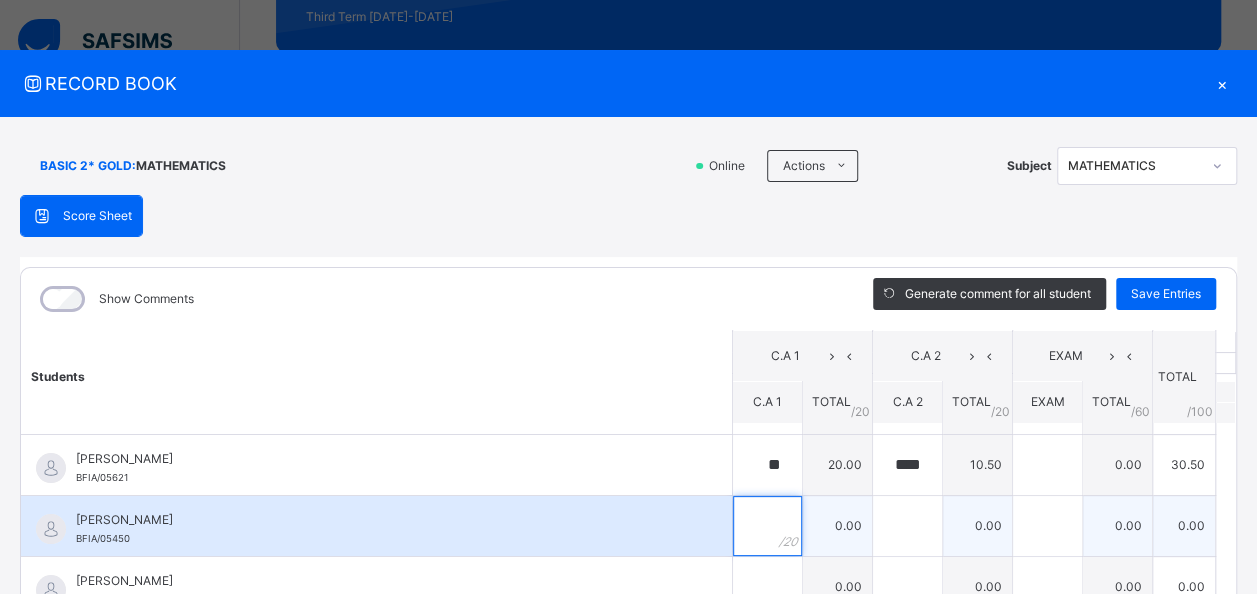 scroll, scrollTop: 51, scrollLeft: 0, axis: vertical 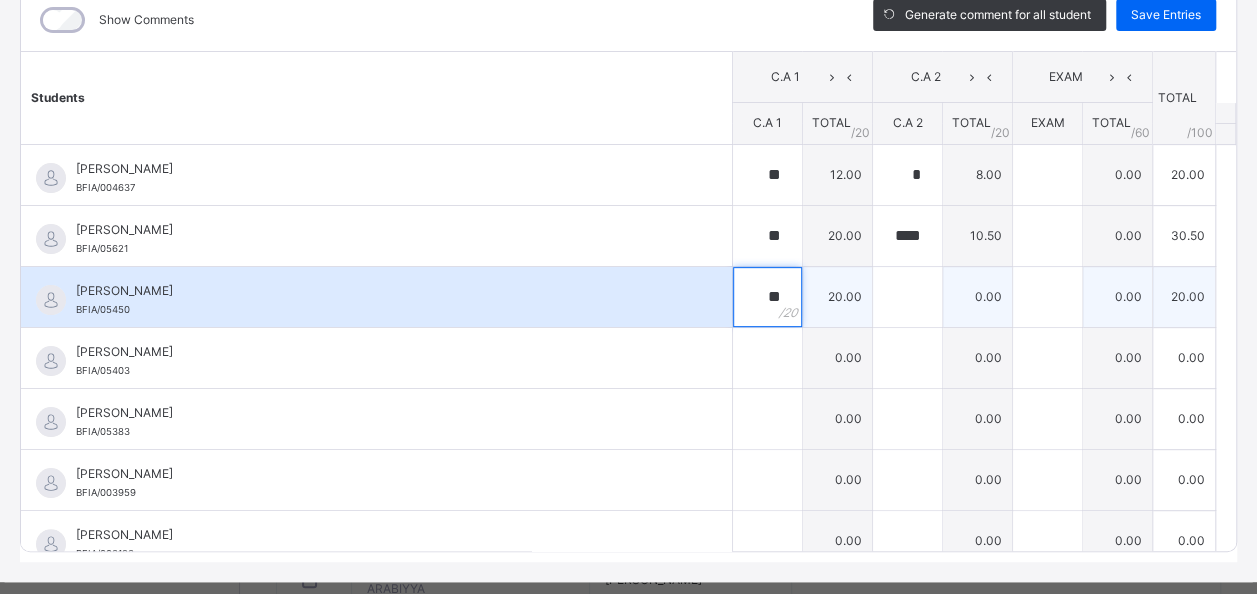 type on "**" 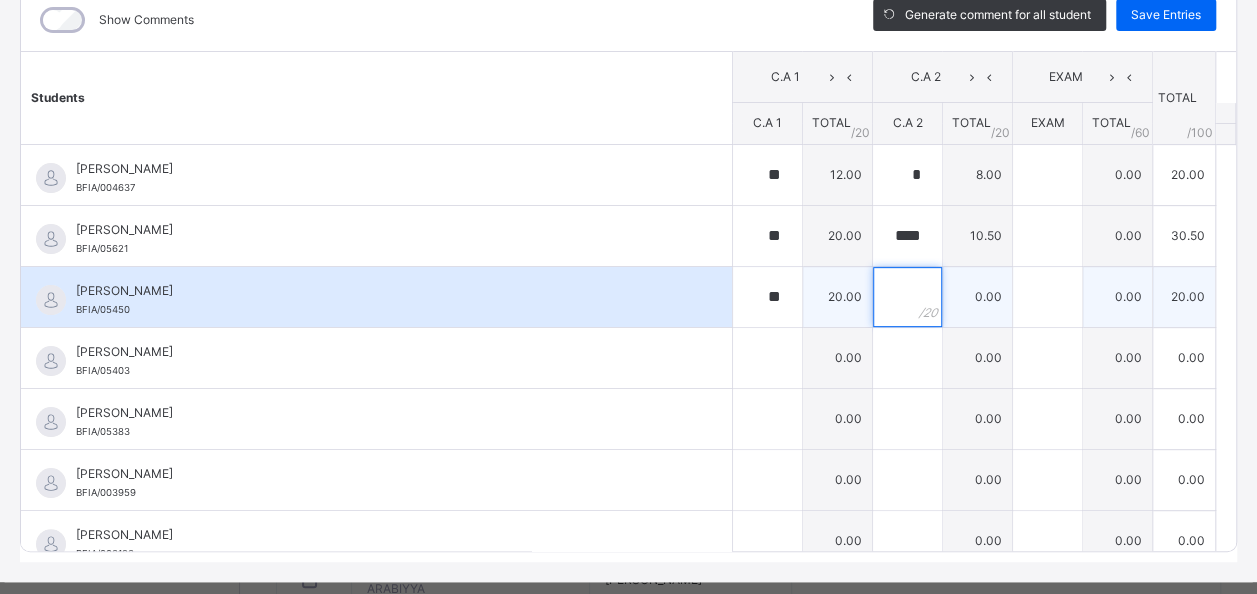 click at bounding box center [907, 297] 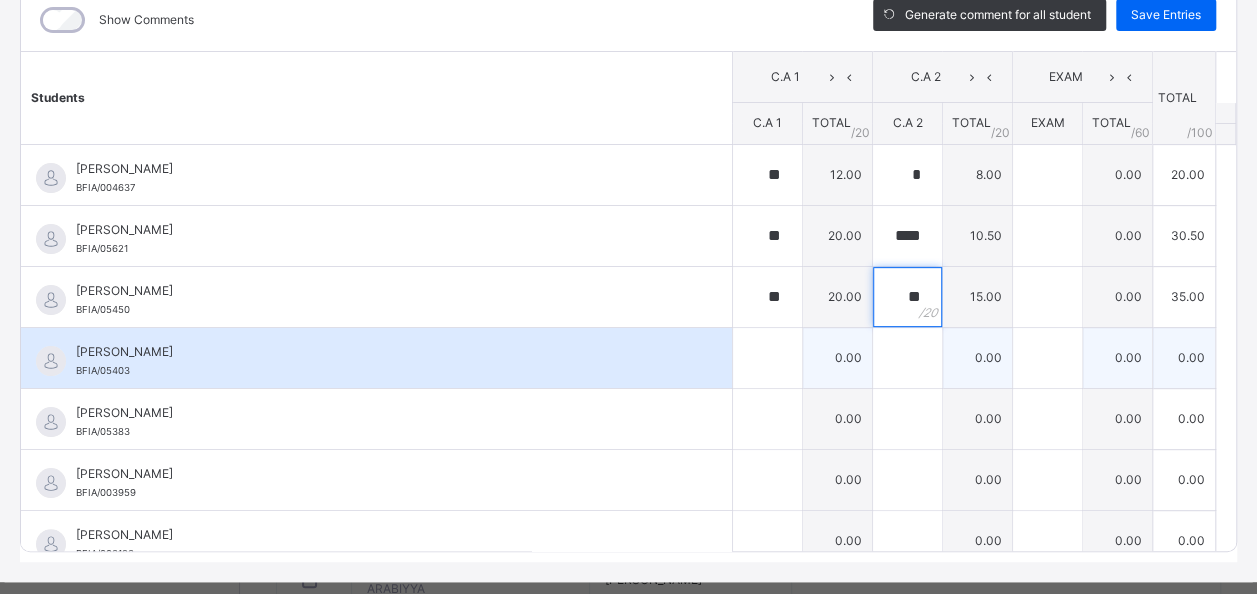type on "**" 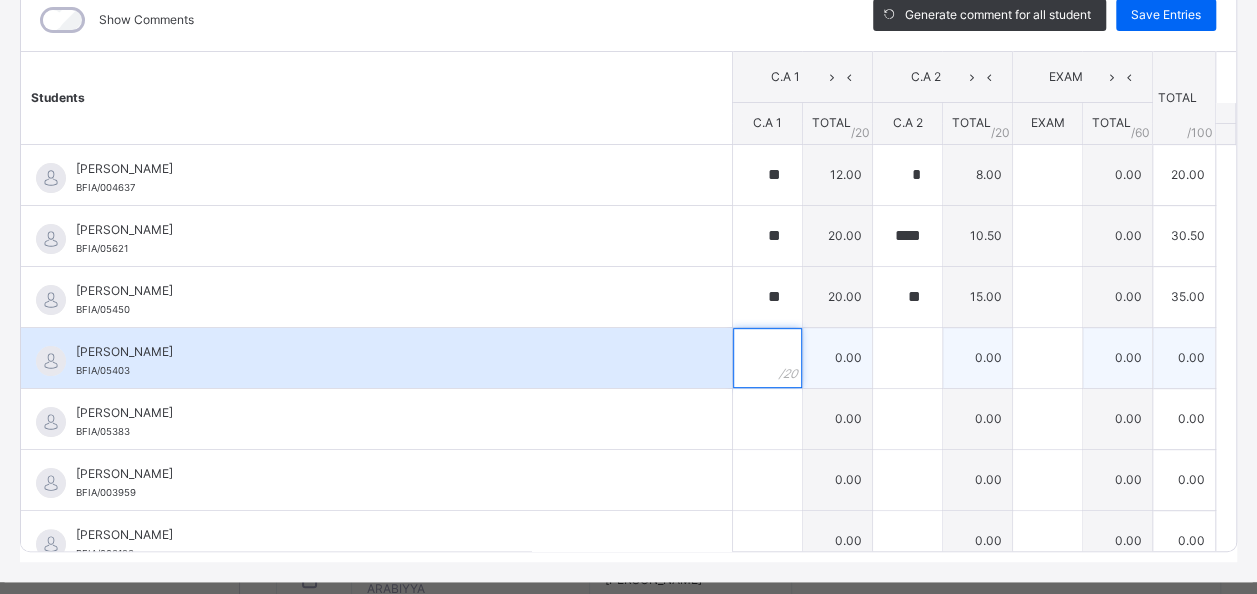 click at bounding box center [767, 358] 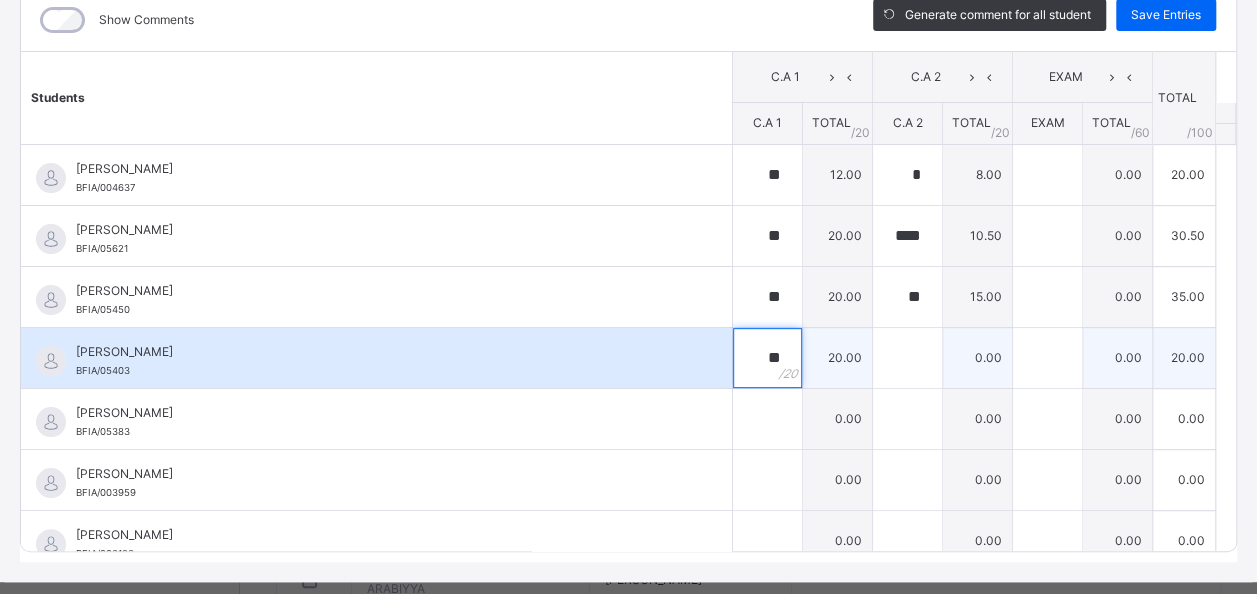 type on "**" 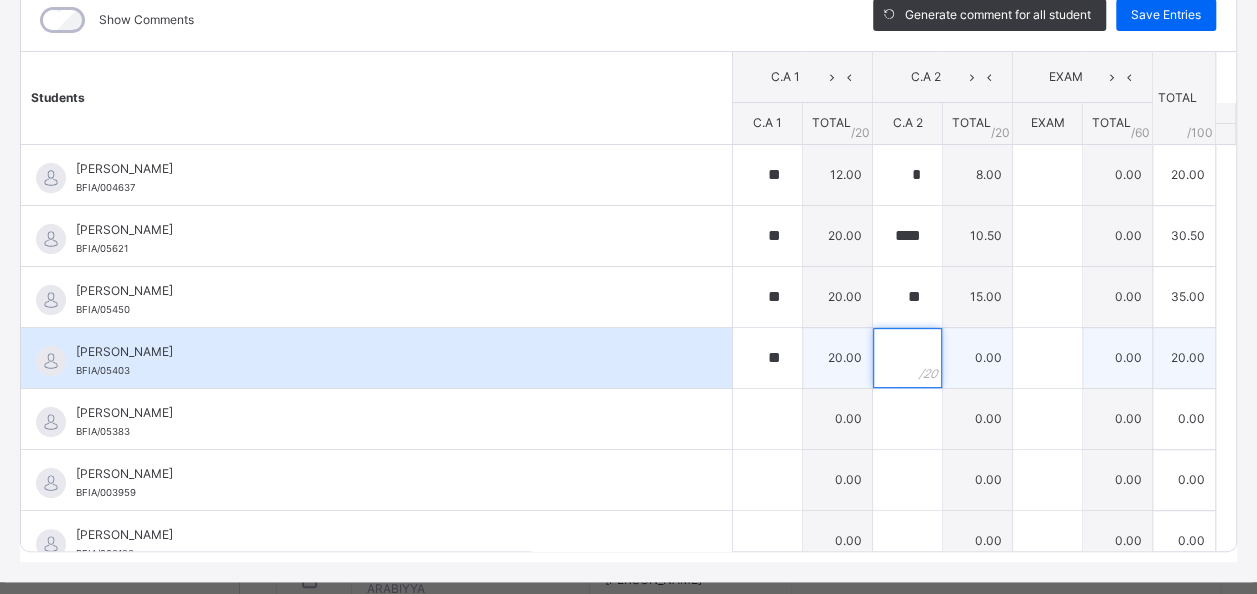 click at bounding box center (907, 358) 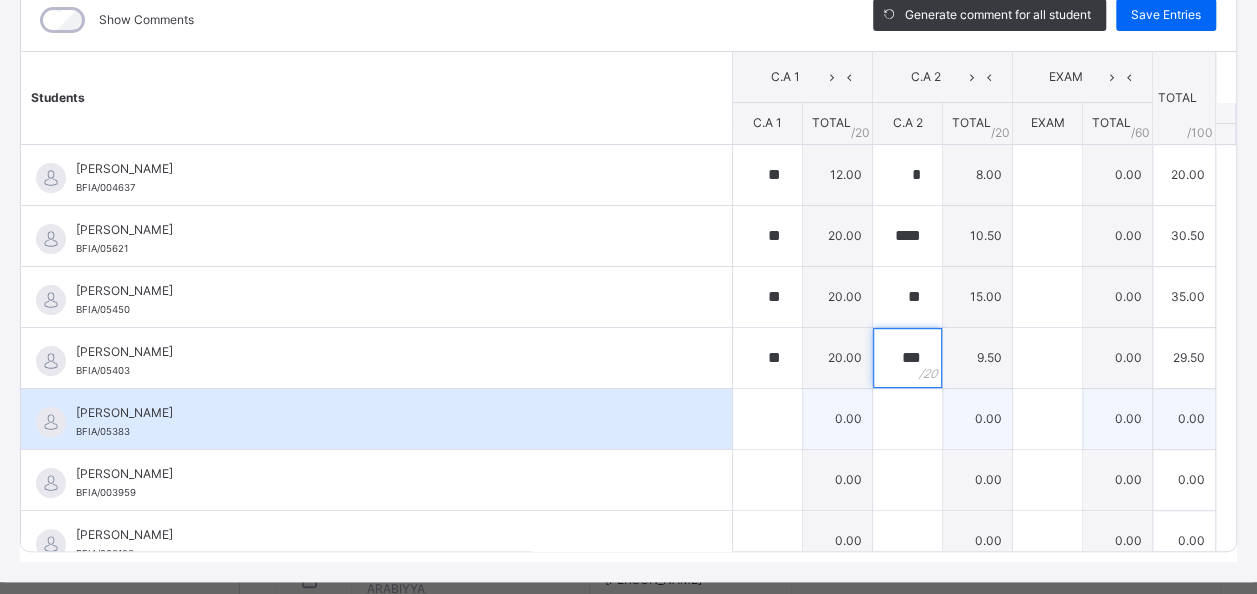 type on "***" 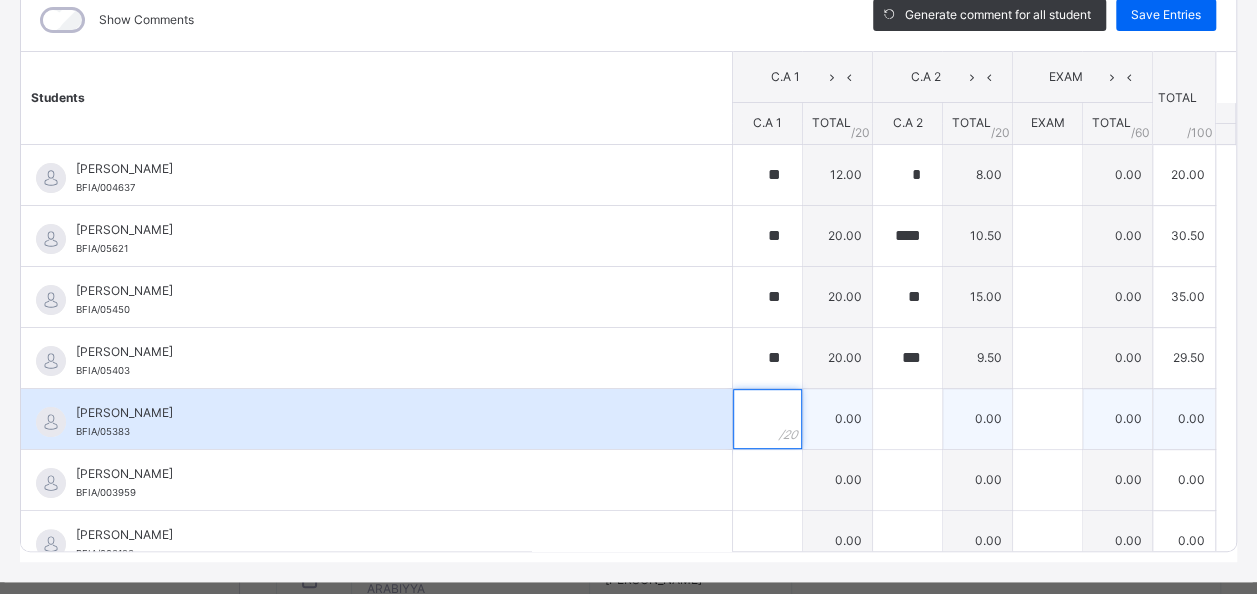 click at bounding box center [767, 419] 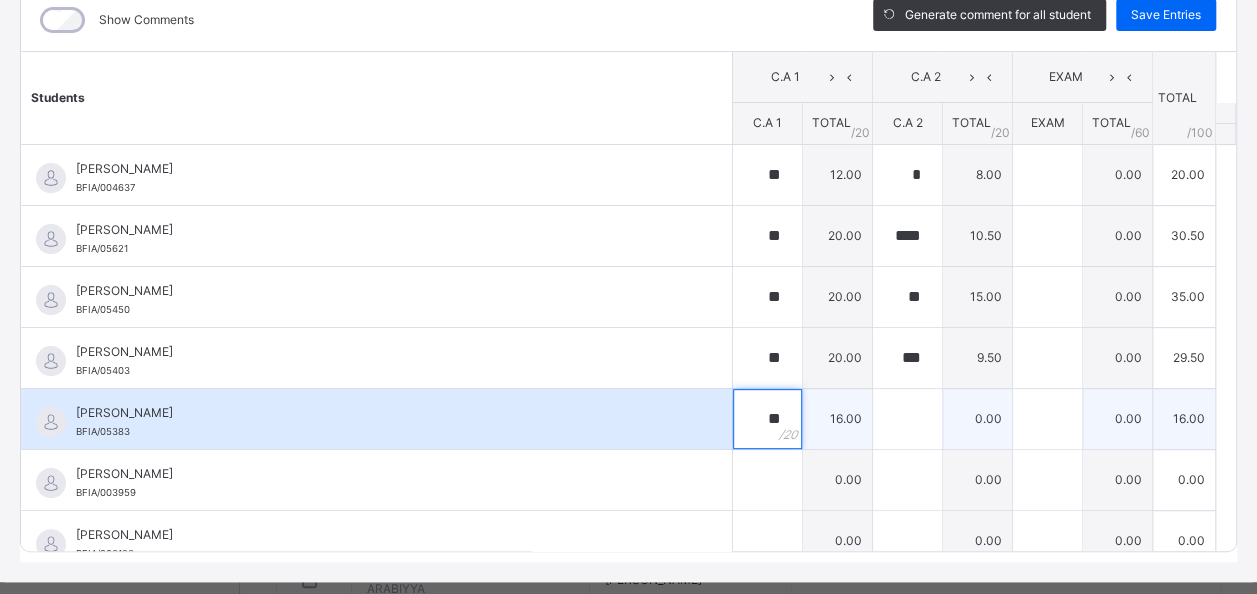 type on "**" 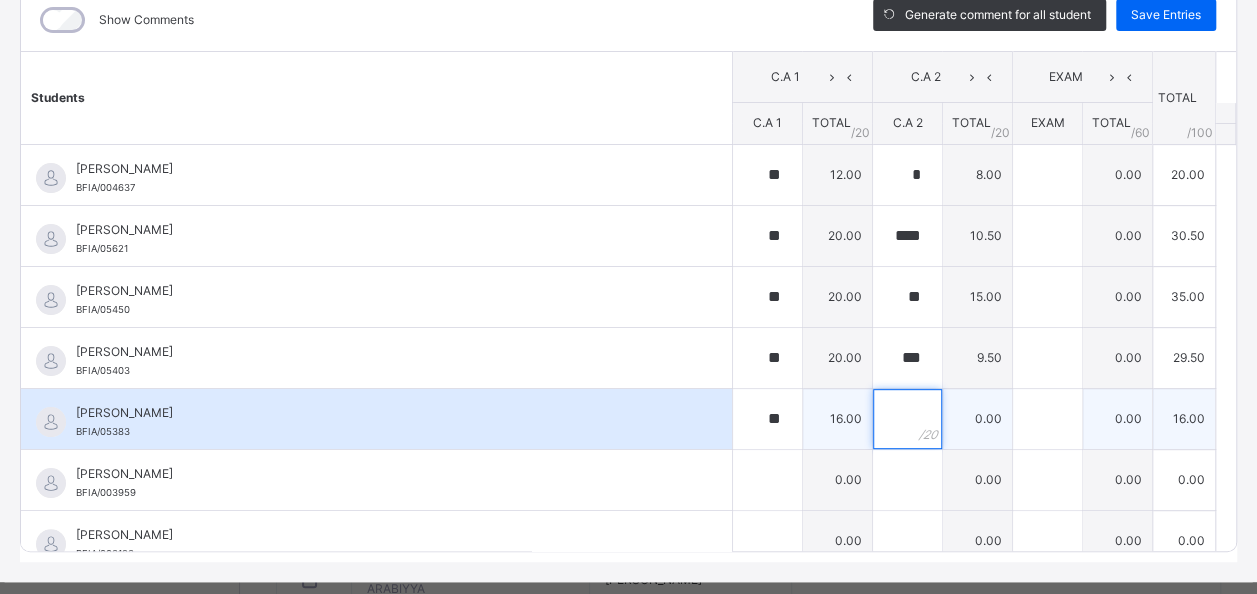 click at bounding box center [907, 419] 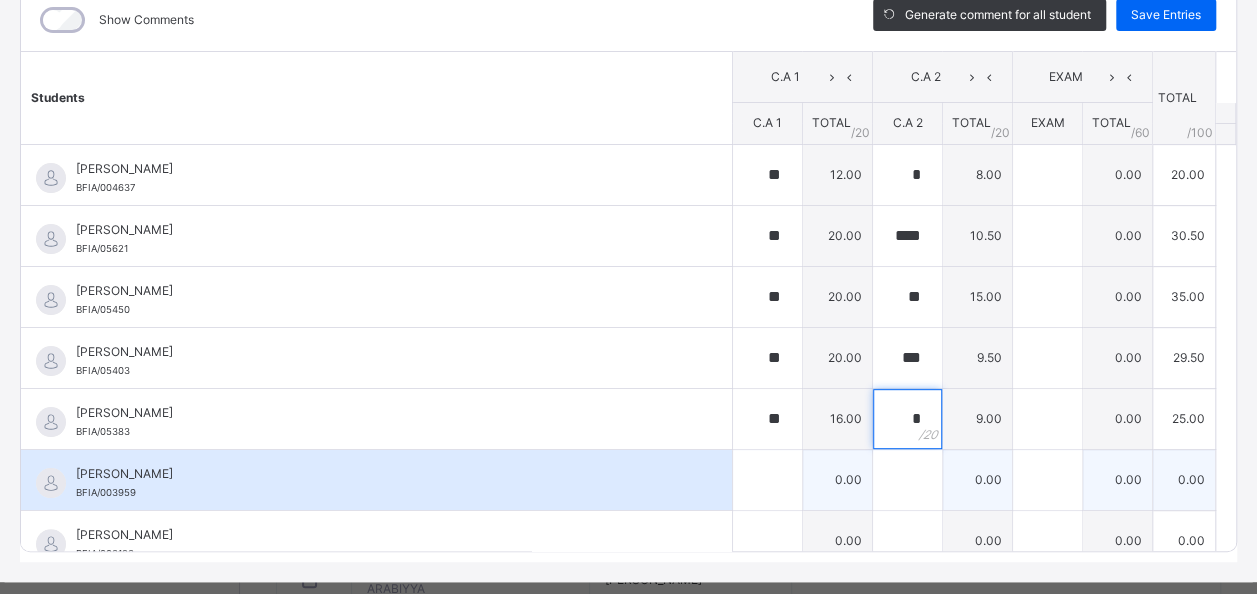 type on "*" 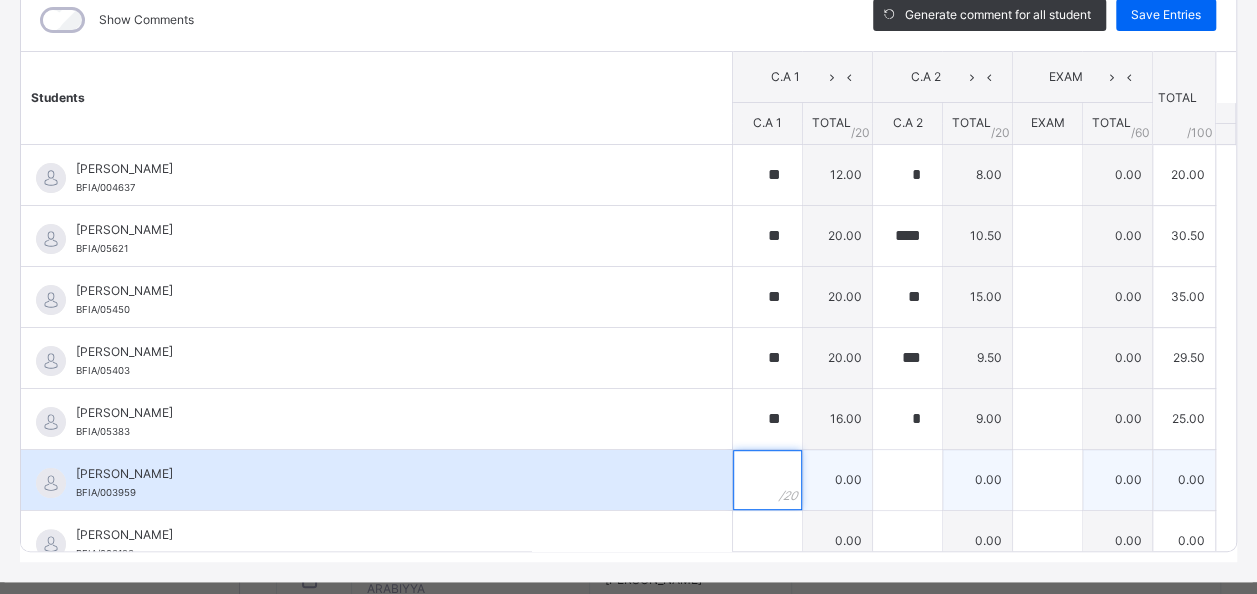 click at bounding box center [767, 480] 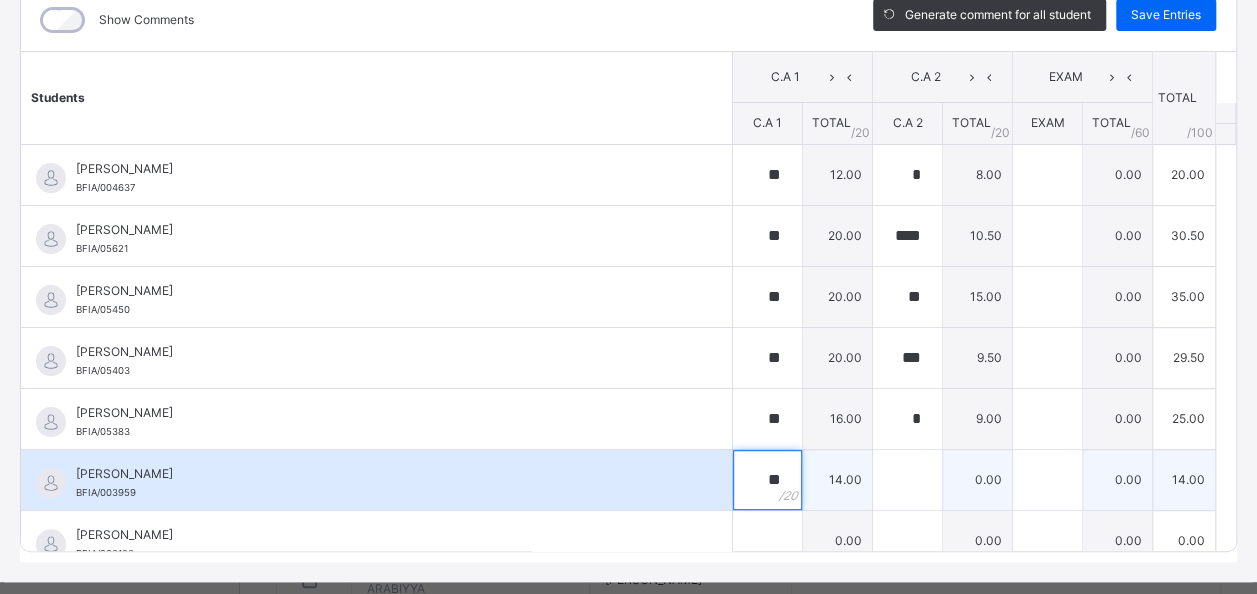 type on "**" 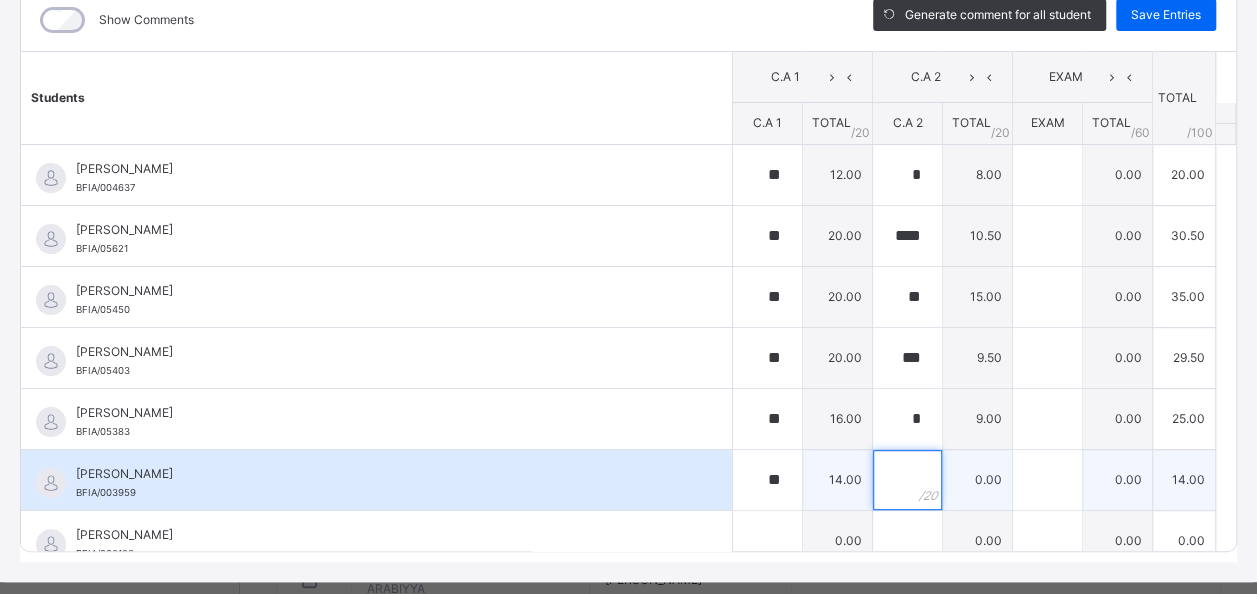 click at bounding box center [907, 480] 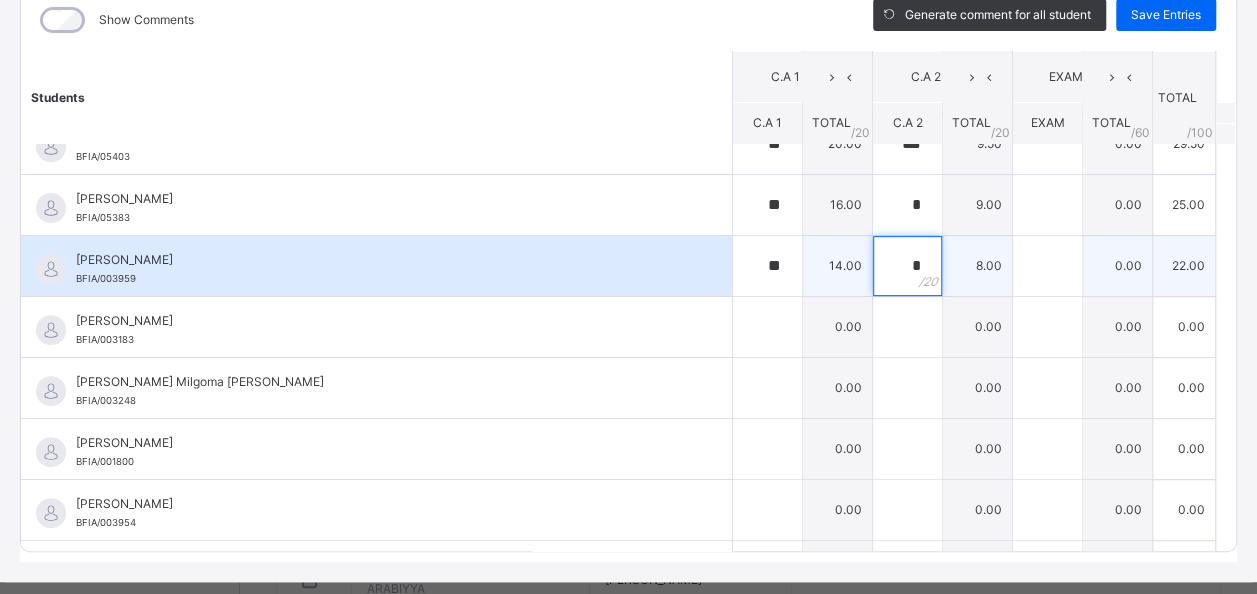 scroll, scrollTop: 218, scrollLeft: 0, axis: vertical 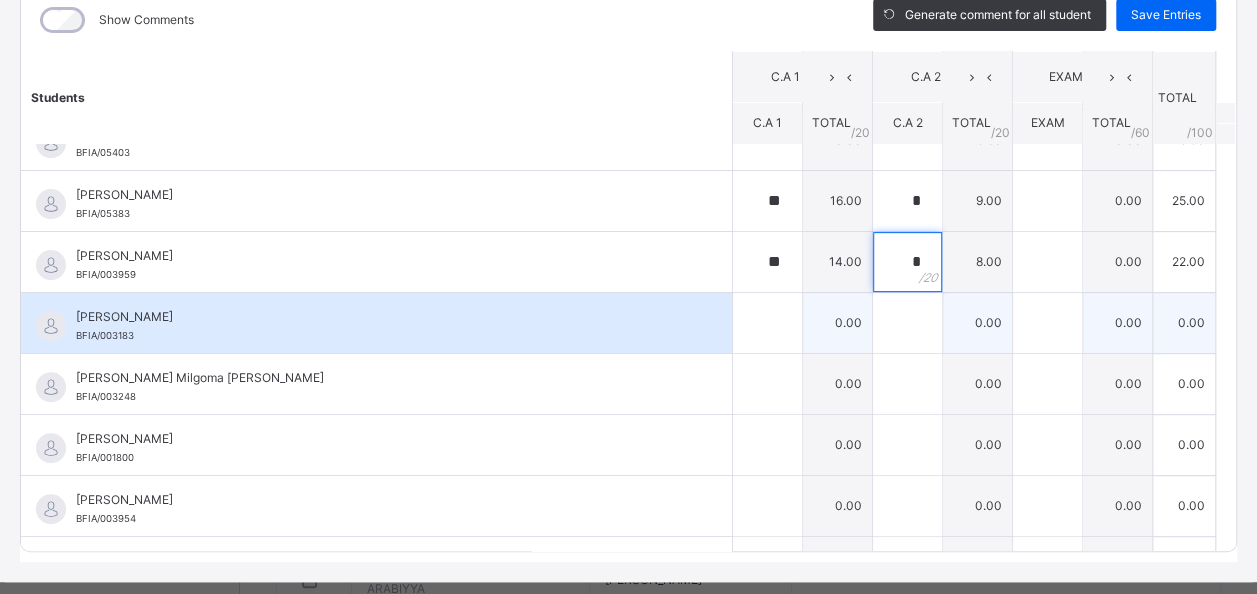 type on "*" 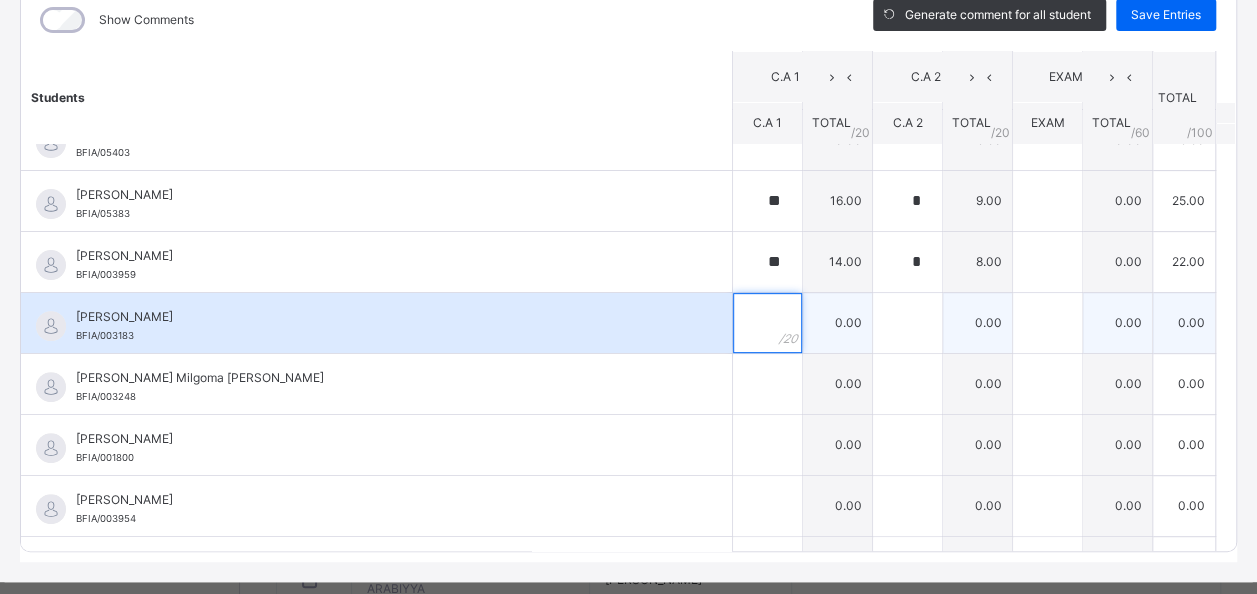 click at bounding box center [767, 323] 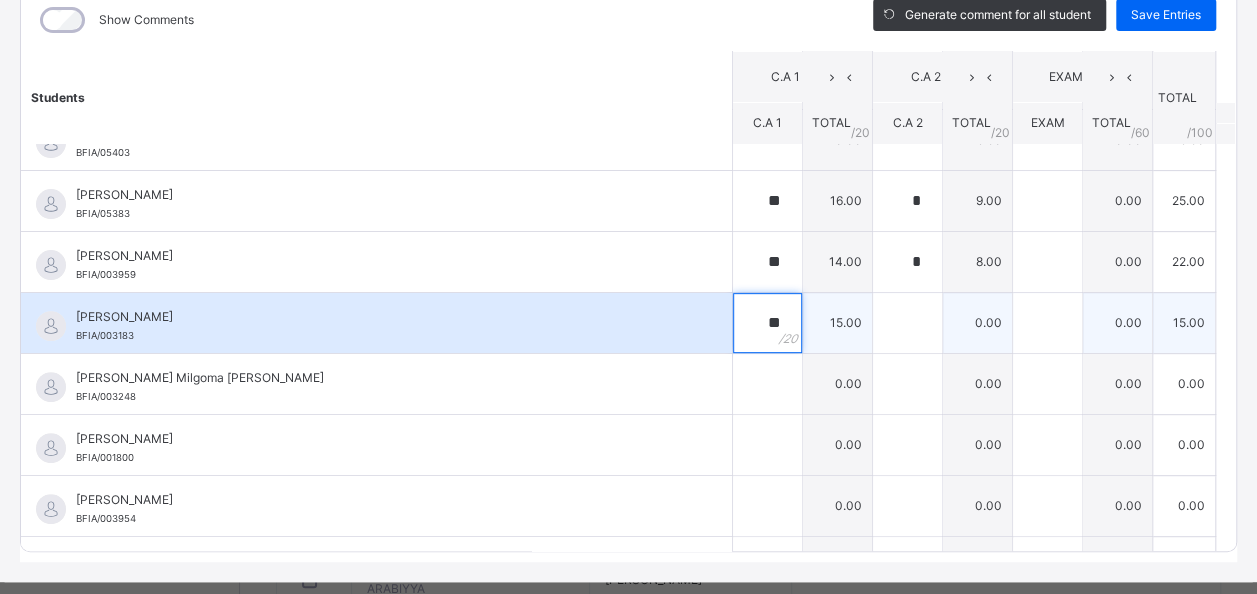 type on "**" 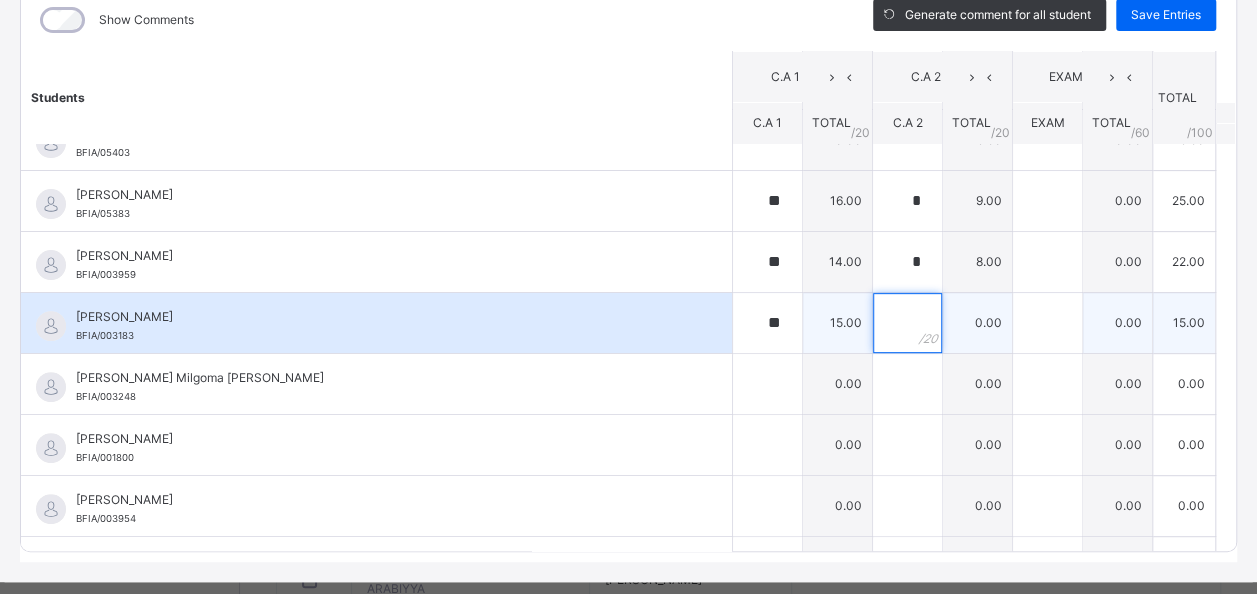 click at bounding box center [907, 323] 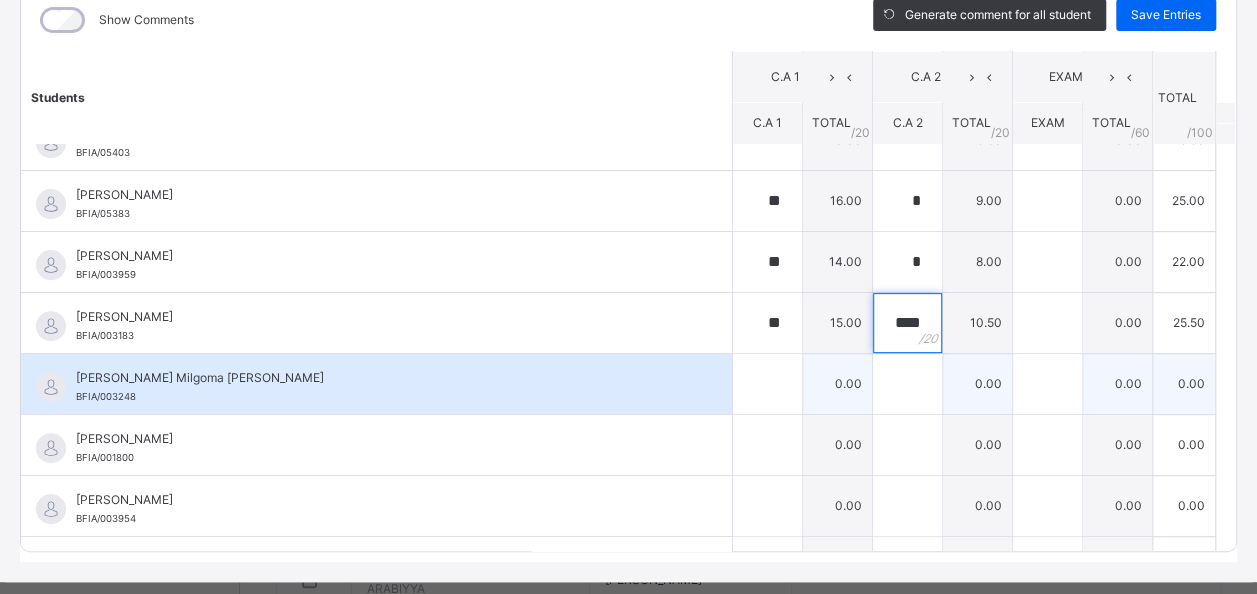 type on "****" 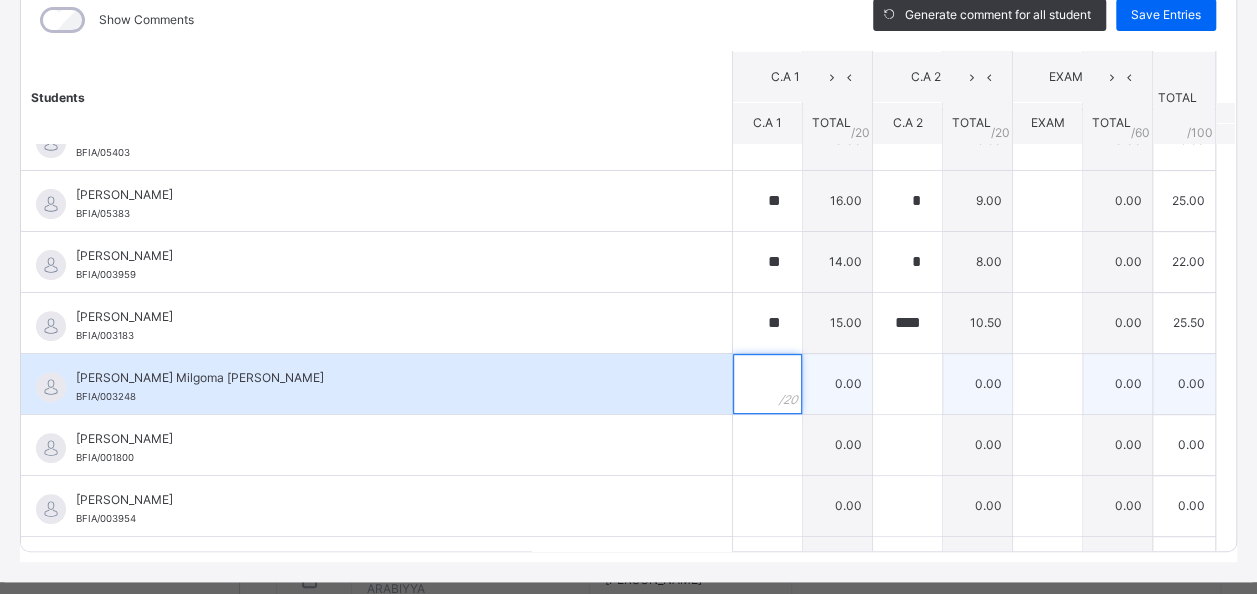 click at bounding box center [767, 384] 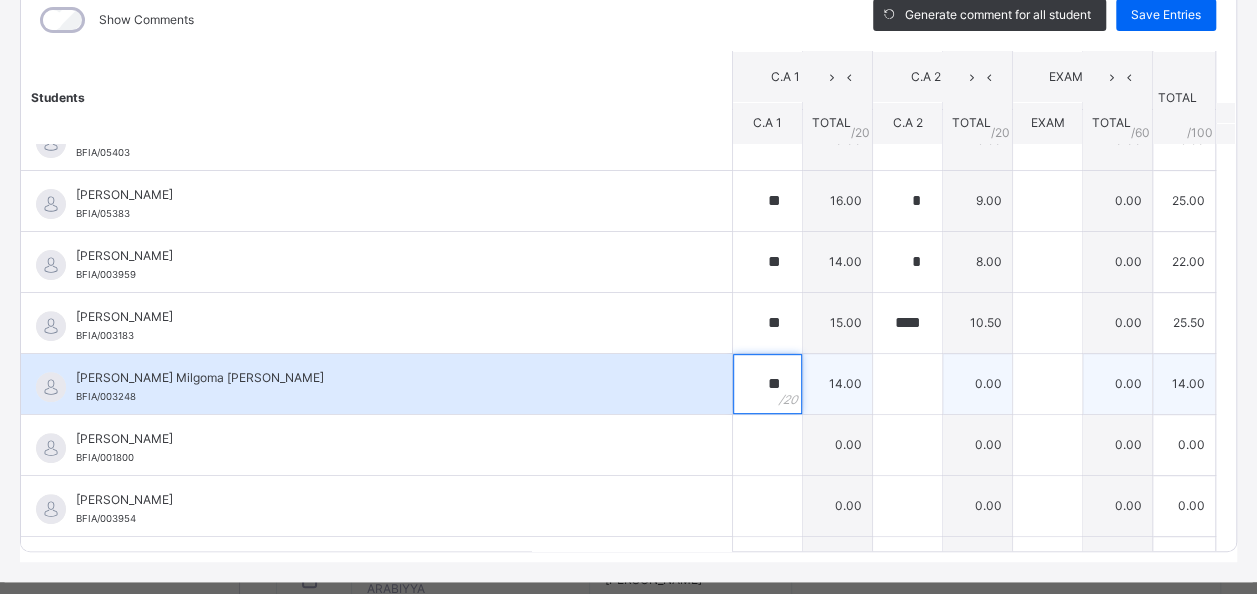type on "**" 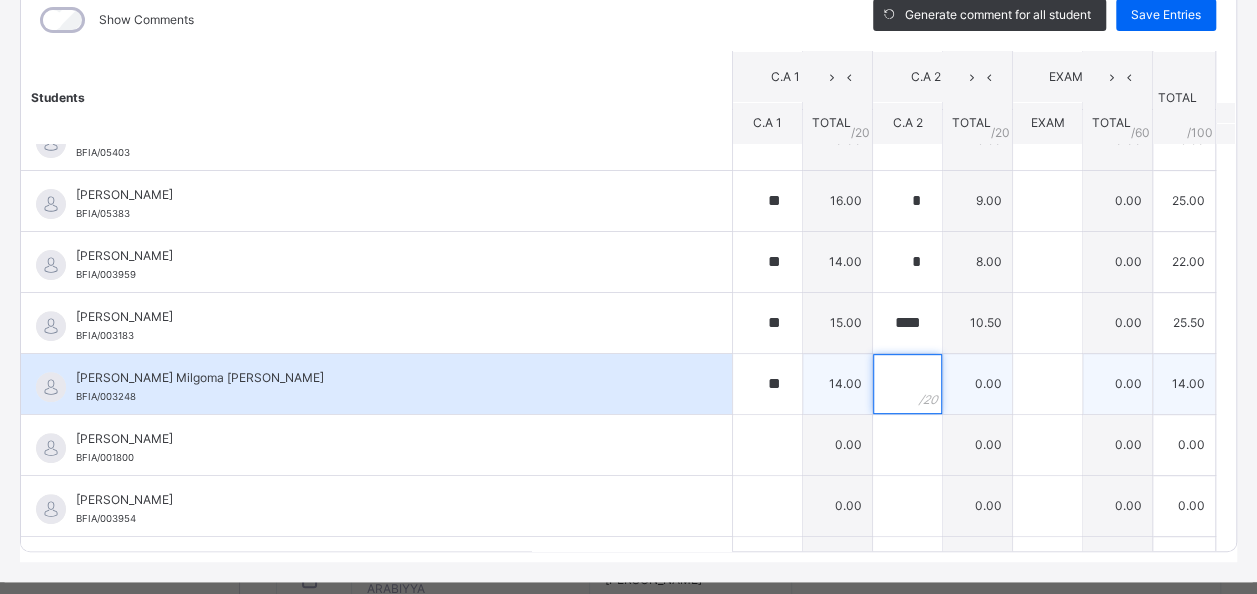 click at bounding box center (907, 384) 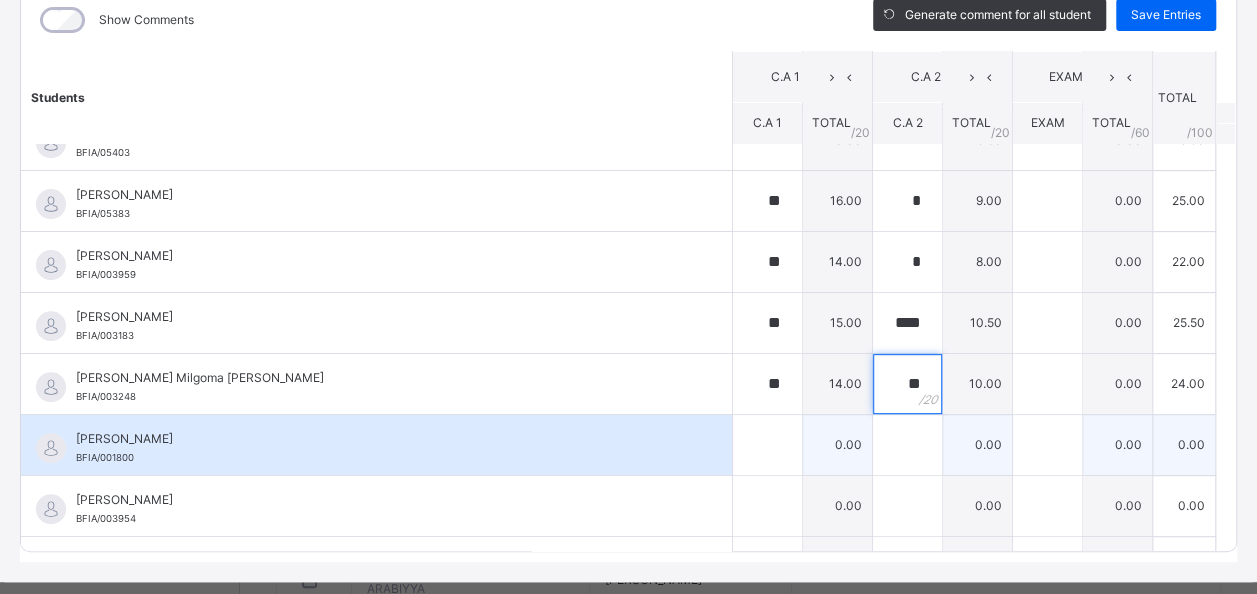 type on "**" 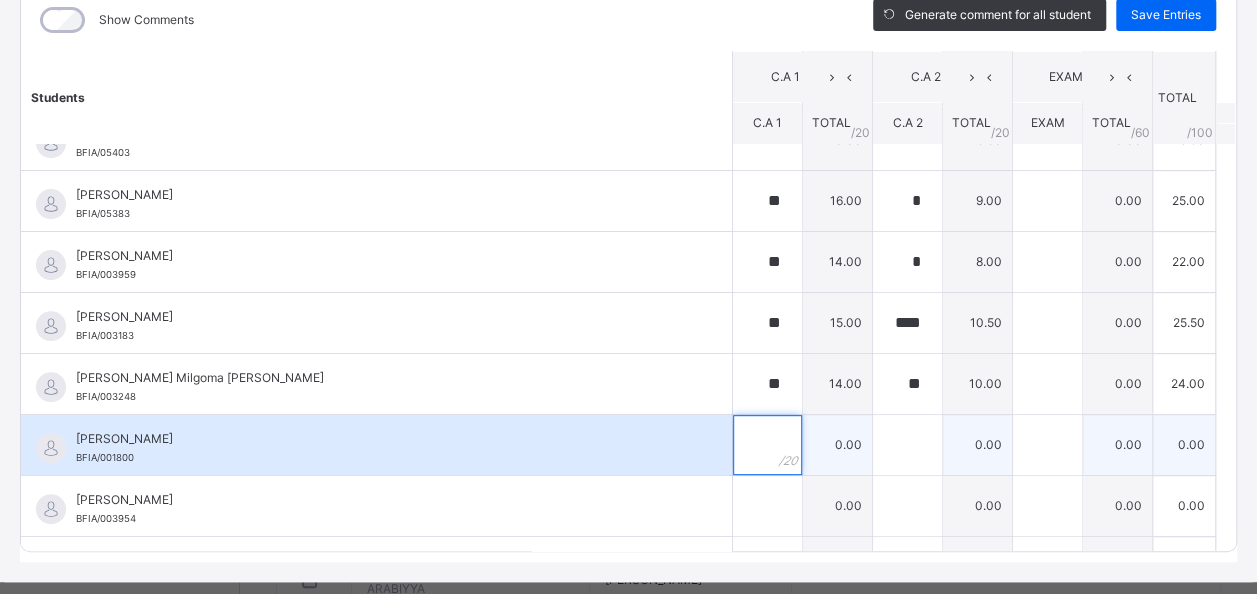 click at bounding box center [767, 445] 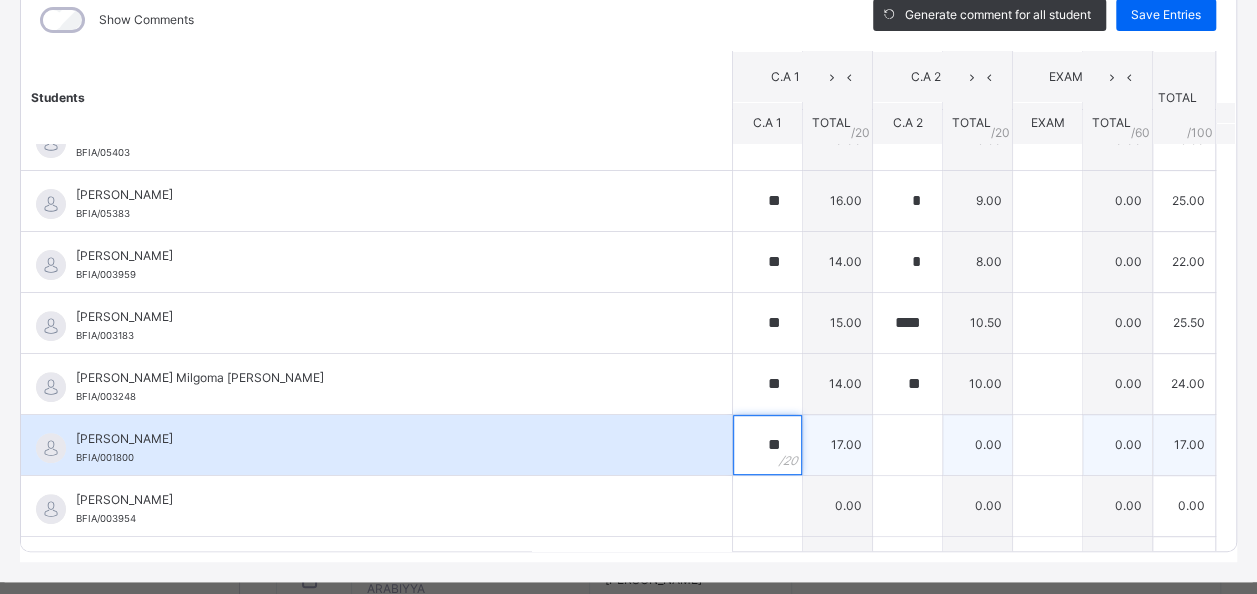 type on "**" 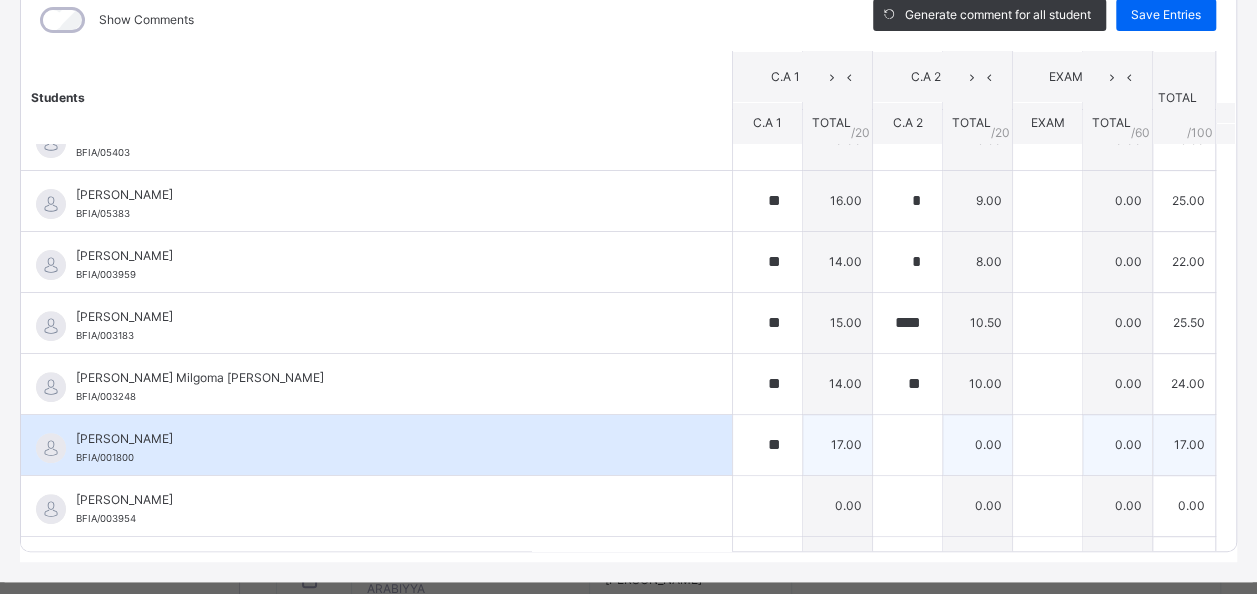 click on "17.00" at bounding box center [837, 444] 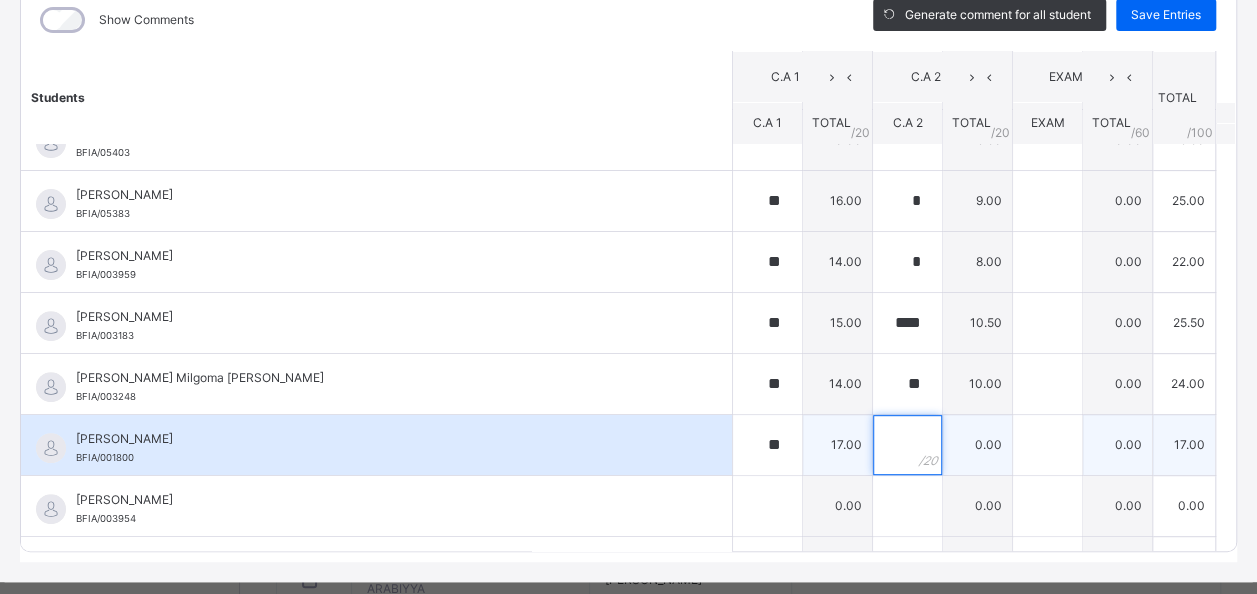 click at bounding box center (907, 445) 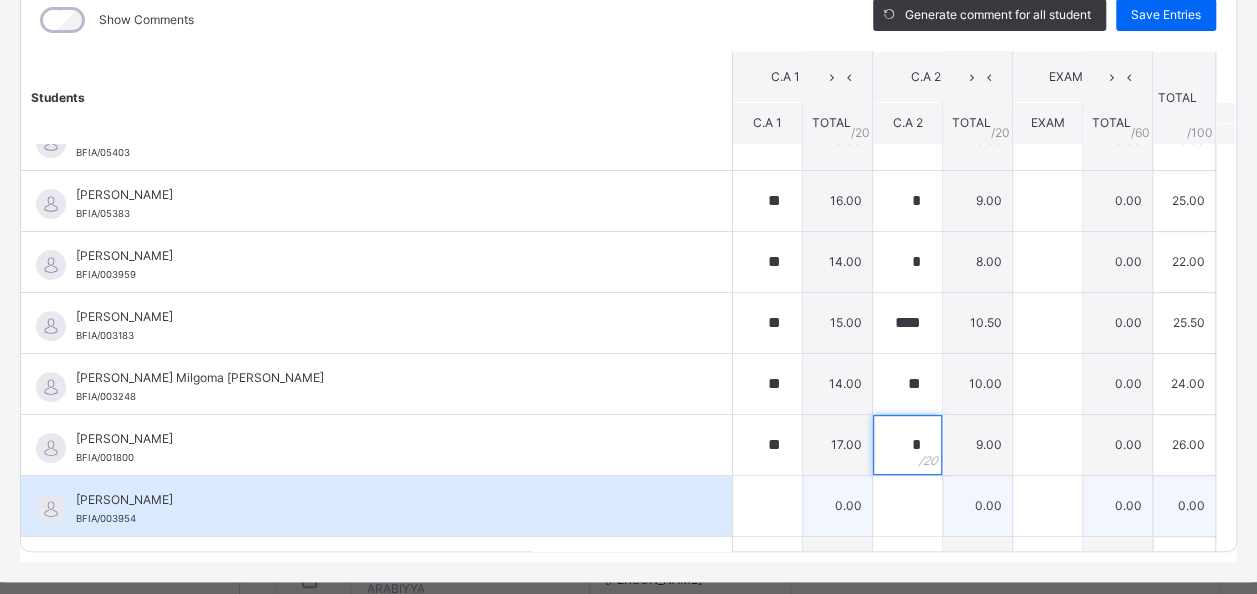 type on "*" 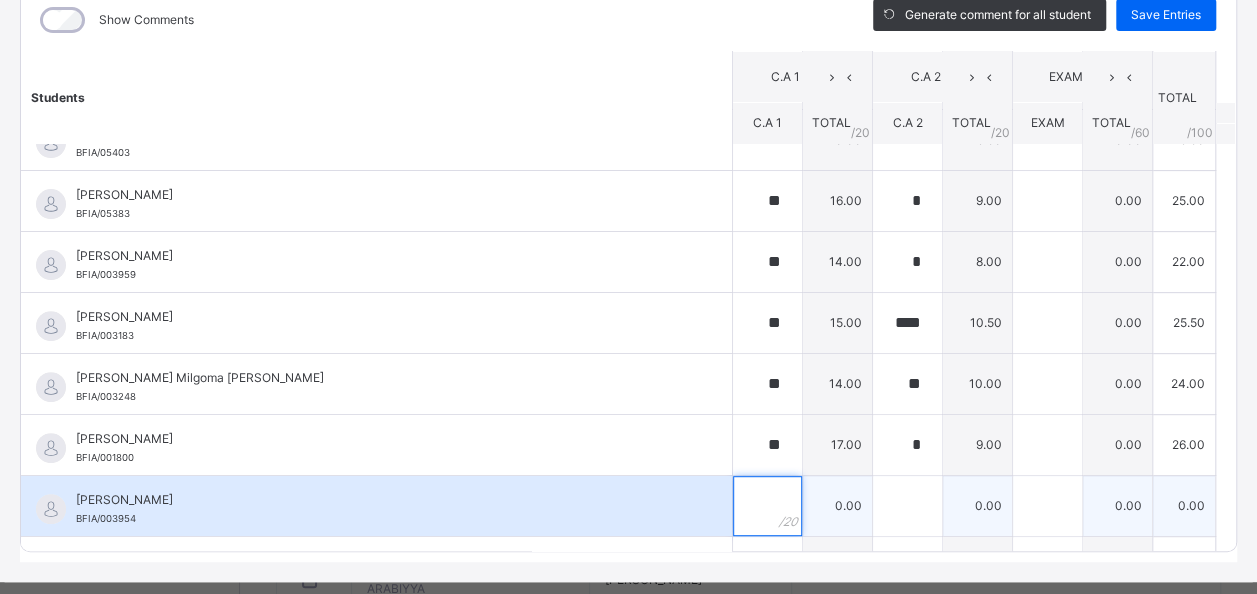 click at bounding box center [767, 506] 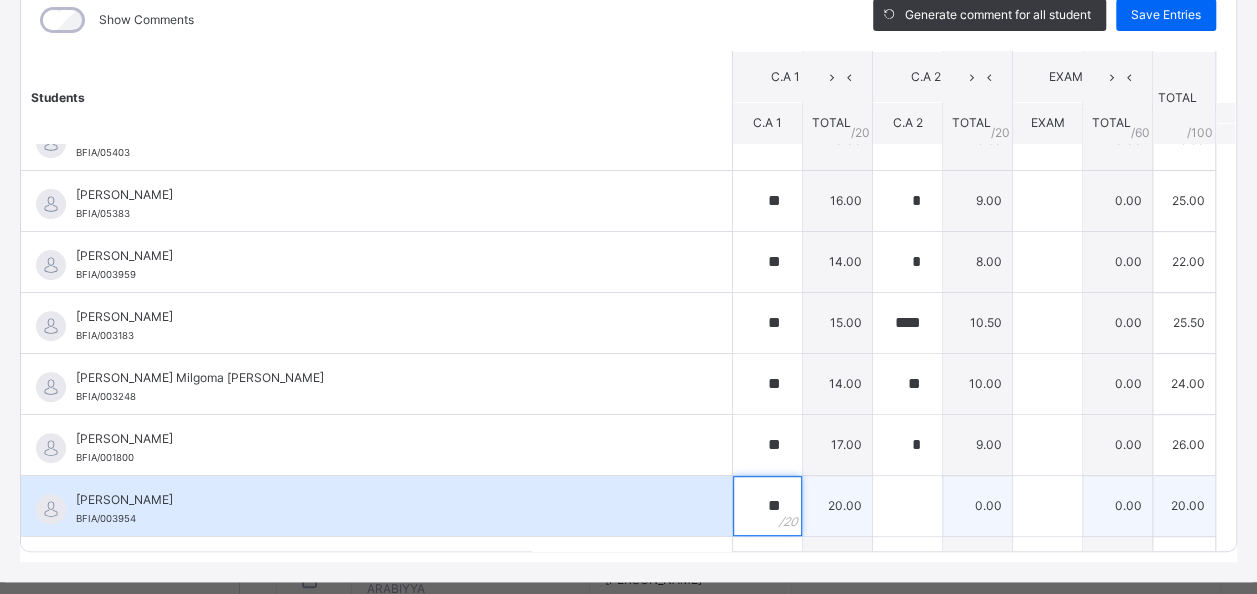 type on "**" 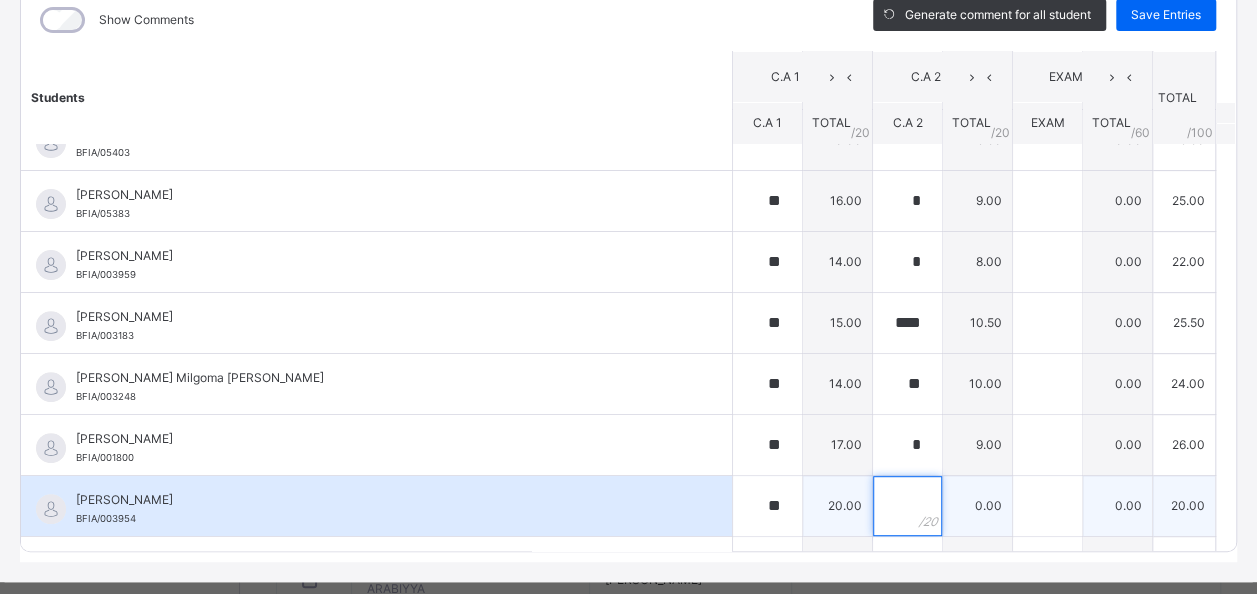 click at bounding box center (907, 506) 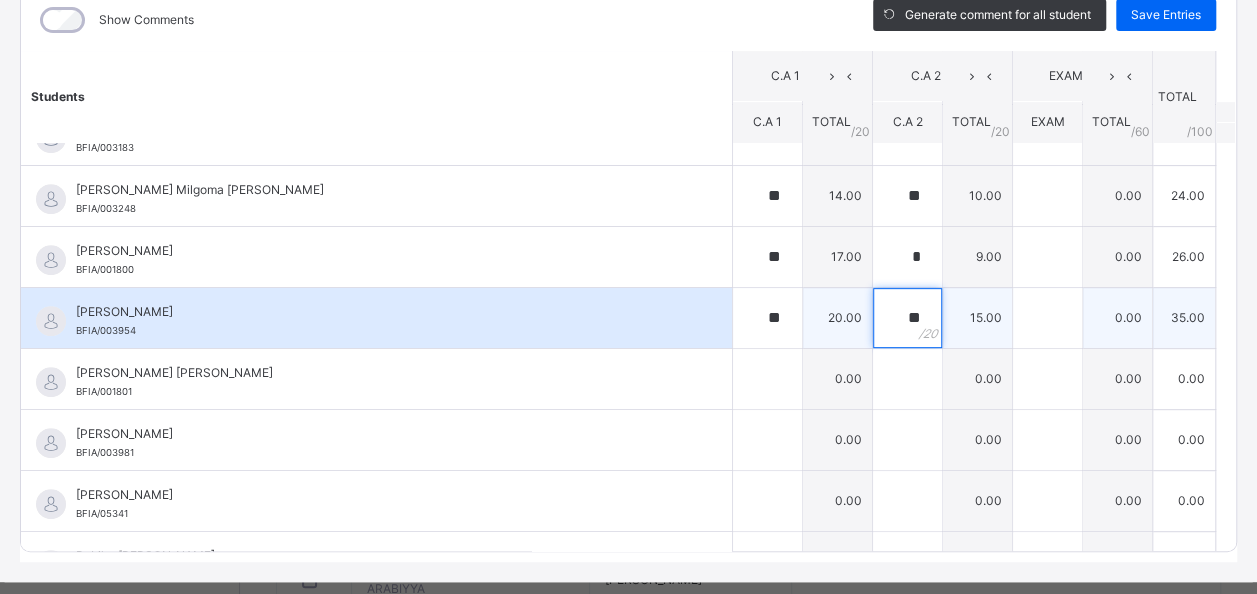 scroll, scrollTop: 416, scrollLeft: 0, axis: vertical 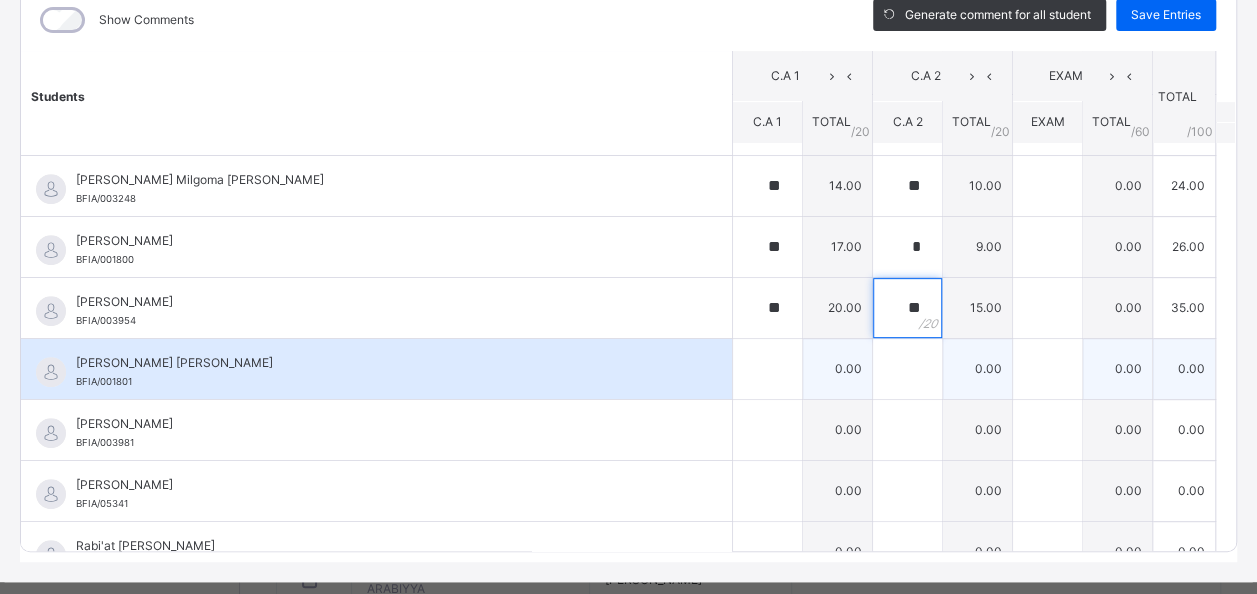 type on "**" 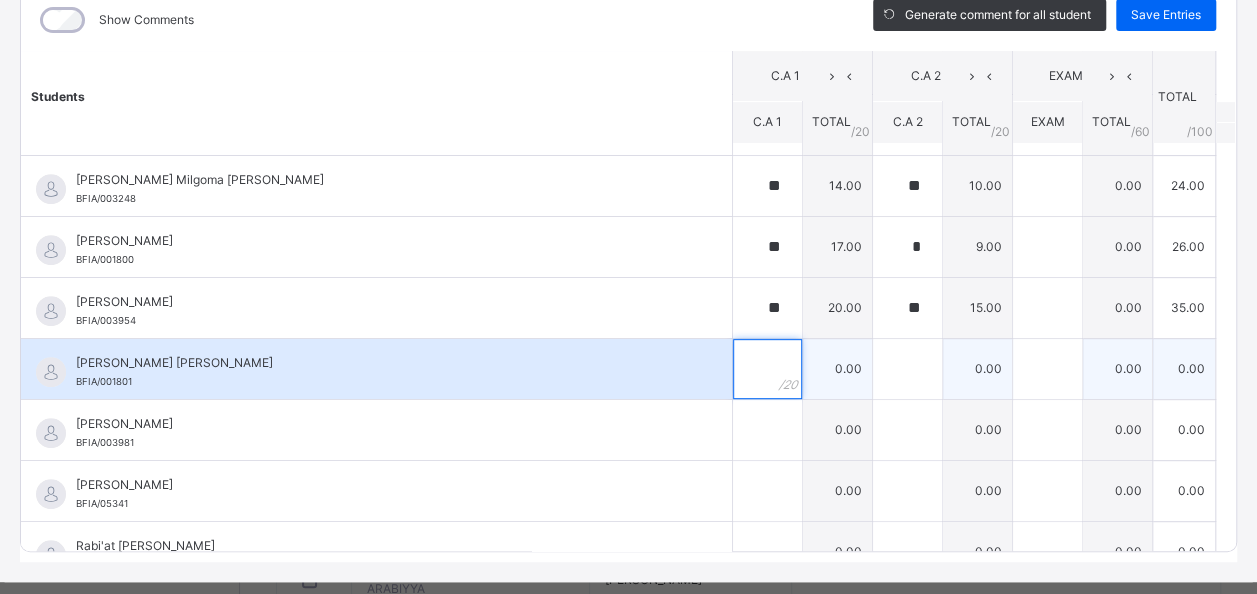 click at bounding box center (767, 369) 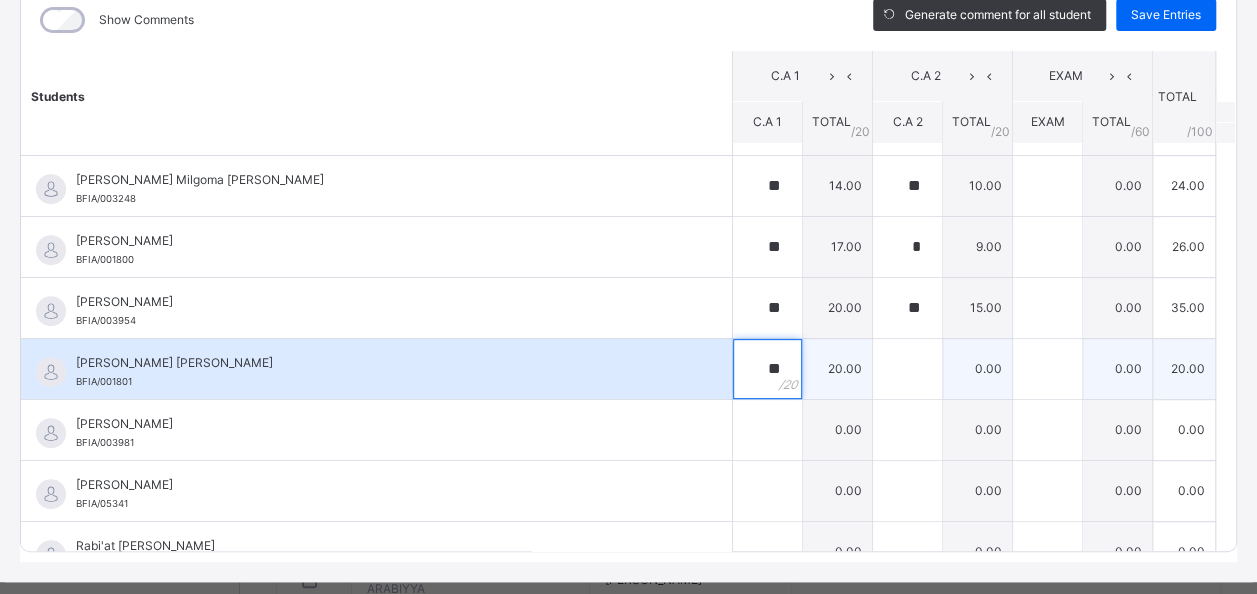 type on "**" 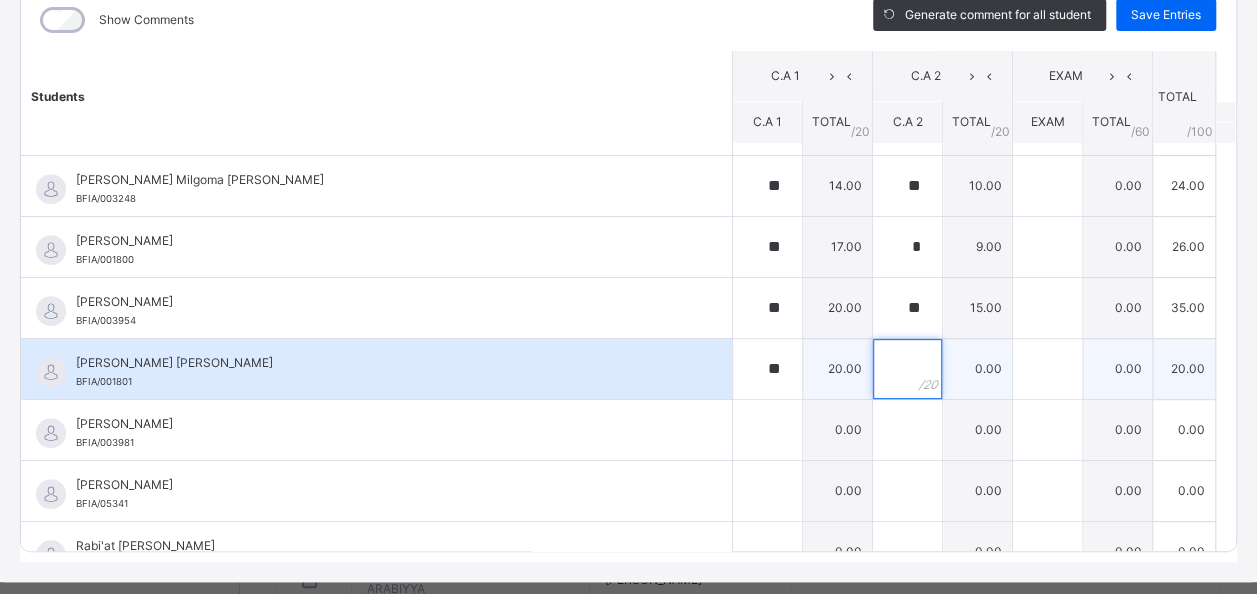 click at bounding box center [907, 369] 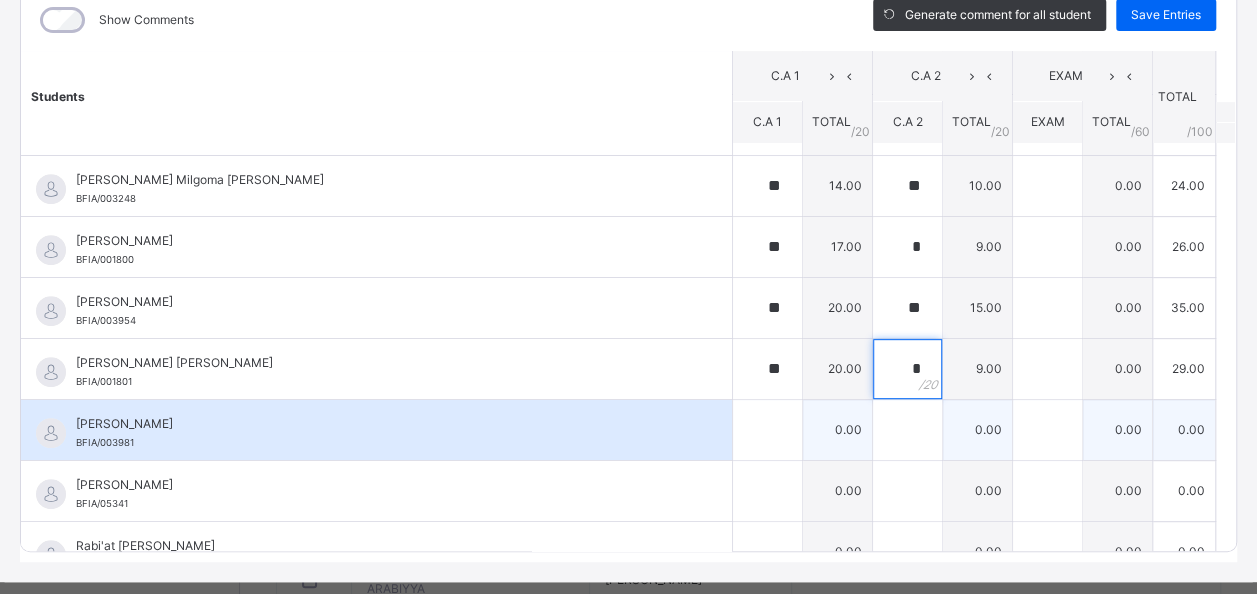 type on "*" 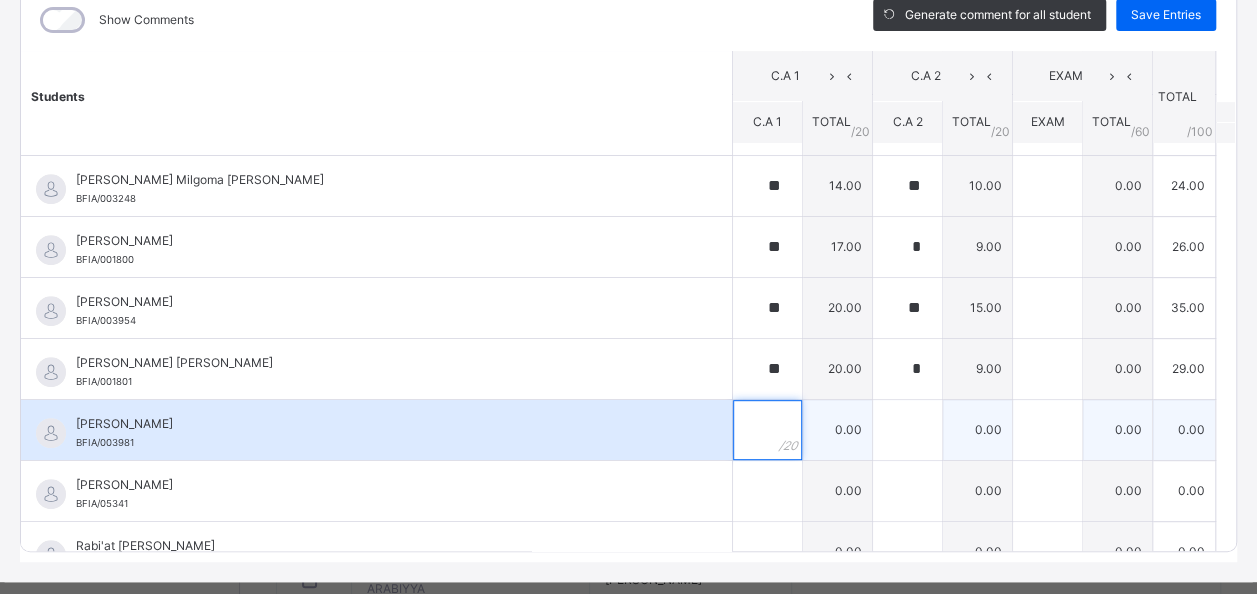 click at bounding box center [767, 430] 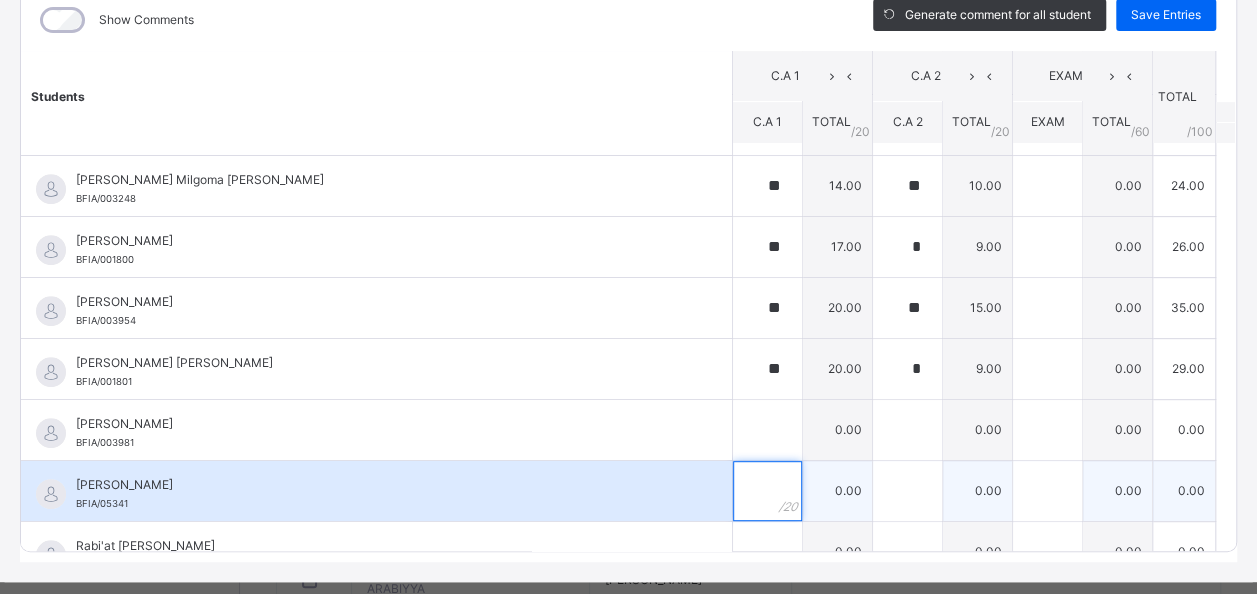 click at bounding box center [767, 491] 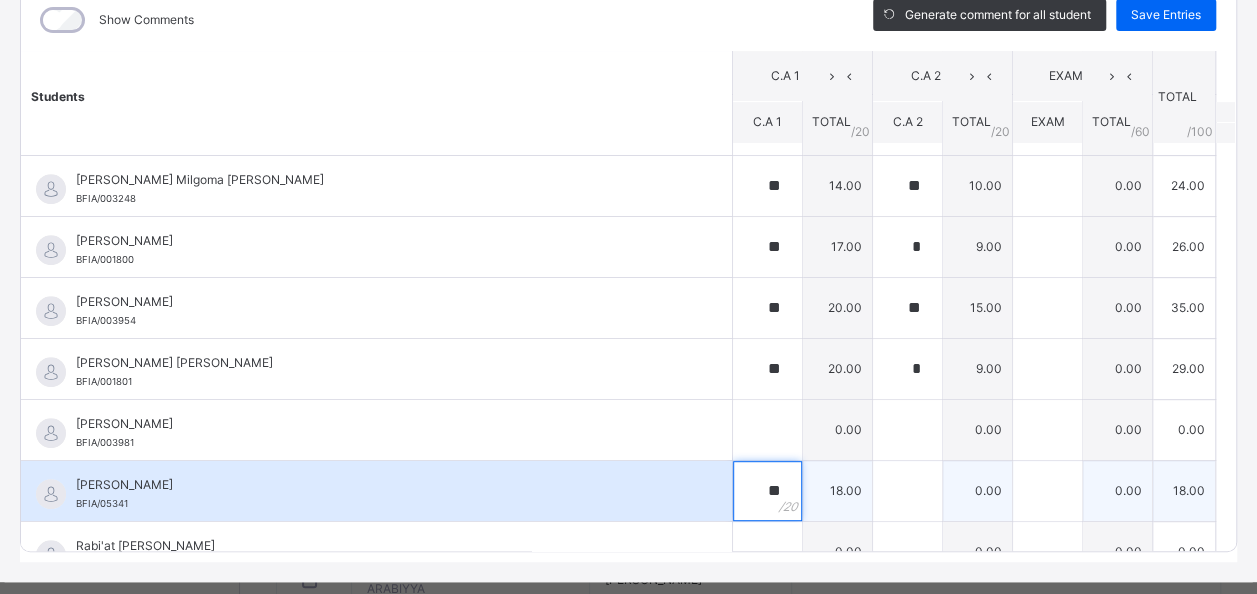 type on "**" 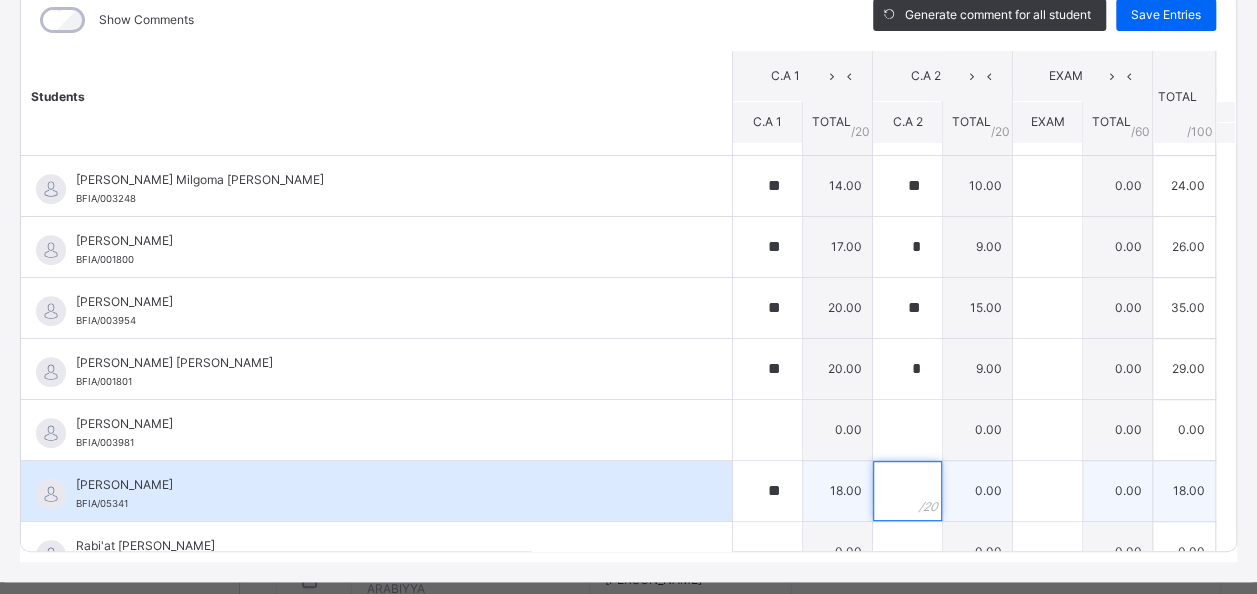 click at bounding box center [907, 491] 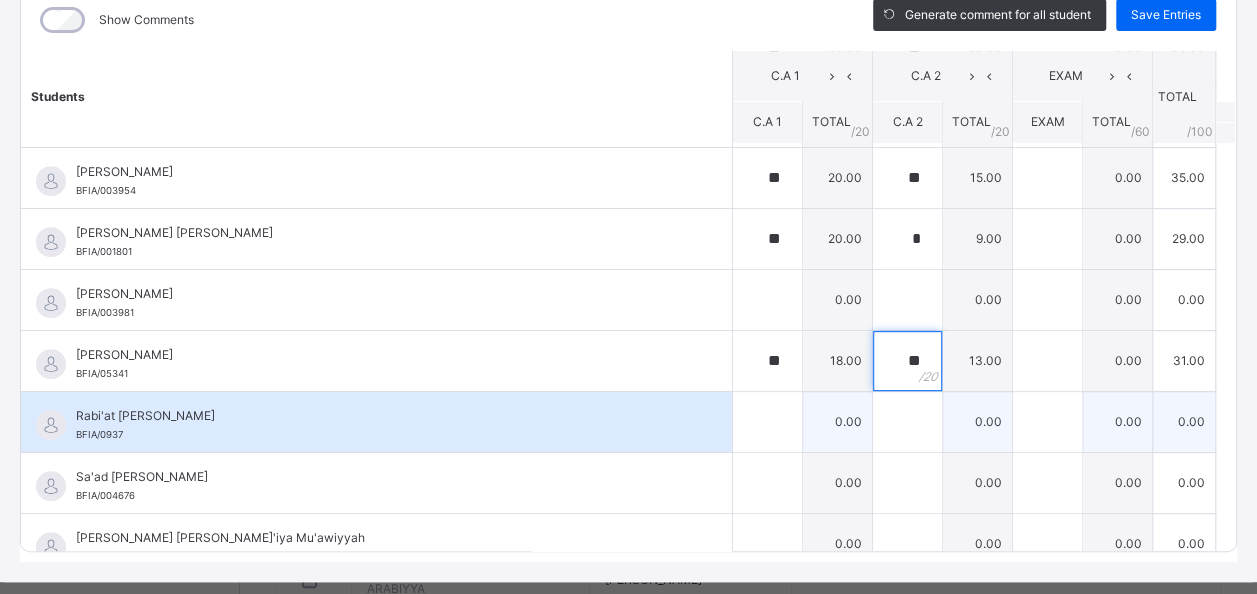 scroll, scrollTop: 567, scrollLeft: 0, axis: vertical 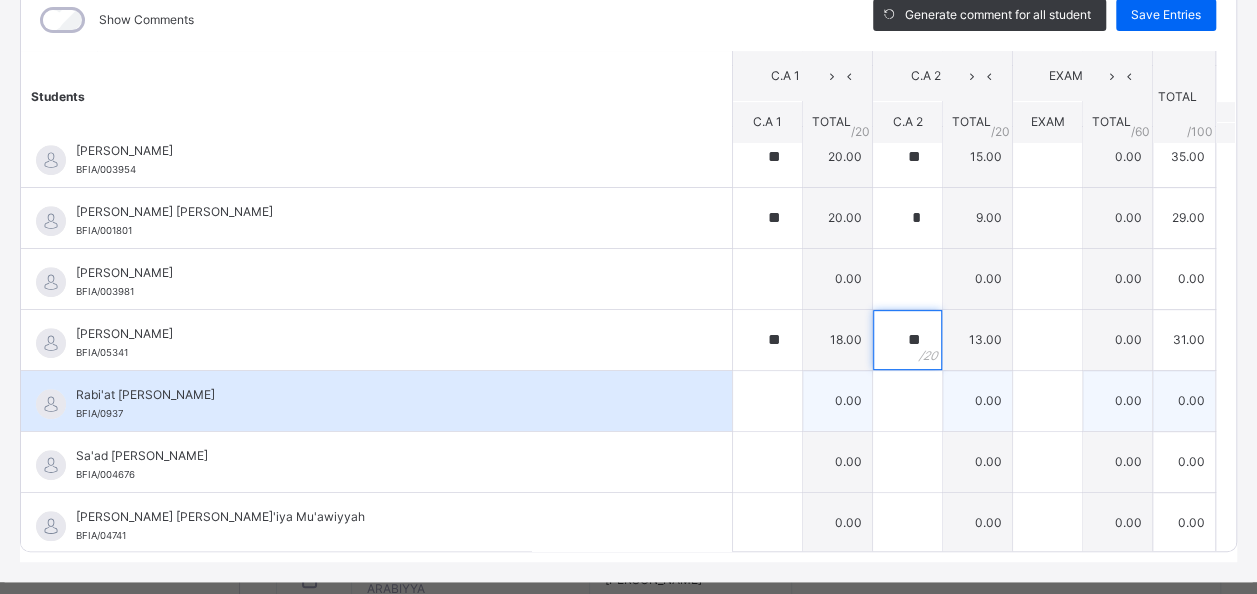 type on "**" 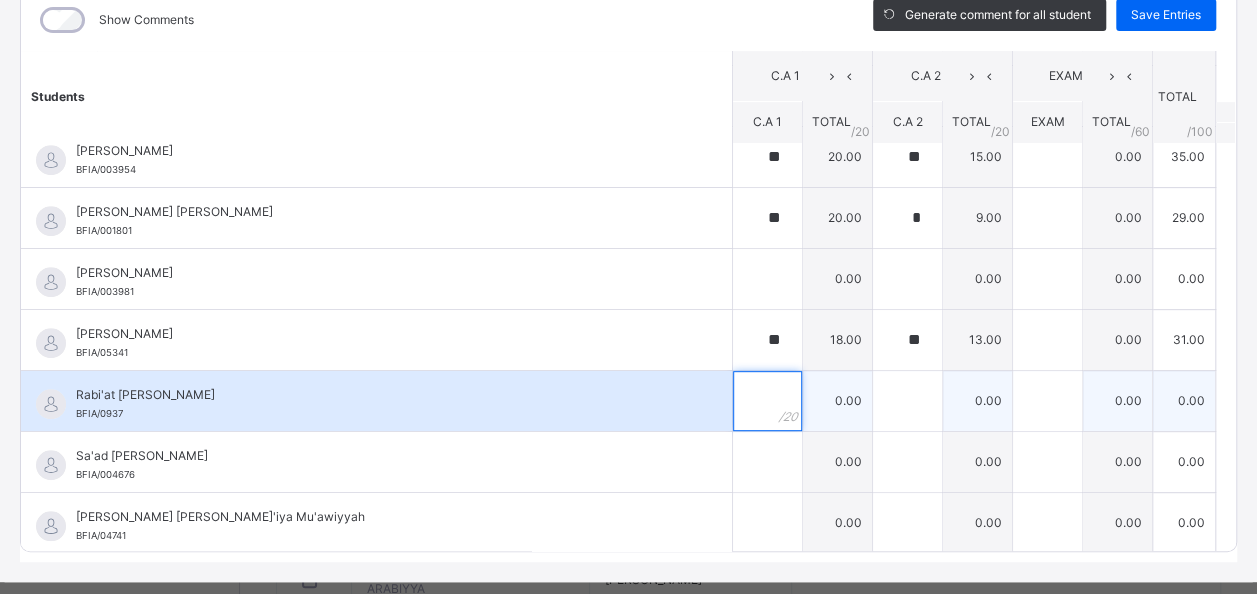 click at bounding box center (767, 401) 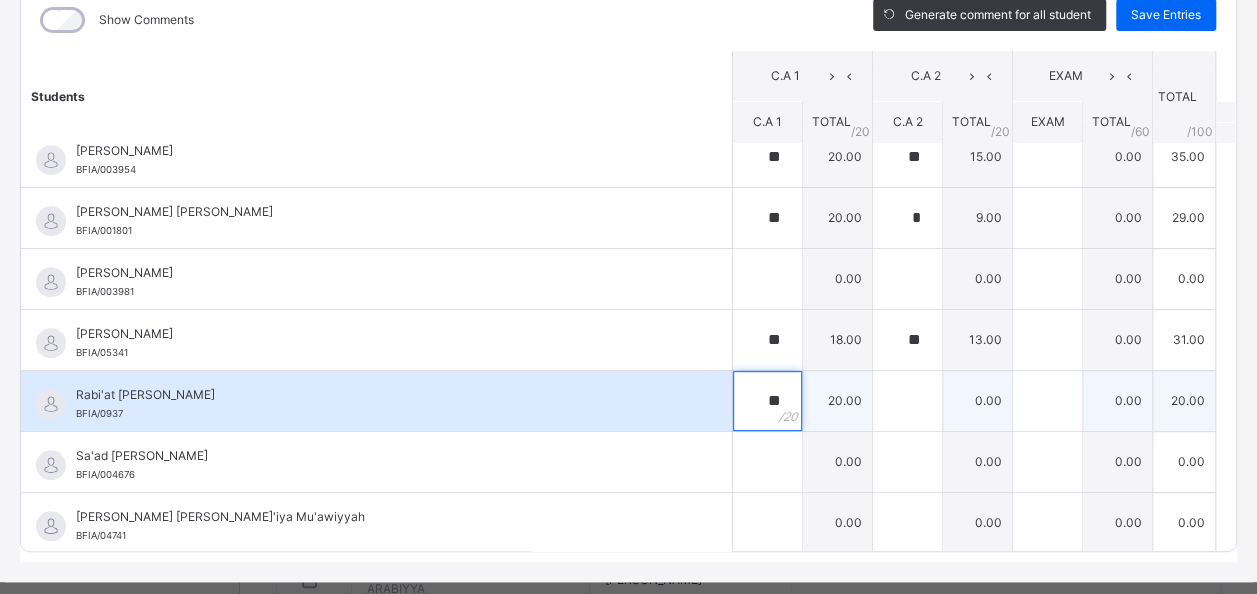 type on "**" 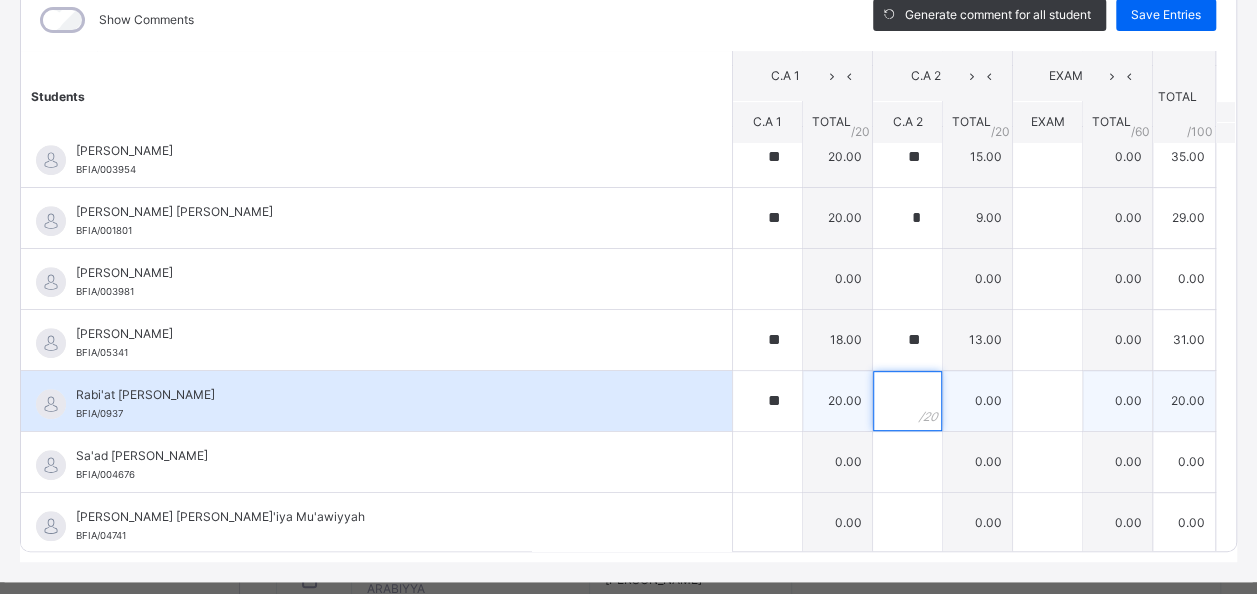 click at bounding box center [907, 401] 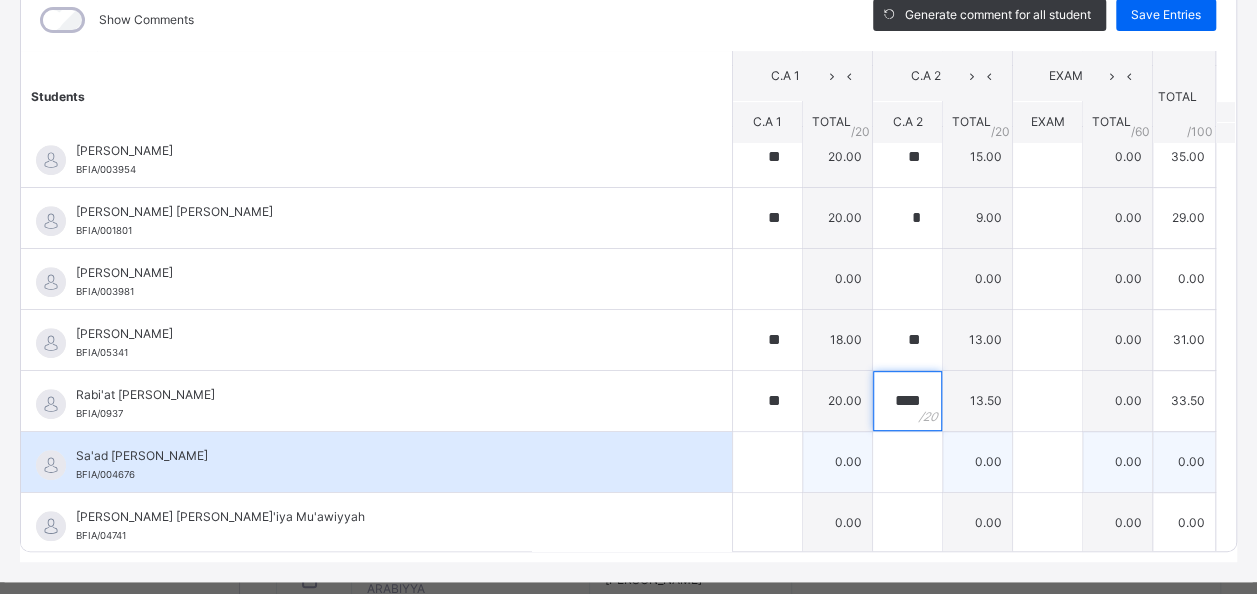 type on "****" 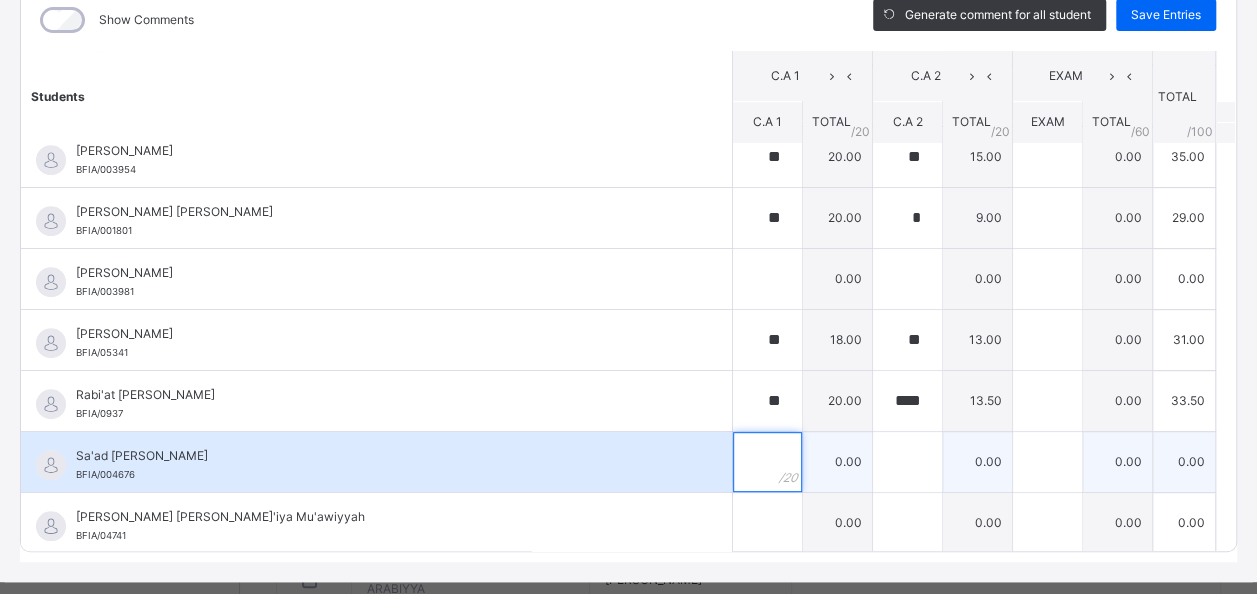 click at bounding box center [767, 462] 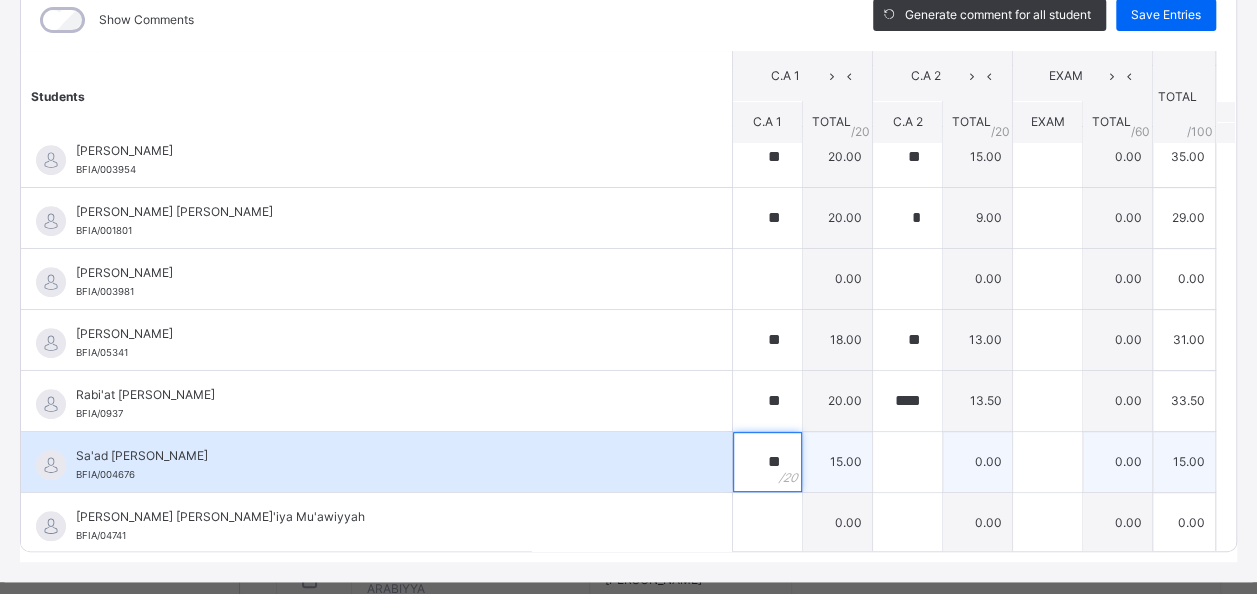 type on "**" 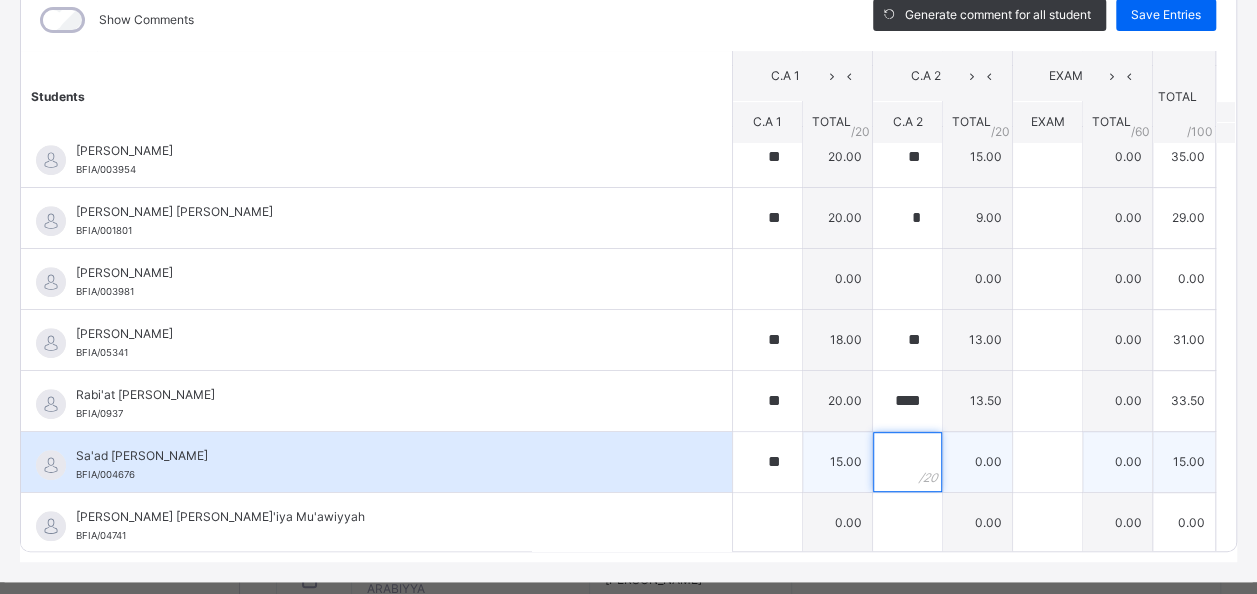 click at bounding box center (907, 462) 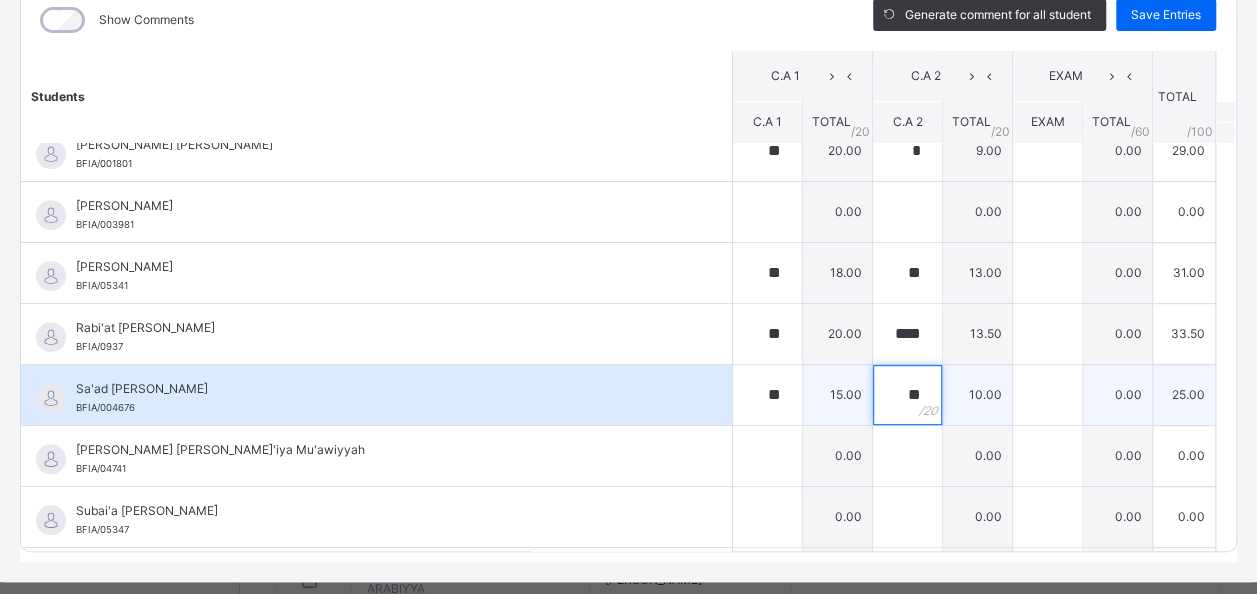 scroll, scrollTop: 684, scrollLeft: 0, axis: vertical 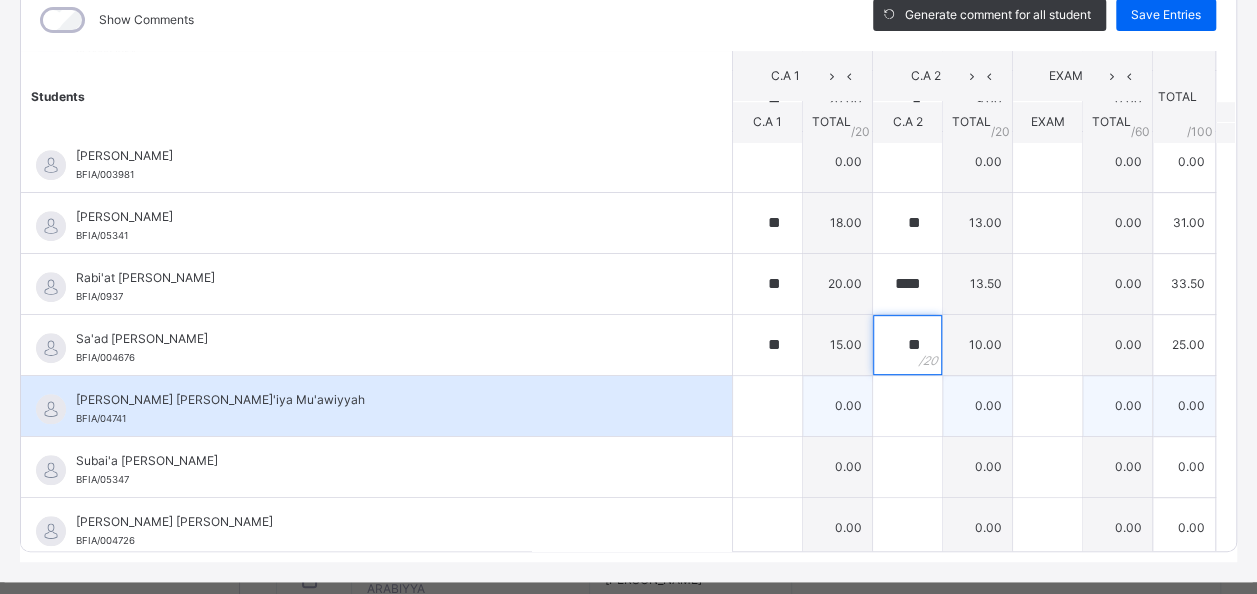 type on "**" 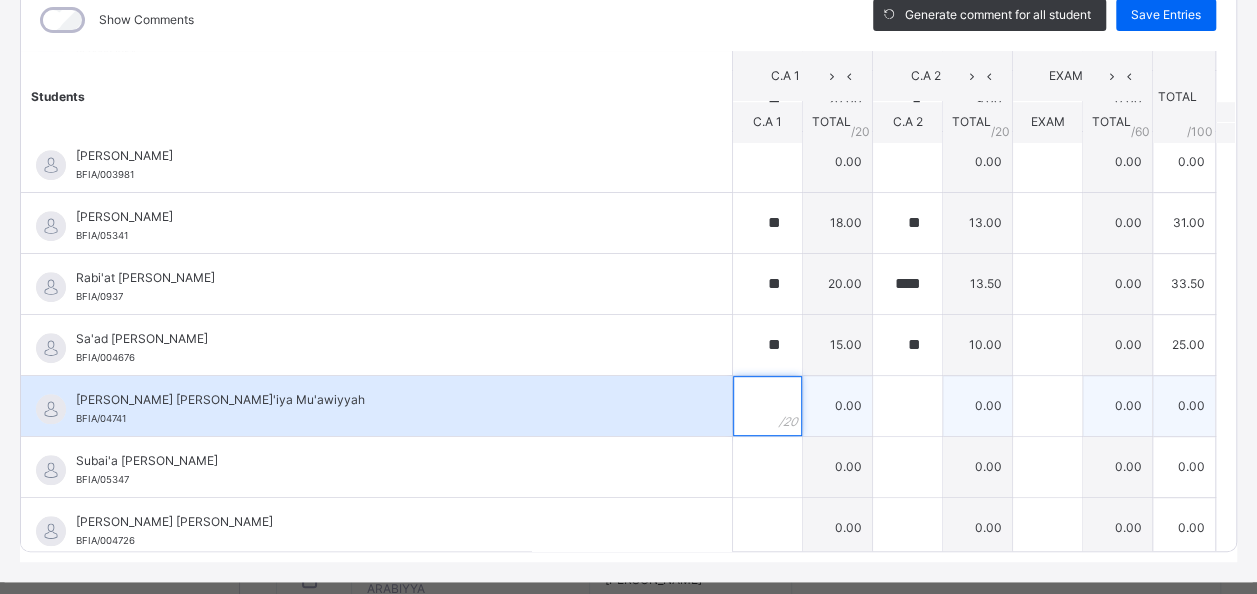 click at bounding box center [767, 406] 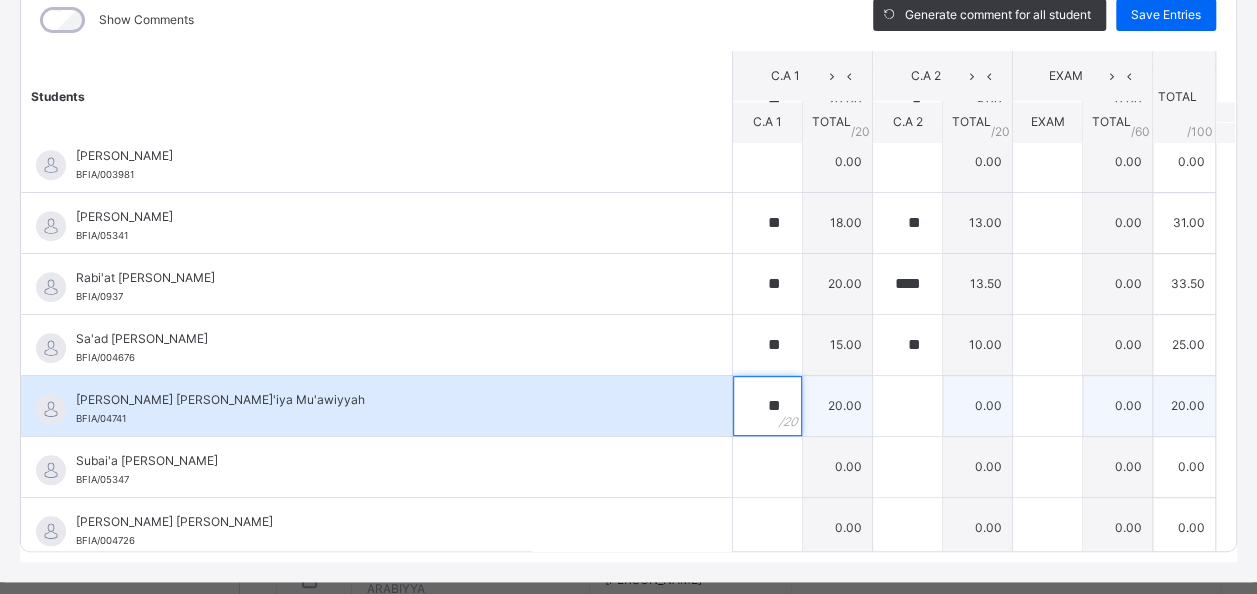 type on "**" 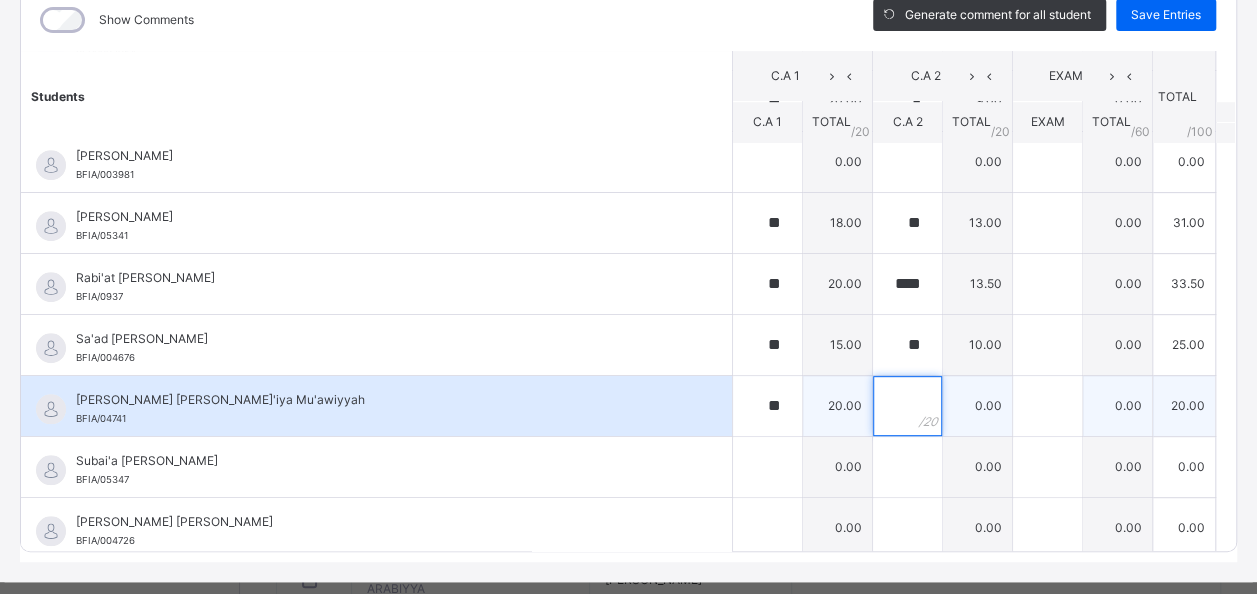 click at bounding box center [907, 406] 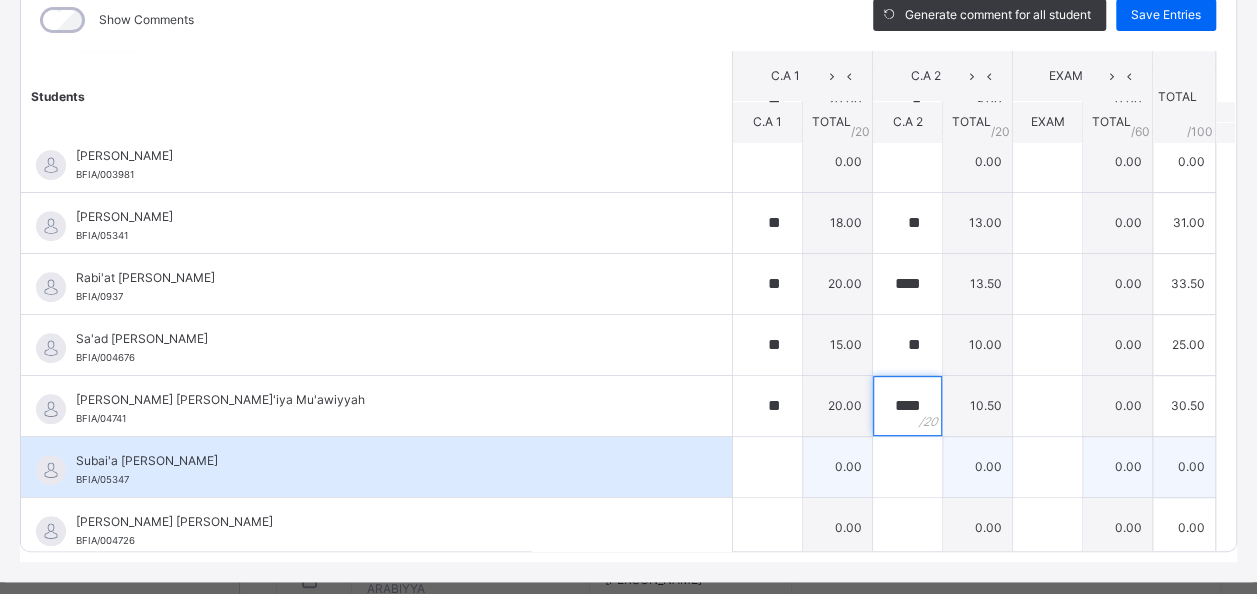 type on "****" 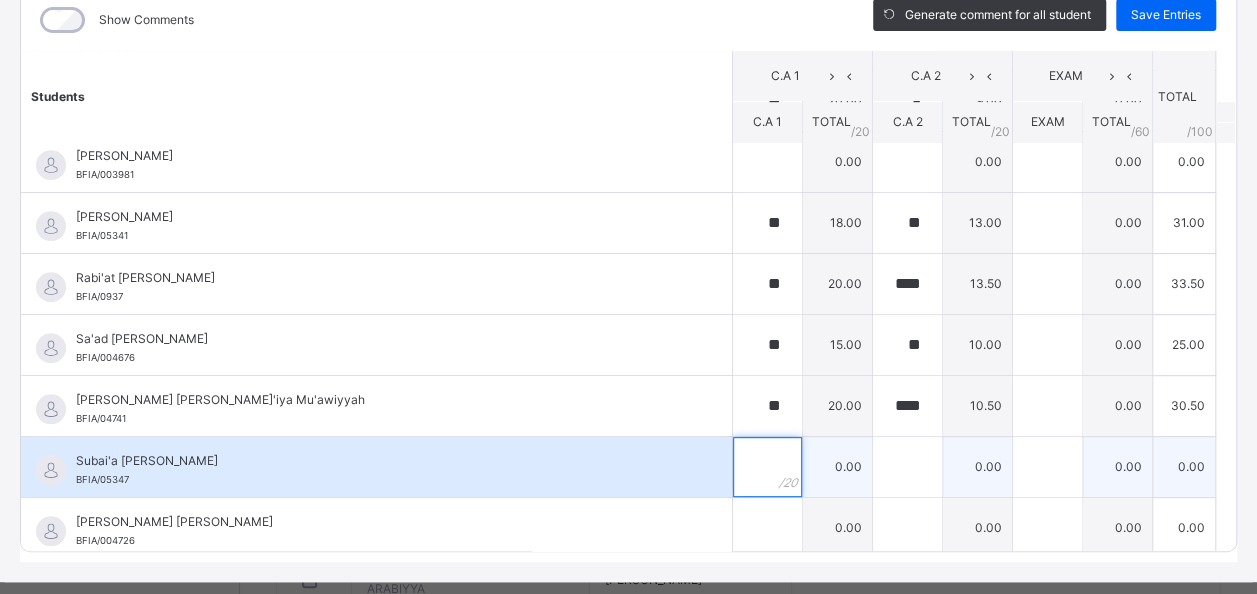 click at bounding box center [767, 467] 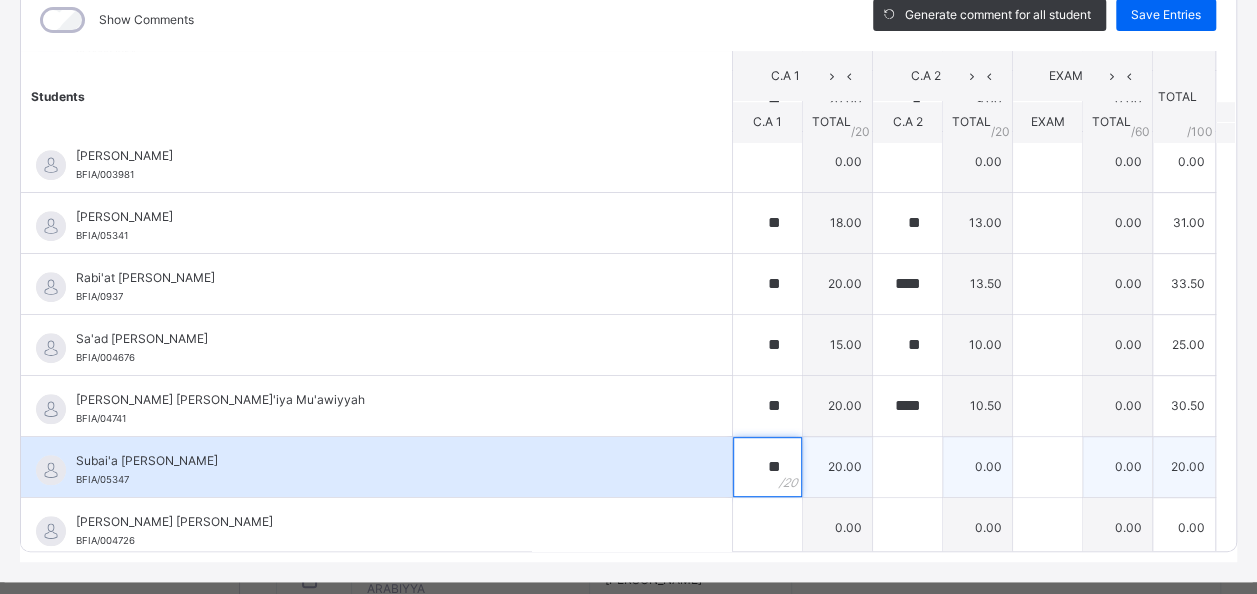 type on "**" 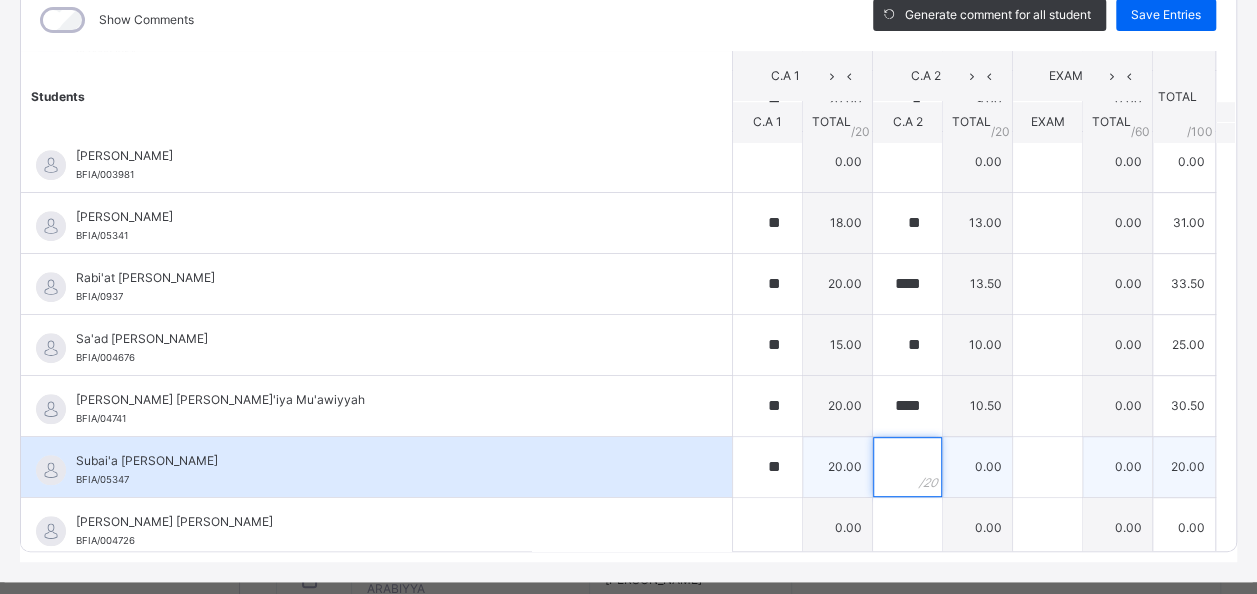 click at bounding box center (907, 467) 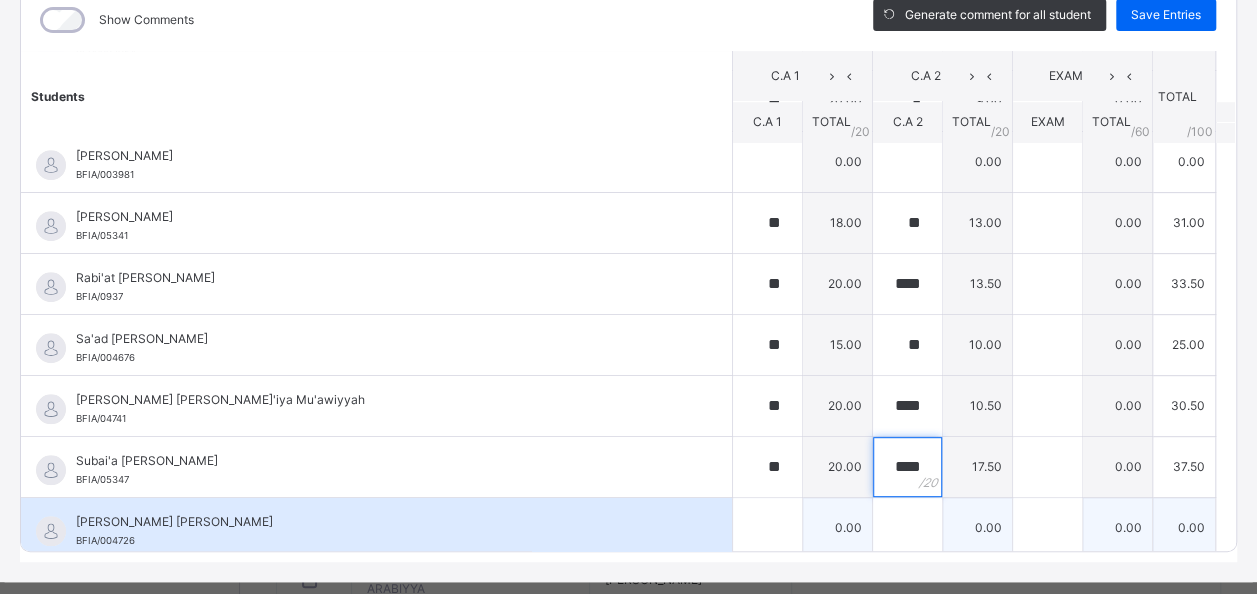type on "****" 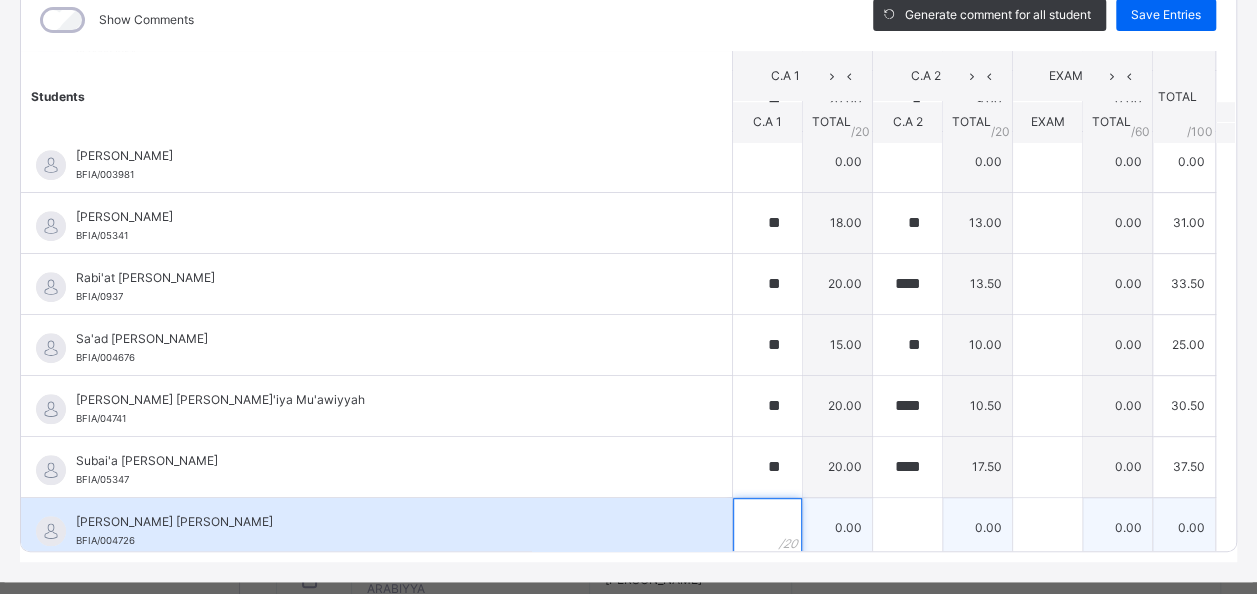 click at bounding box center (767, 528) 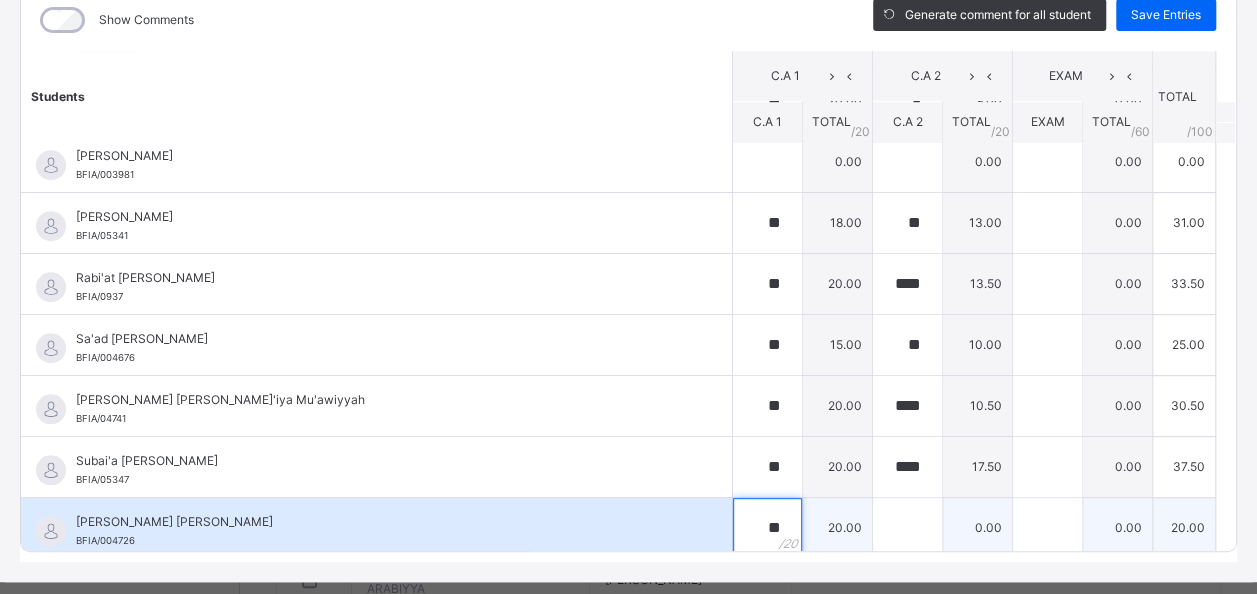 type on "**" 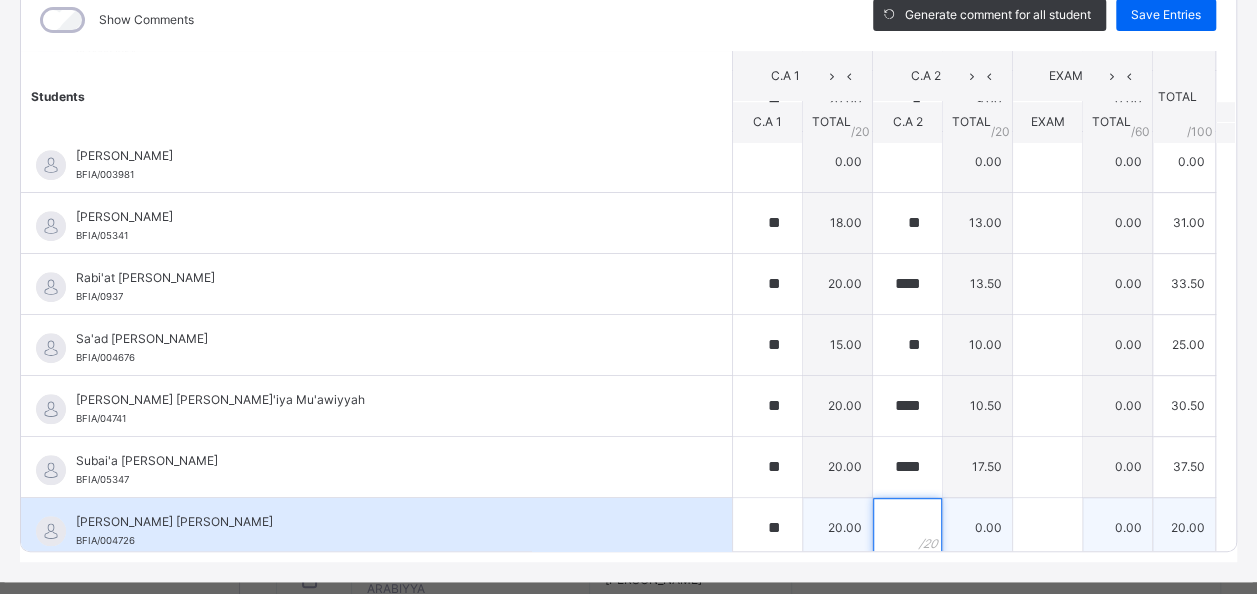 click at bounding box center (907, 528) 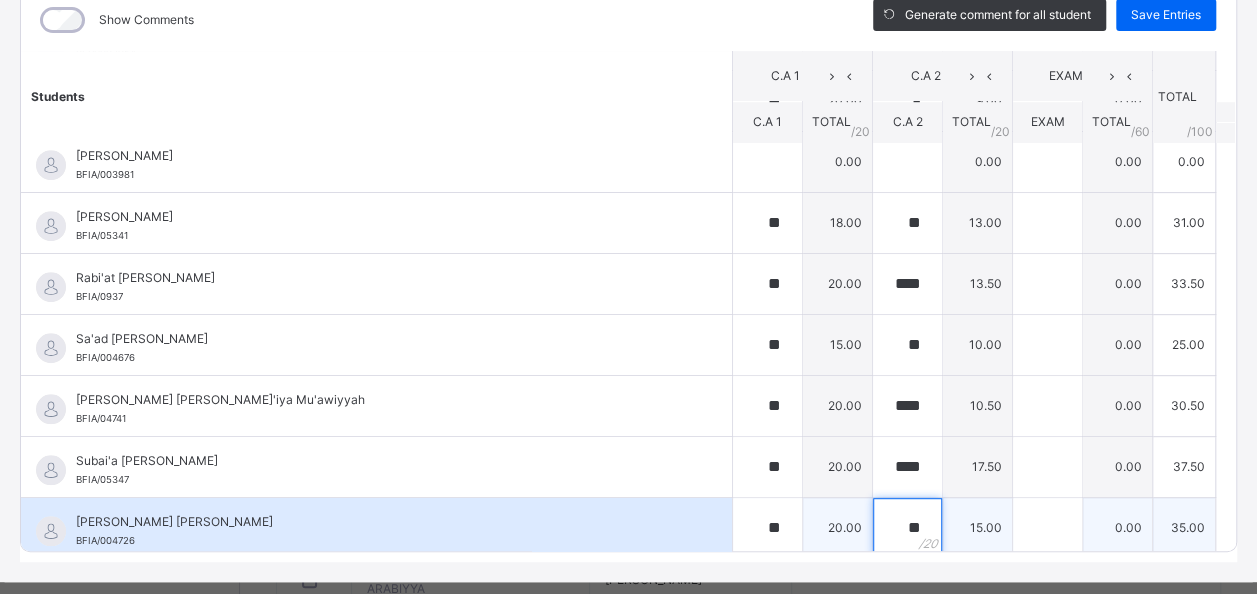 scroll, scrollTop: 316, scrollLeft: 0, axis: vertical 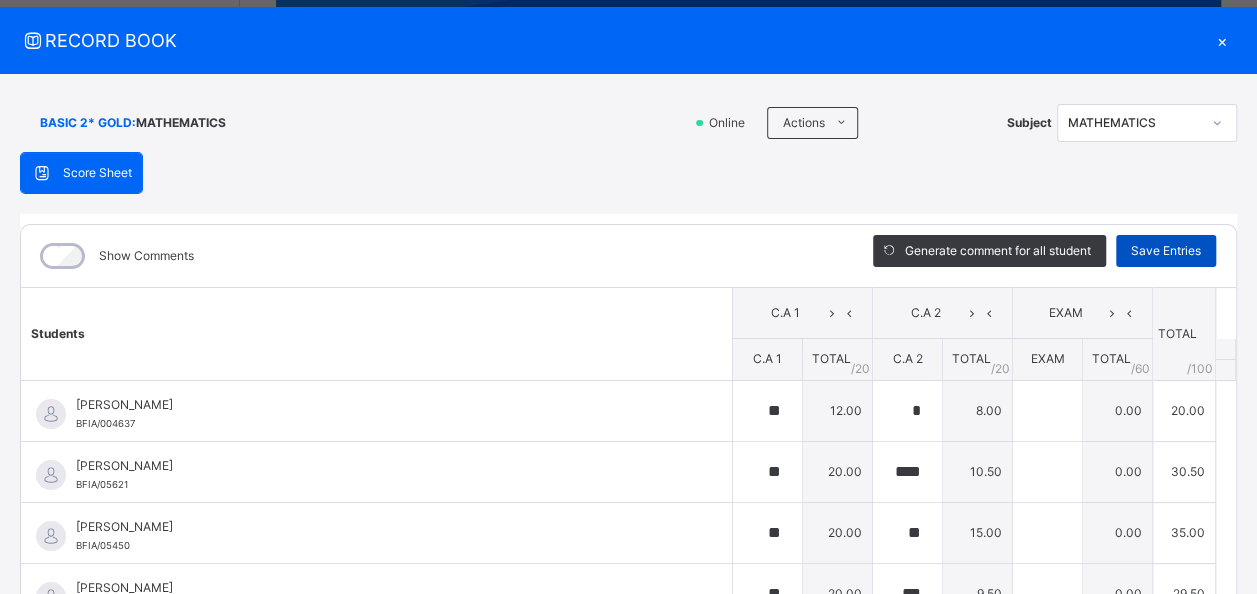 type on "**" 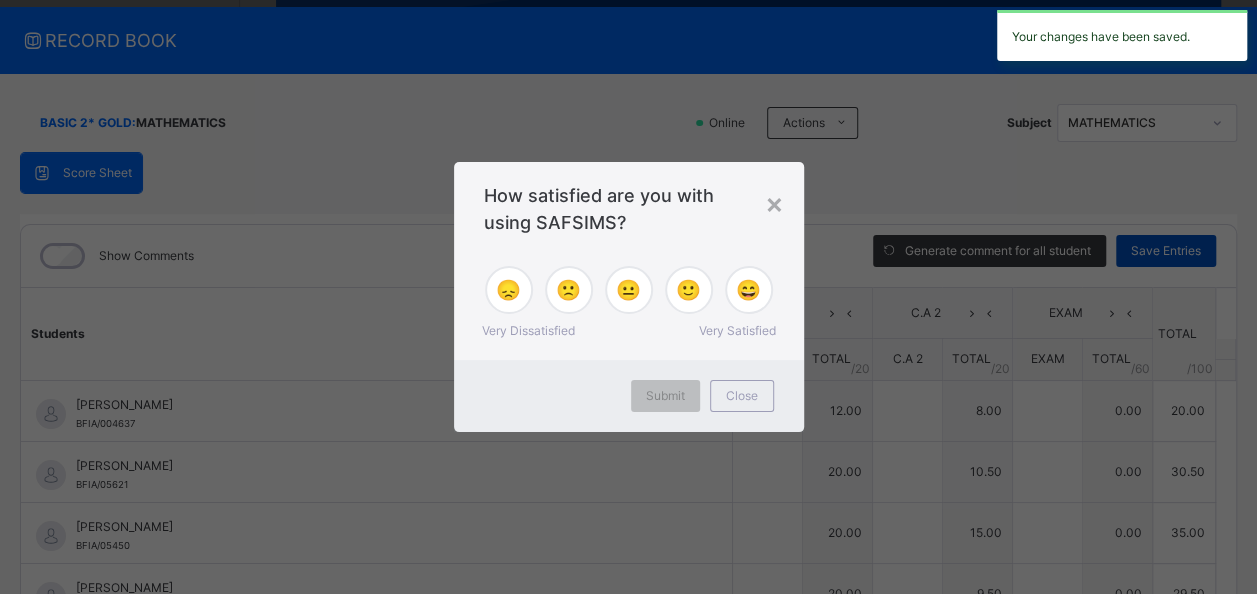 type on "**" 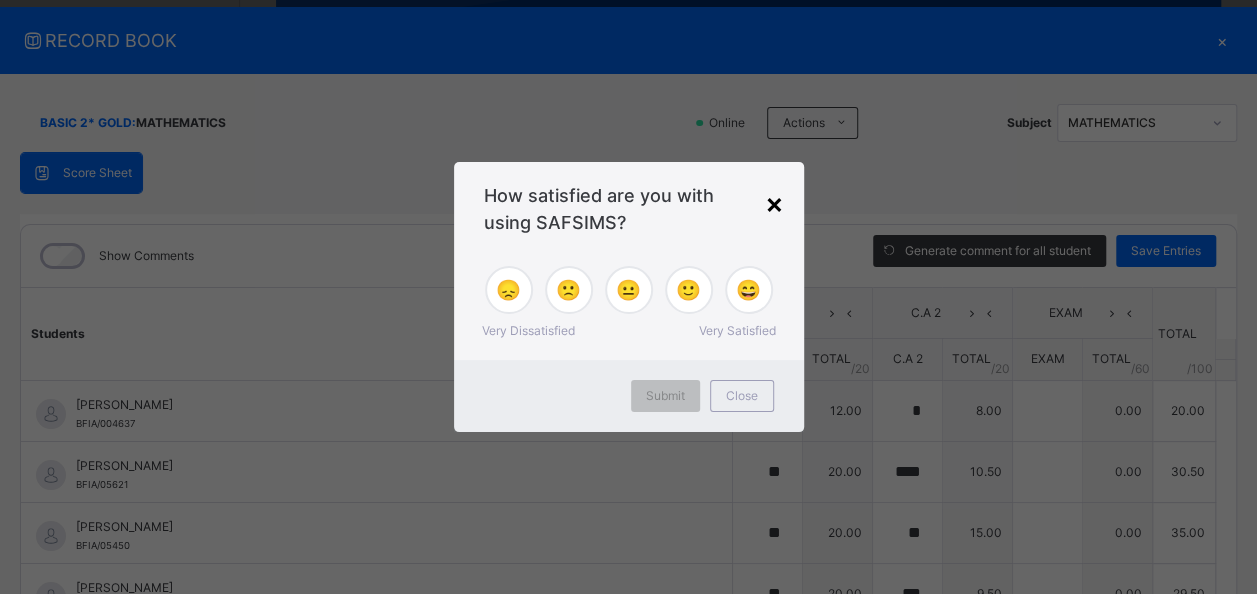 click on "×" at bounding box center (774, 203) 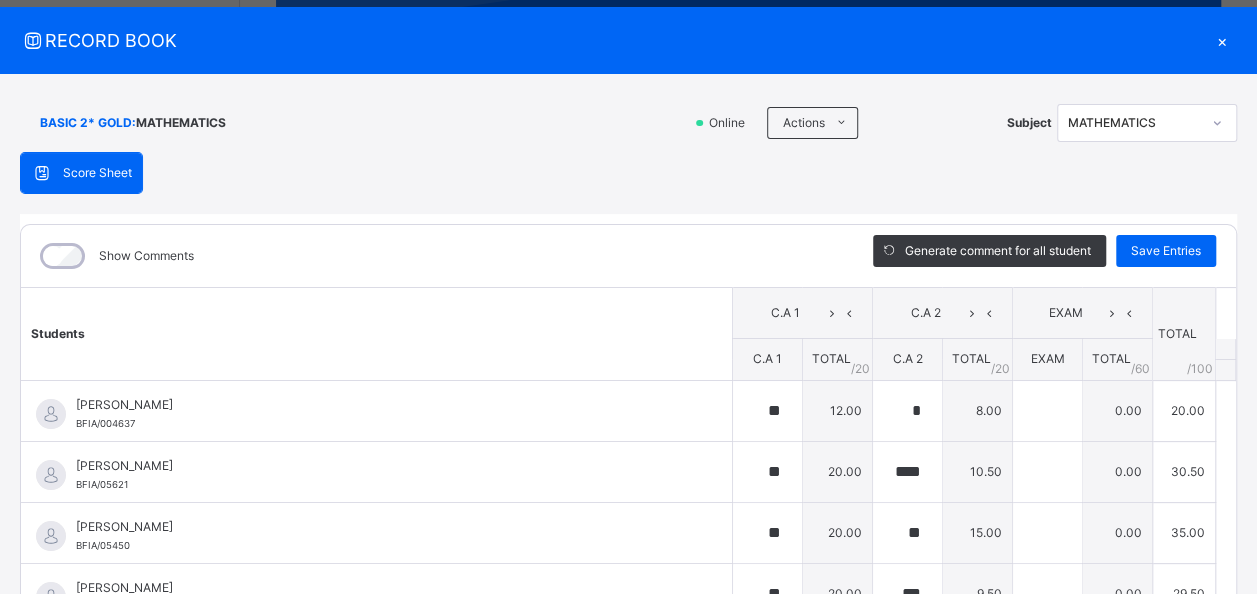 click on "×" at bounding box center (1222, 40) 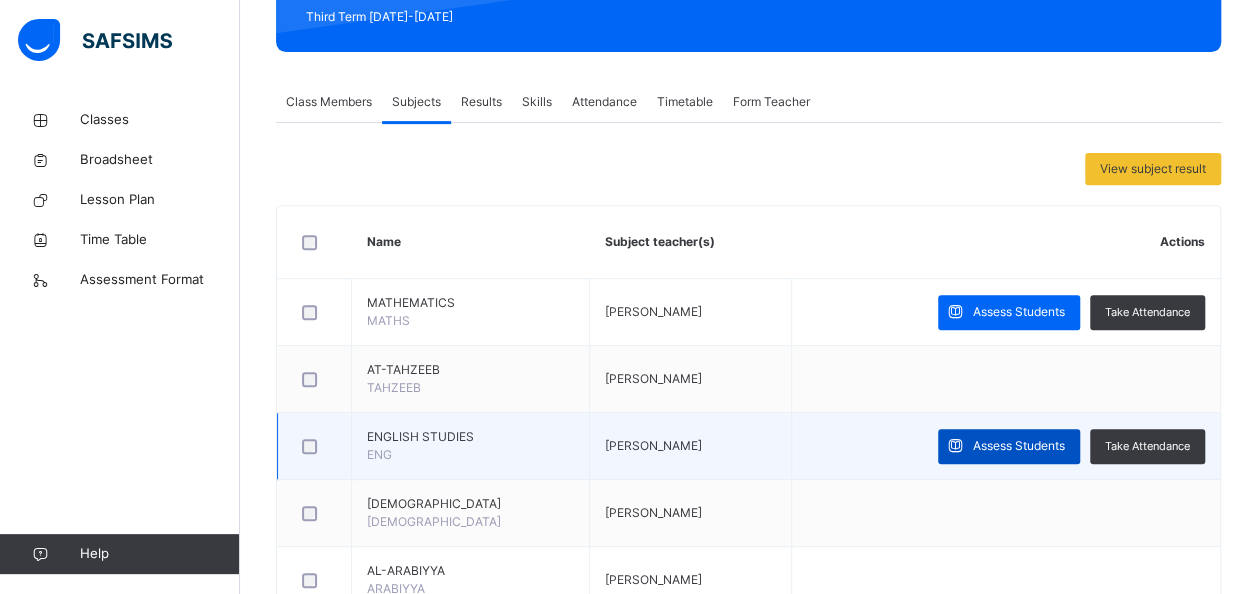 click on "Assess Students" at bounding box center (1019, 446) 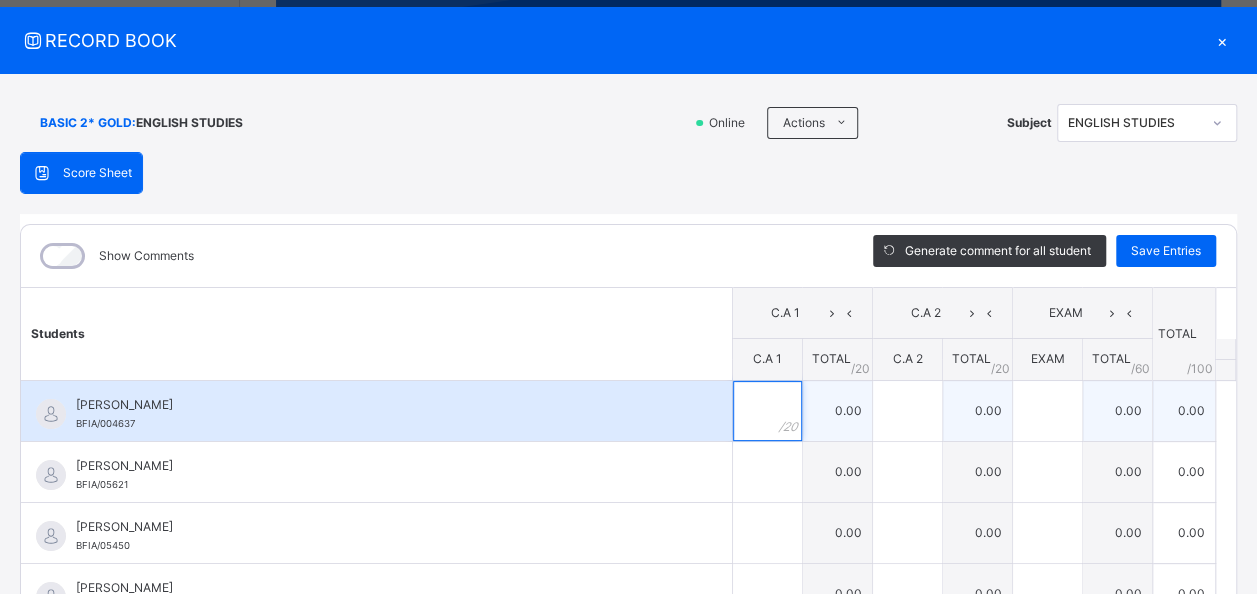 click at bounding box center (767, 411) 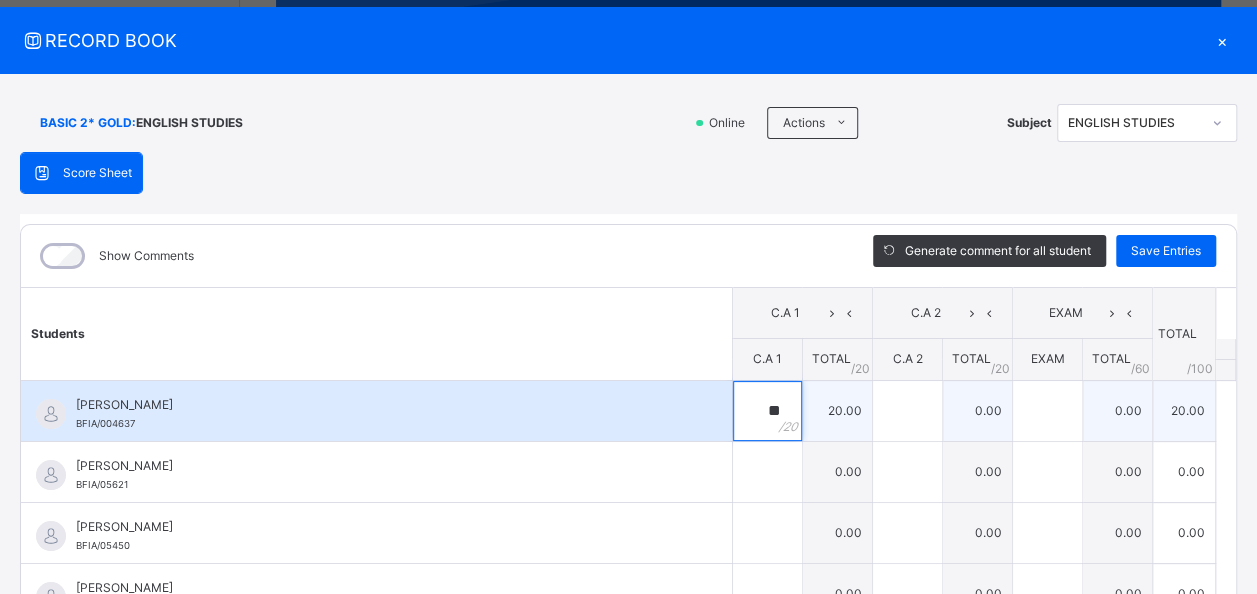 type on "**" 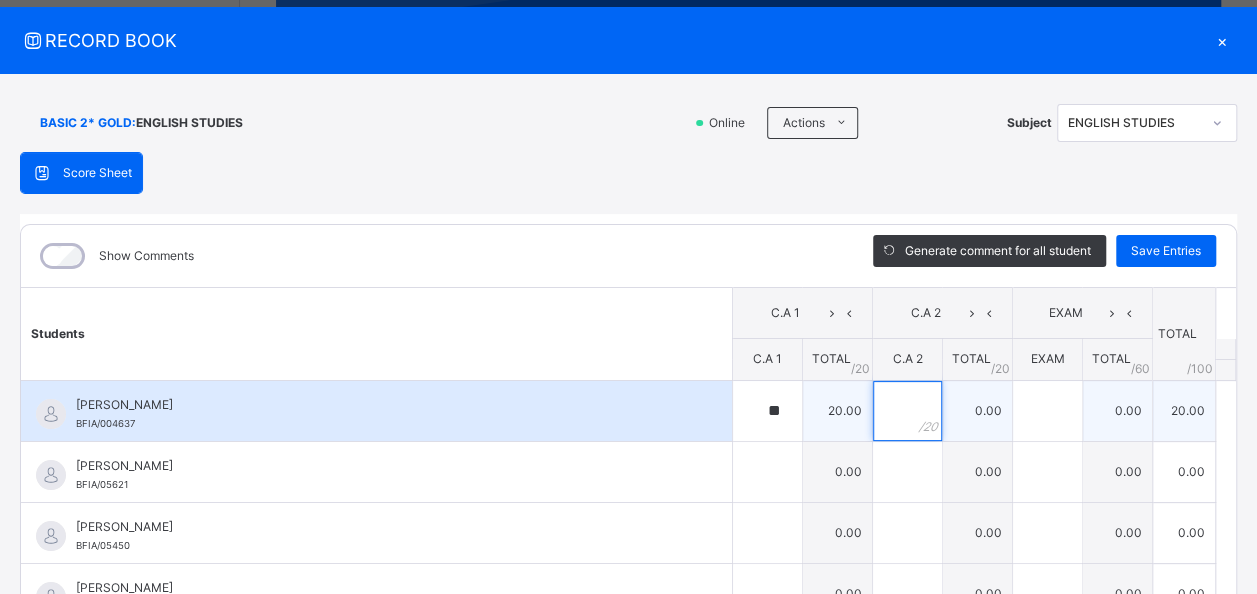 click at bounding box center [907, 411] 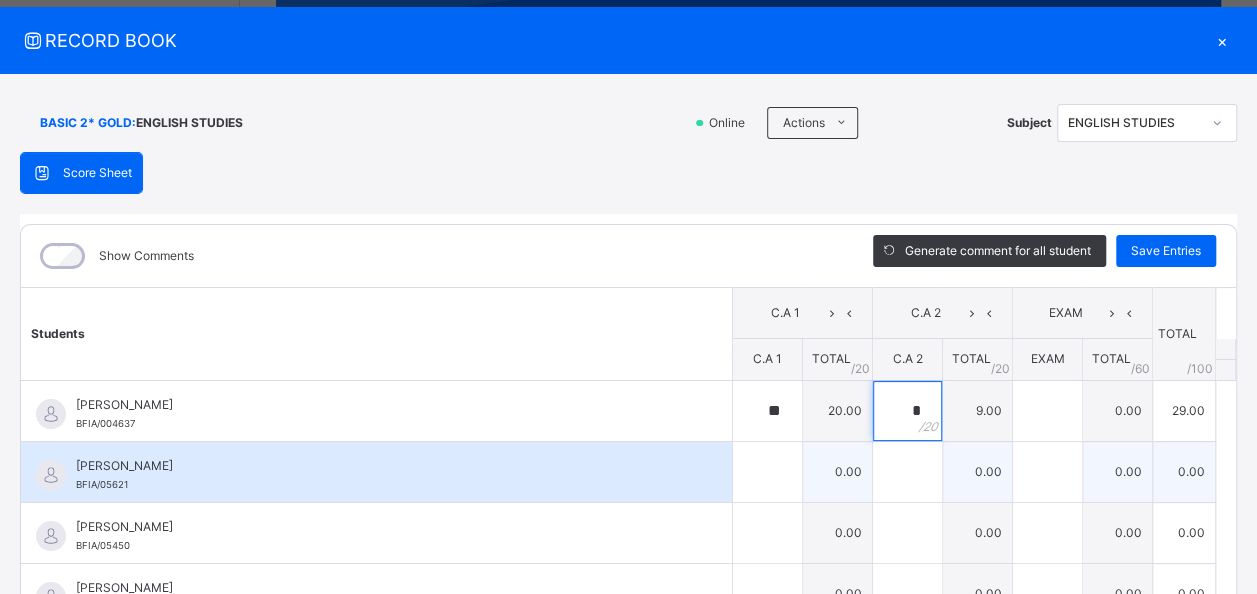 type on "*" 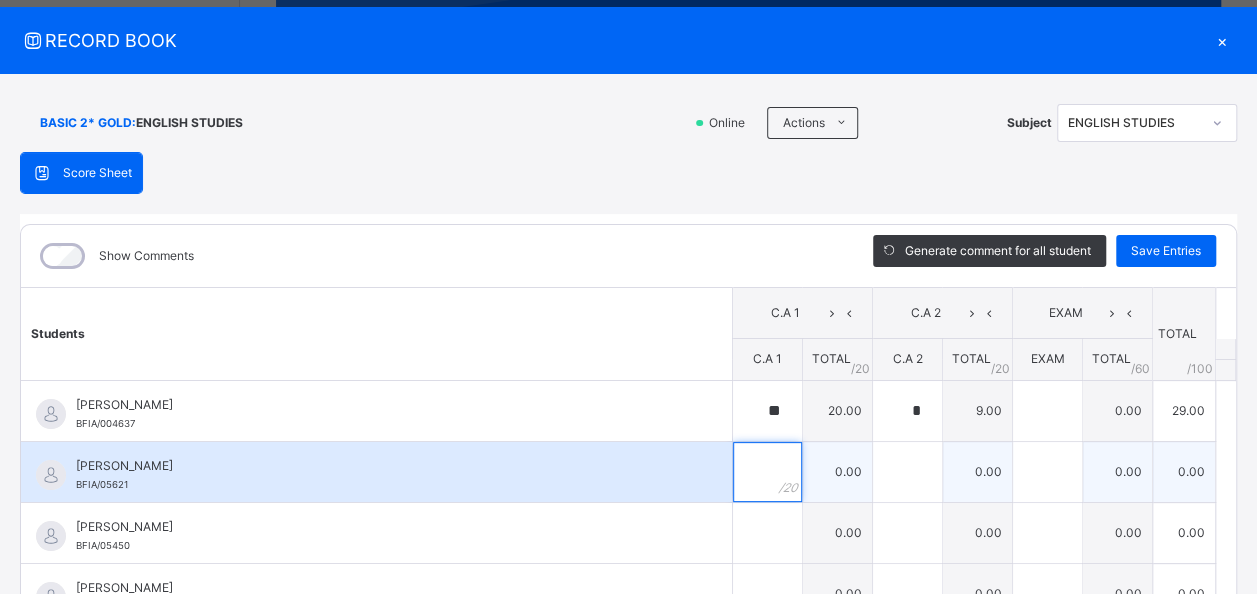 click at bounding box center [767, 472] 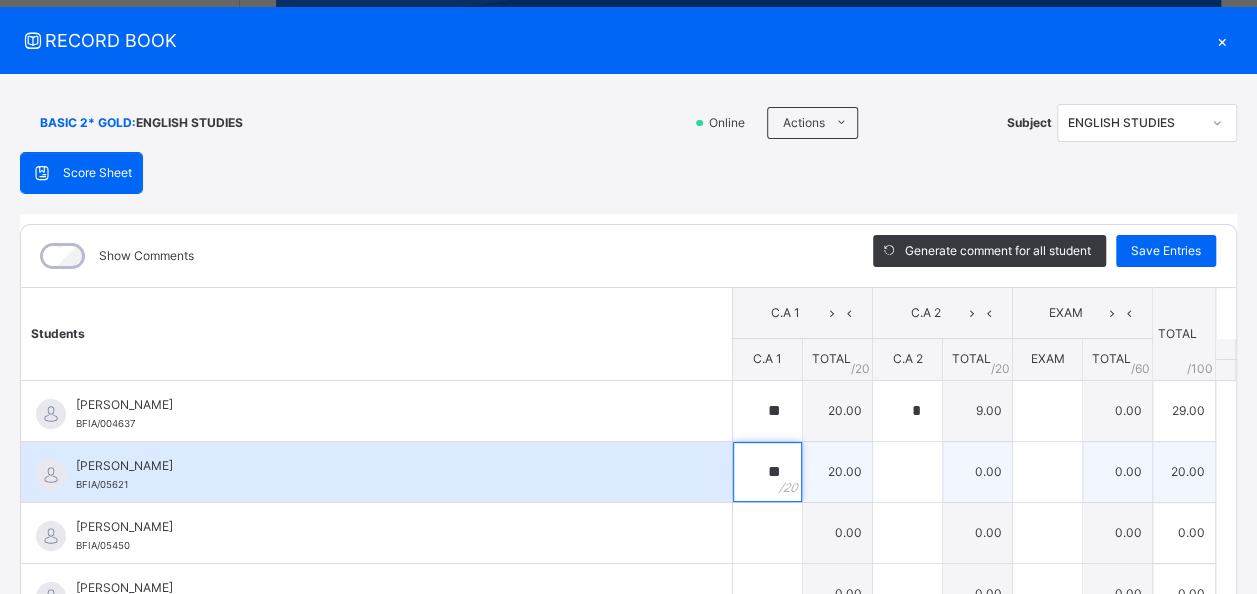type on "**" 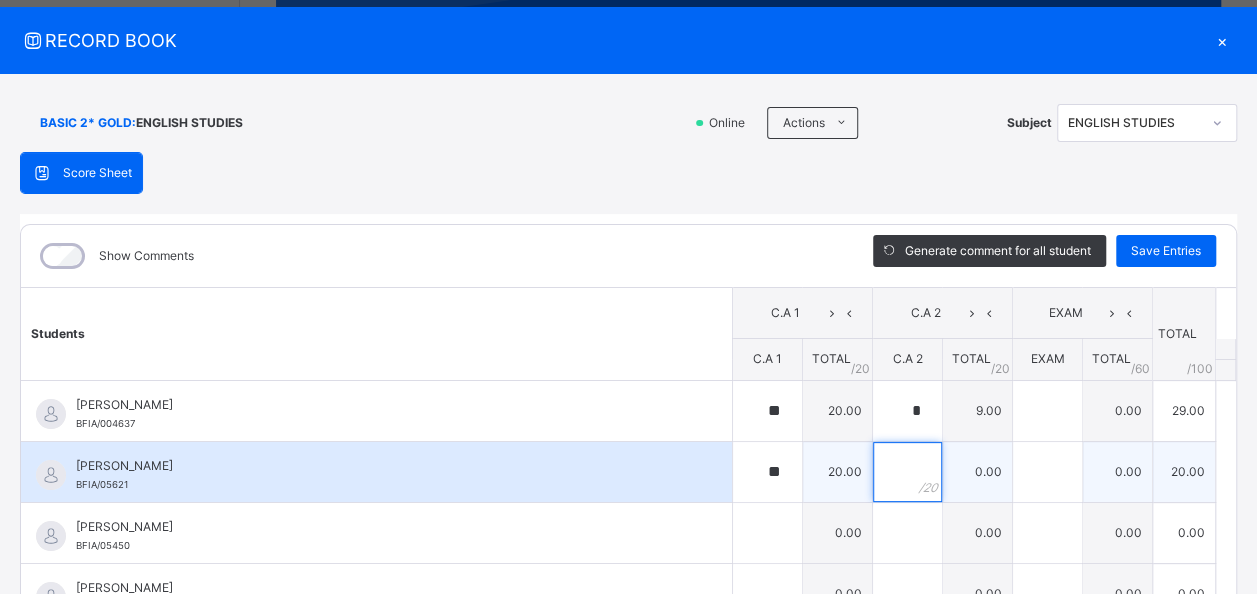 click at bounding box center (907, 472) 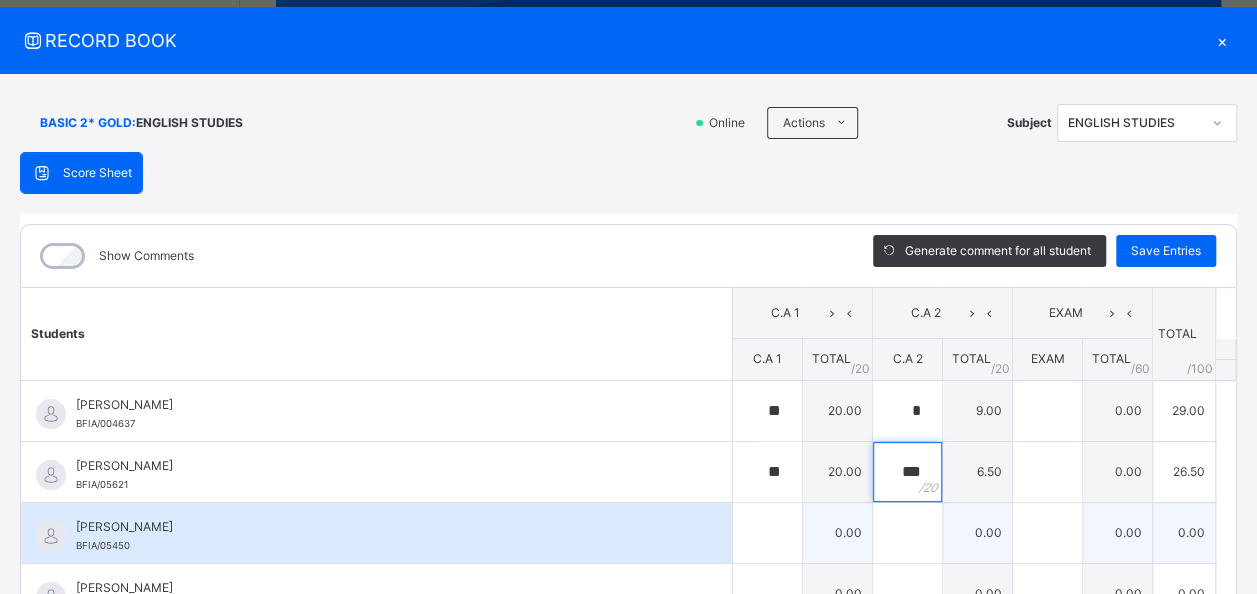type on "***" 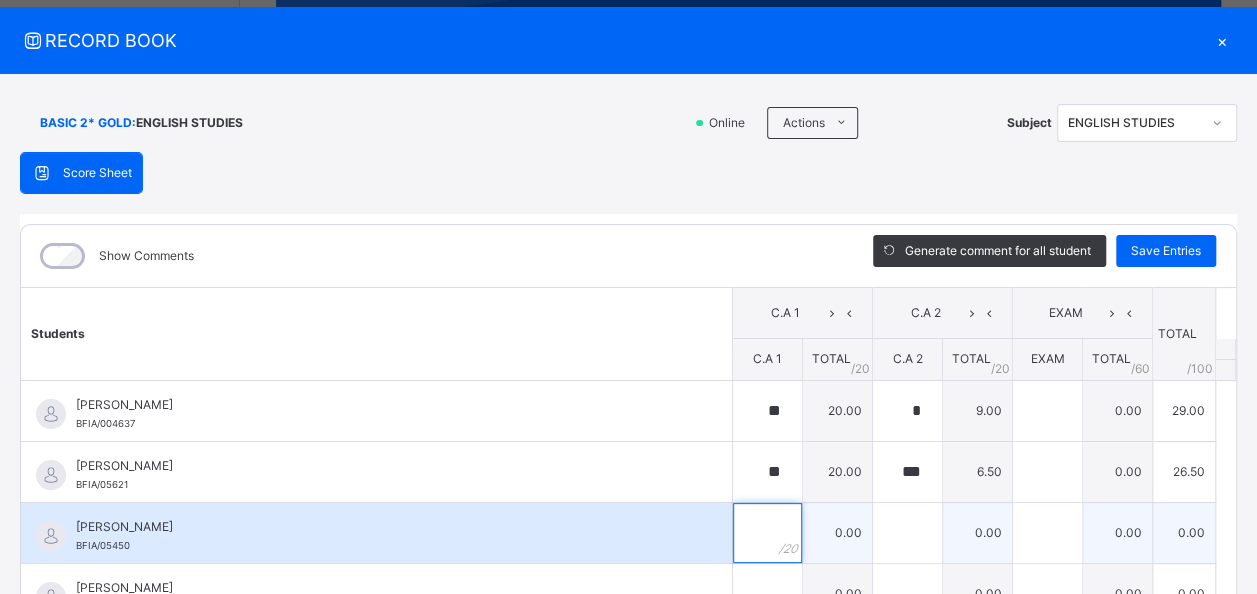 click at bounding box center (767, 533) 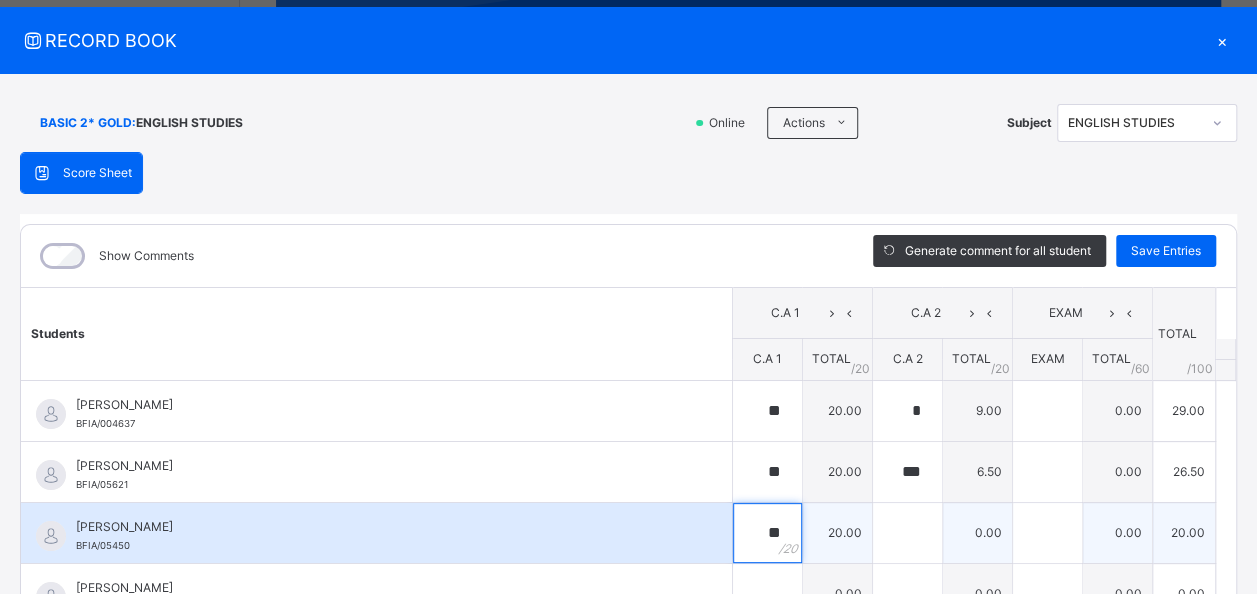 type on "**" 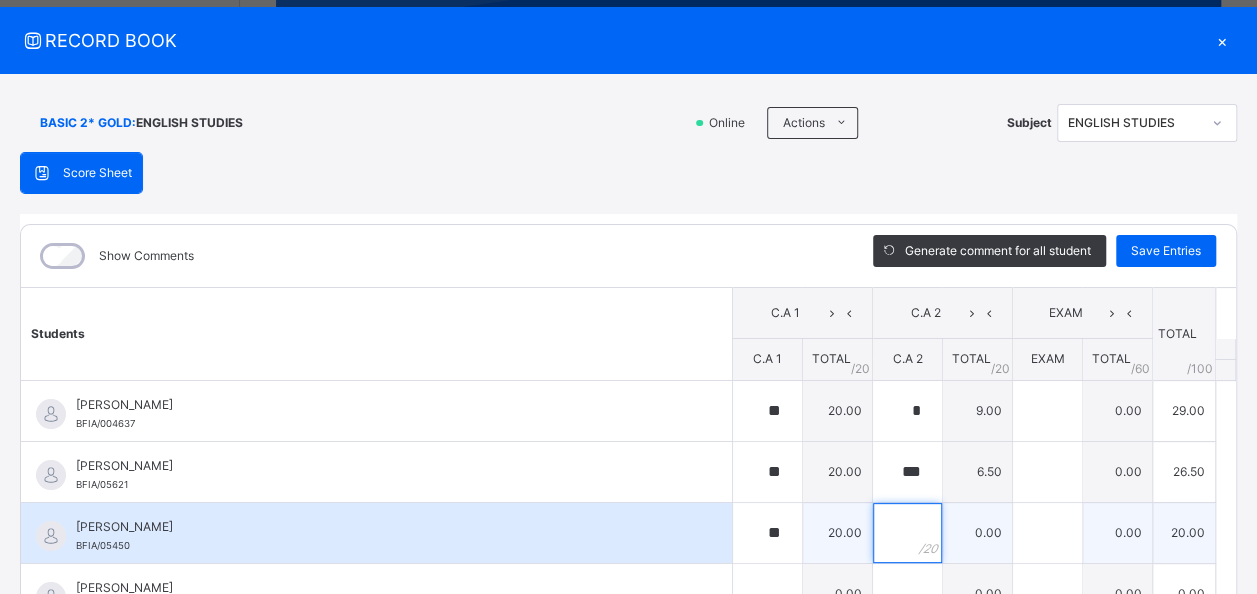 click at bounding box center [907, 533] 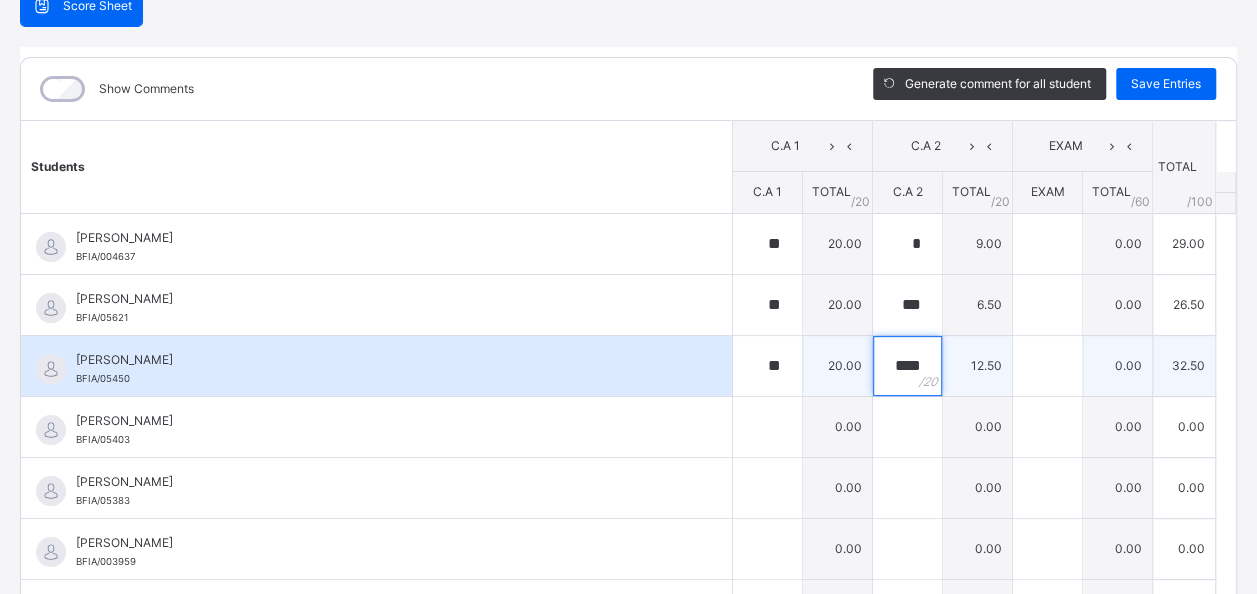 scroll, scrollTop: 212, scrollLeft: 0, axis: vertical 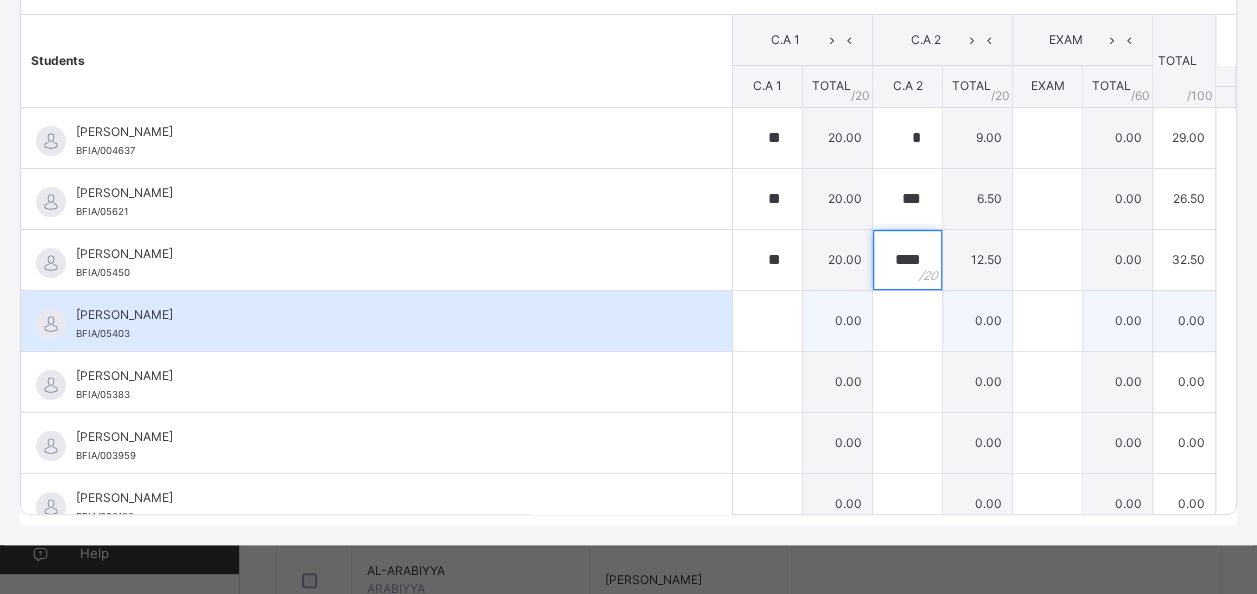 type on "****" 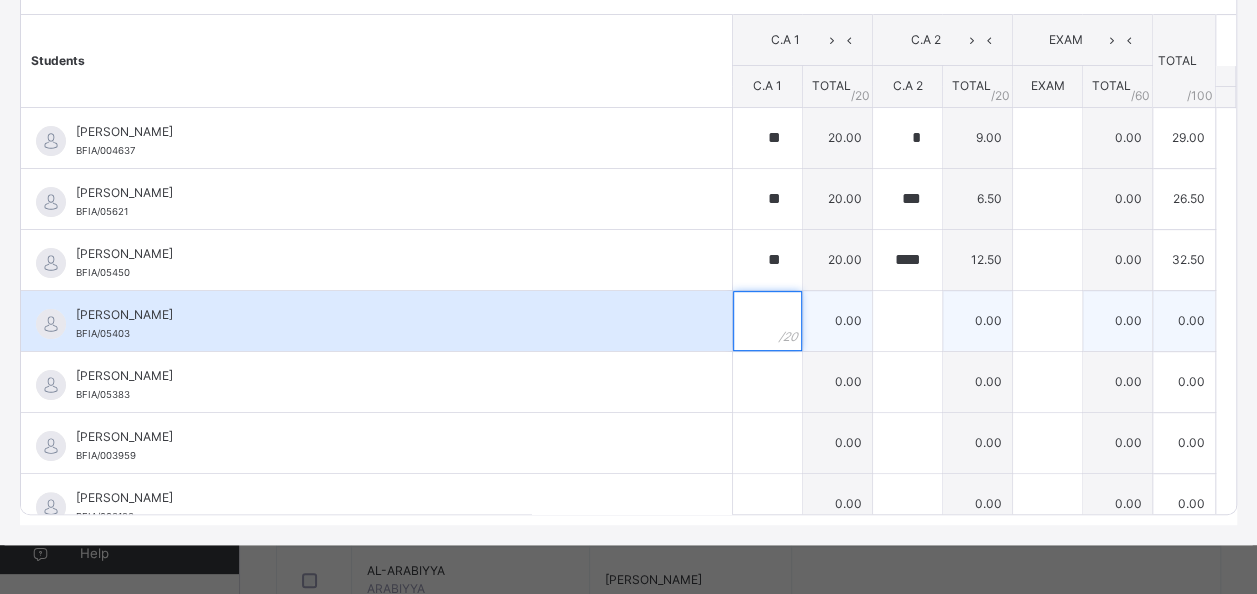 click at bounding box center [767, 321] 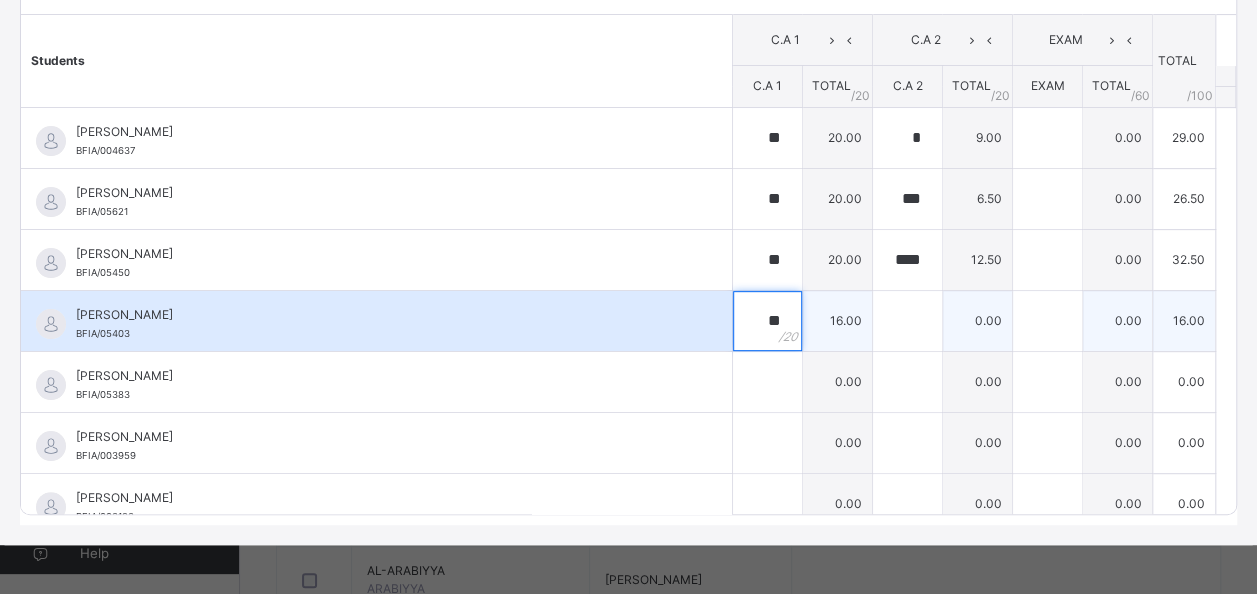 type on "**" 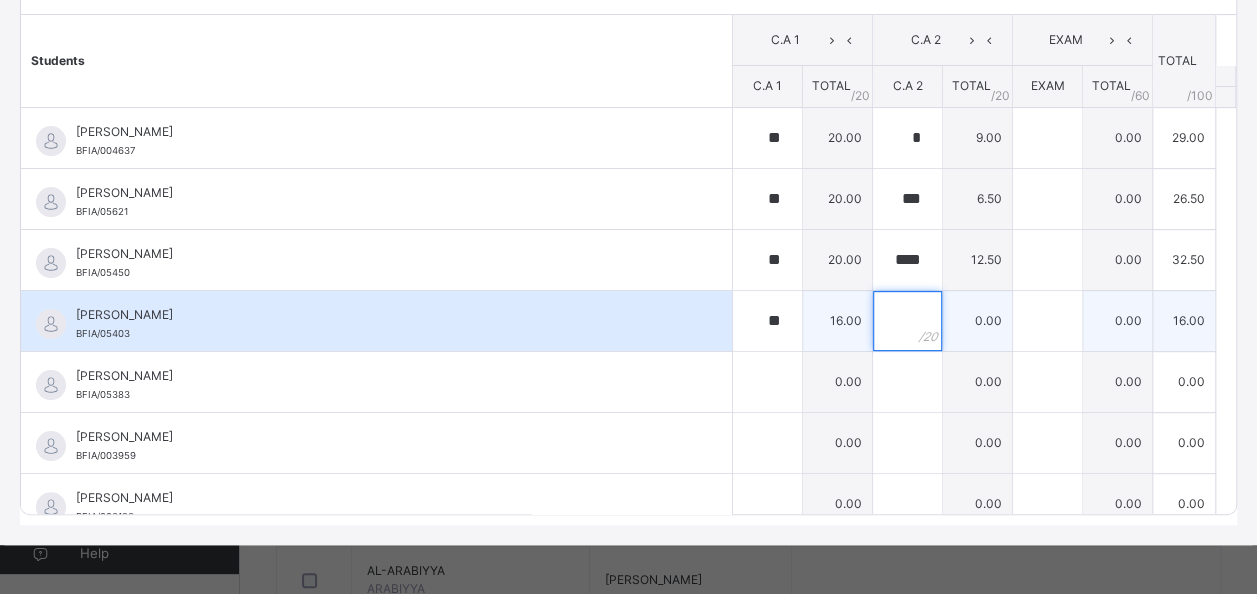 click at bounding box center (907, 321) 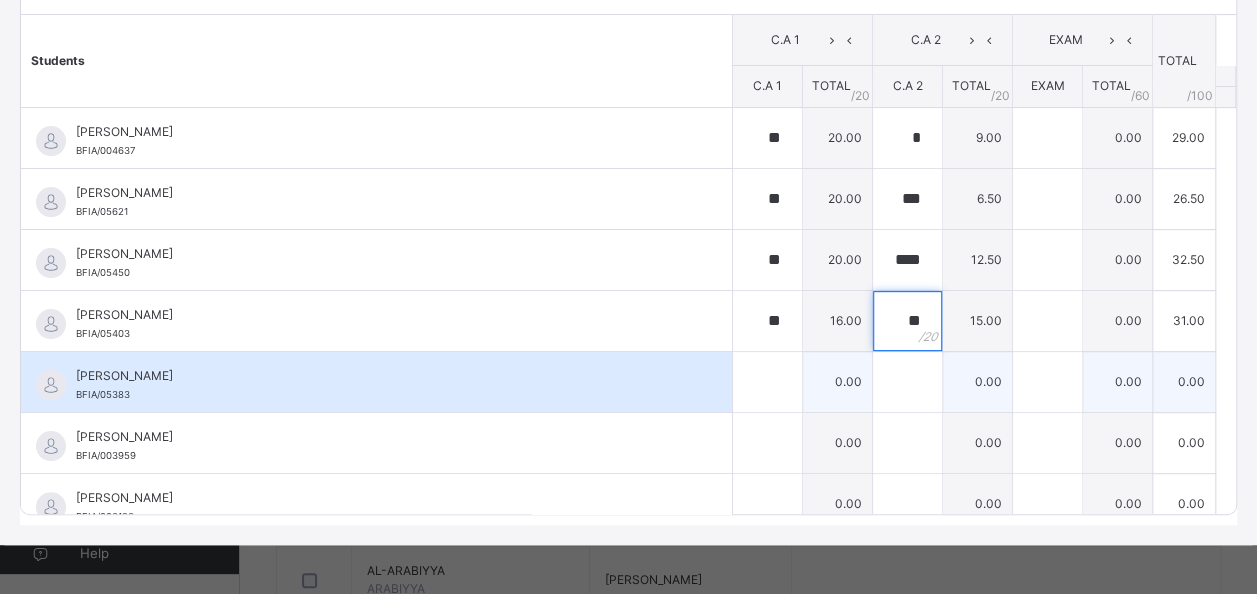 type on "**" 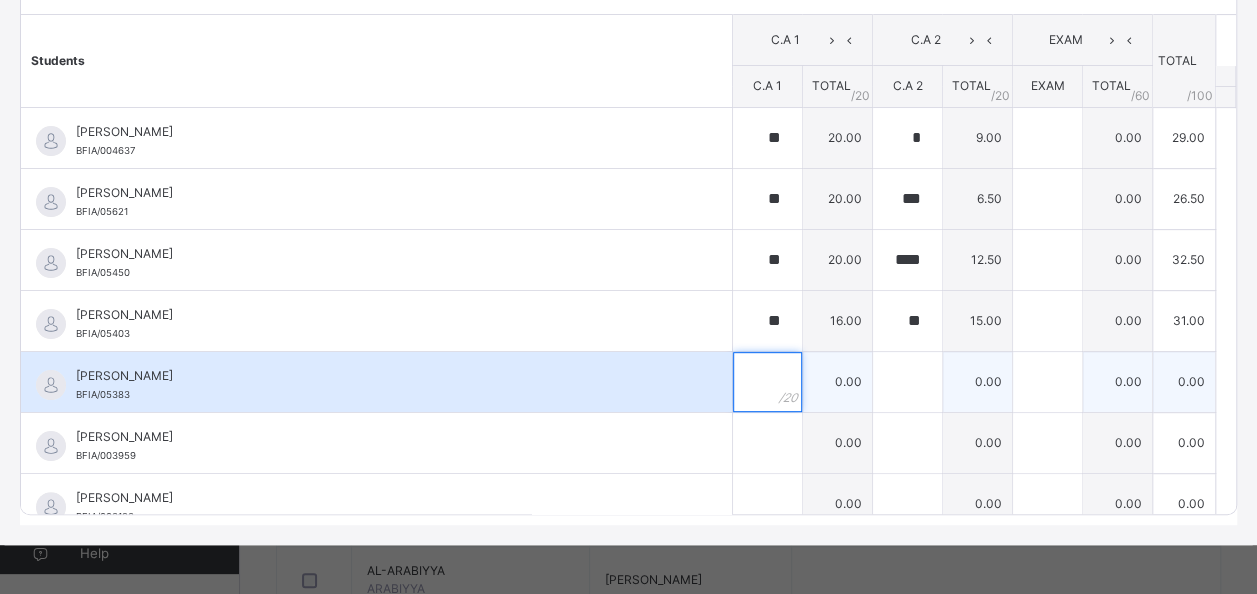 click at bounding box center [767, 382] 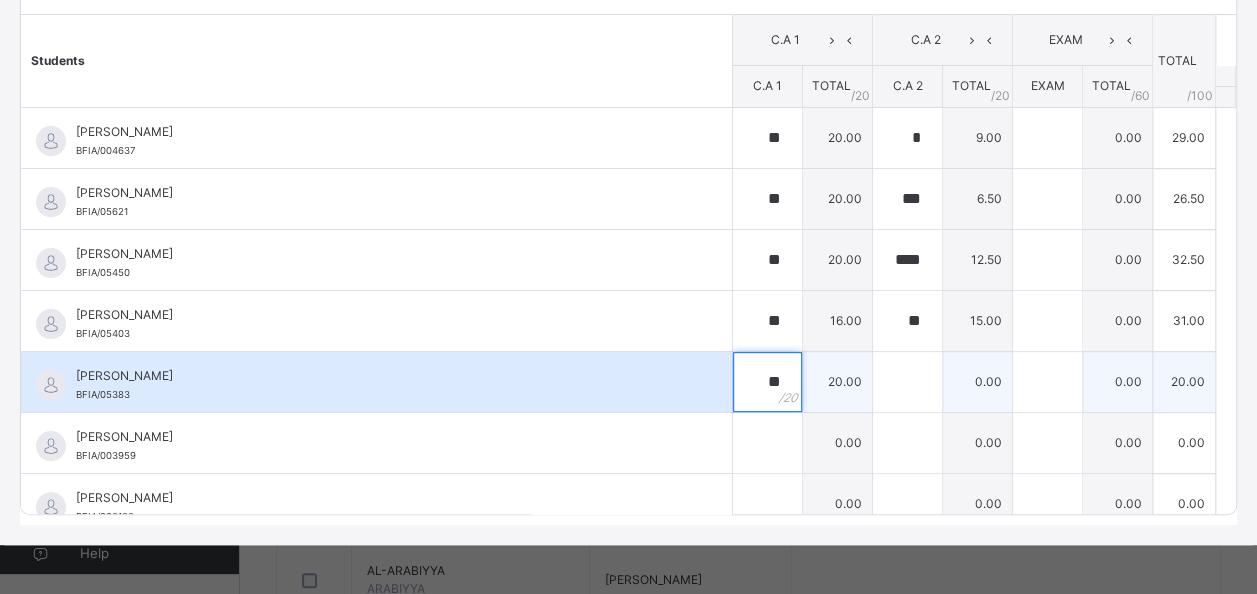 type on "**" 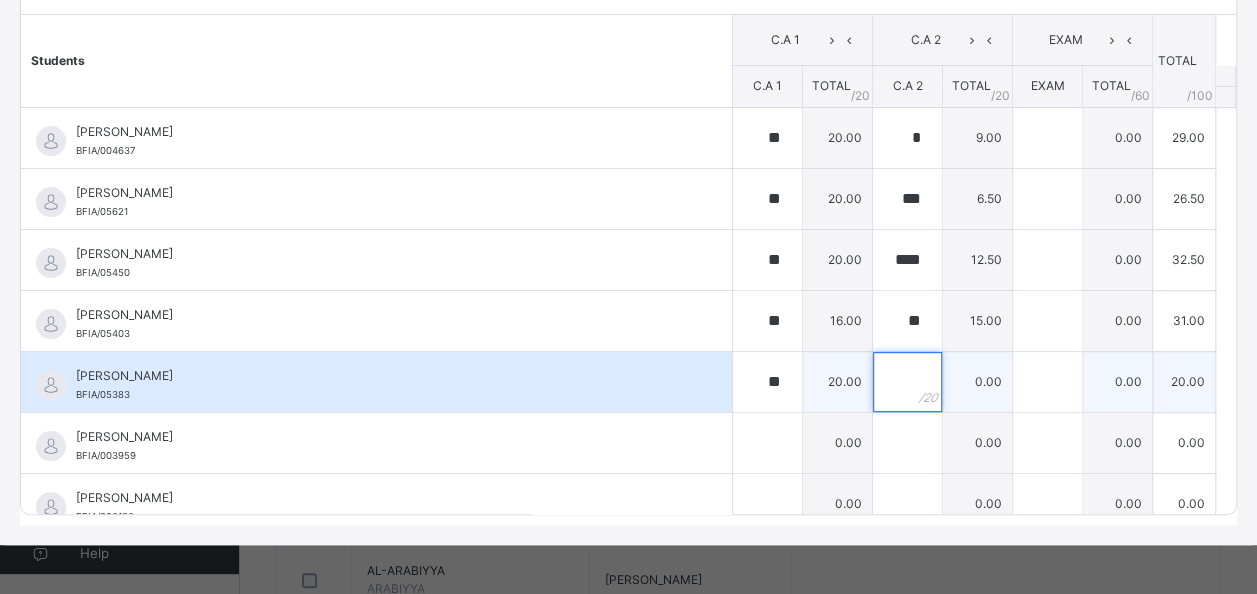 click at bounding box center [907, 382] 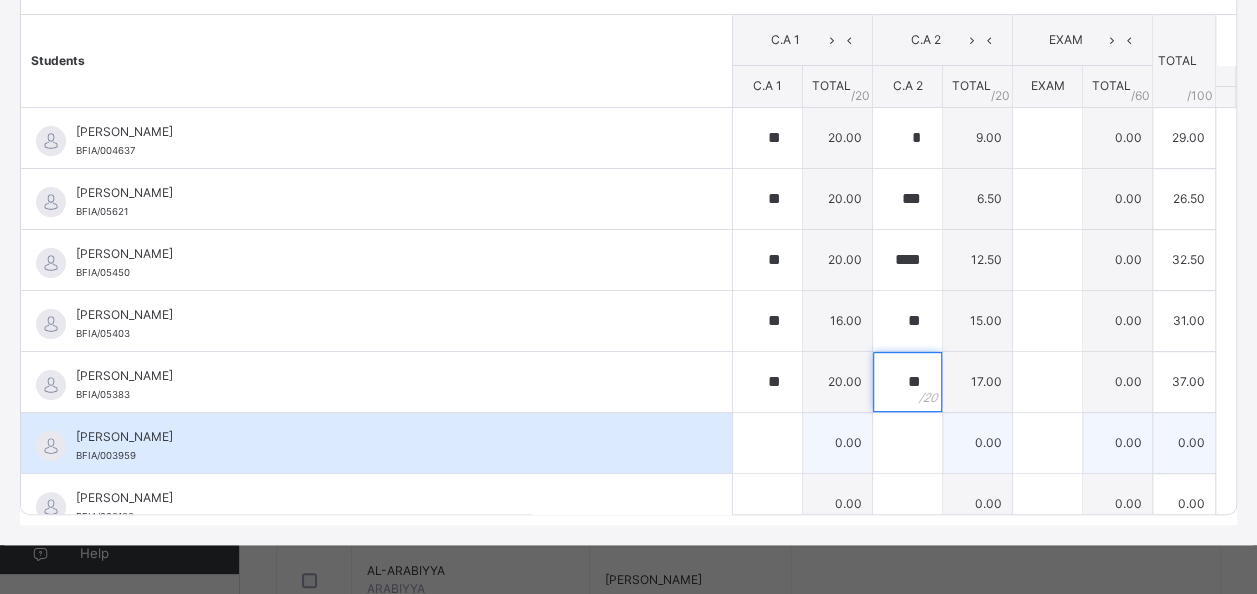 type on "**" 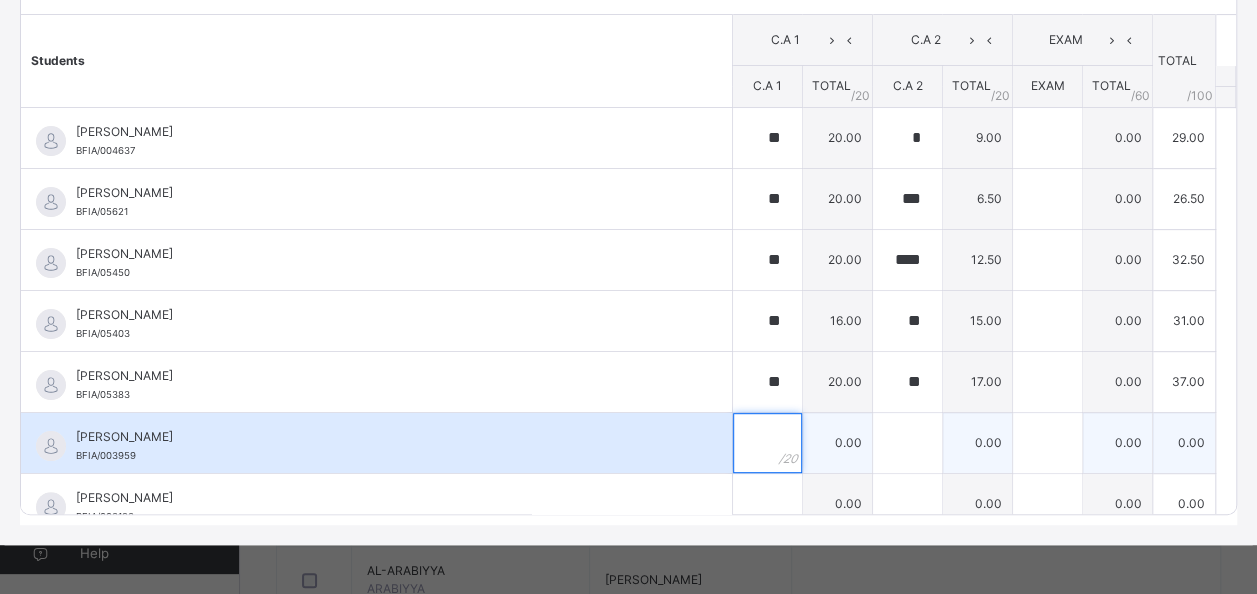 click at bounding box center (767, 443) 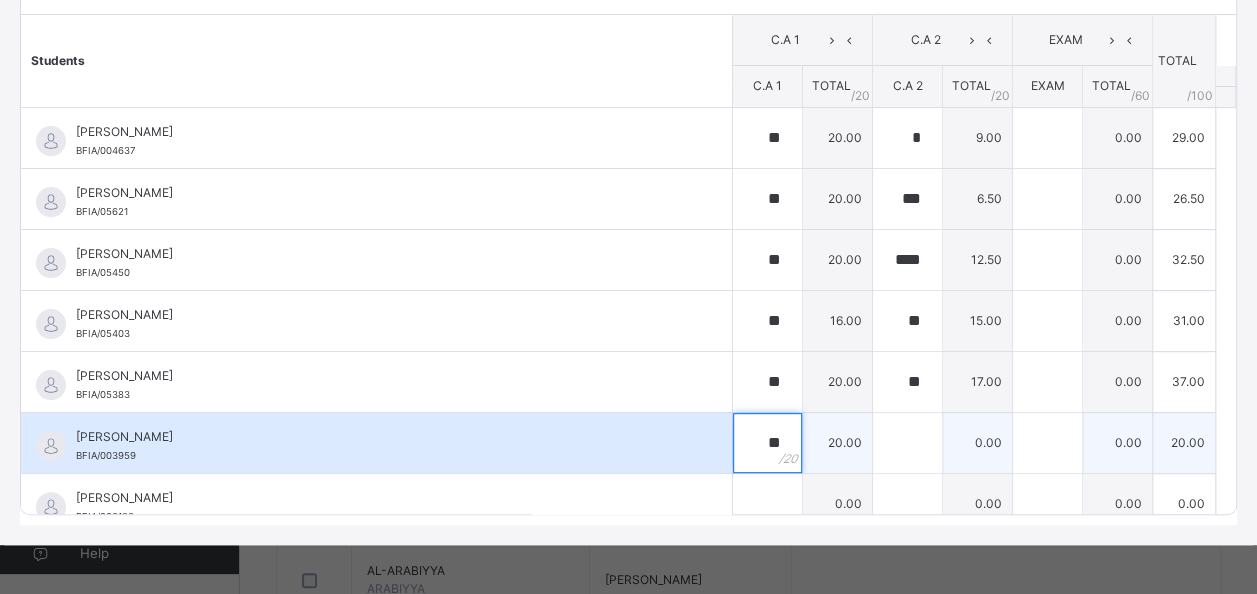 type on "**" 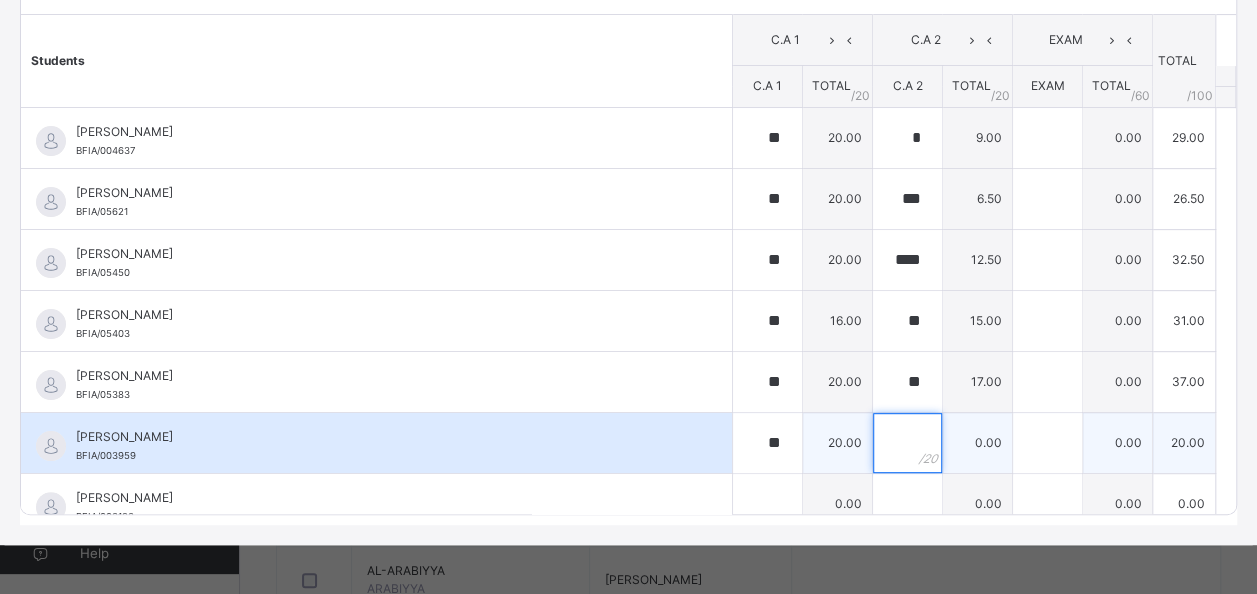 click at bounding box center (907, 443) 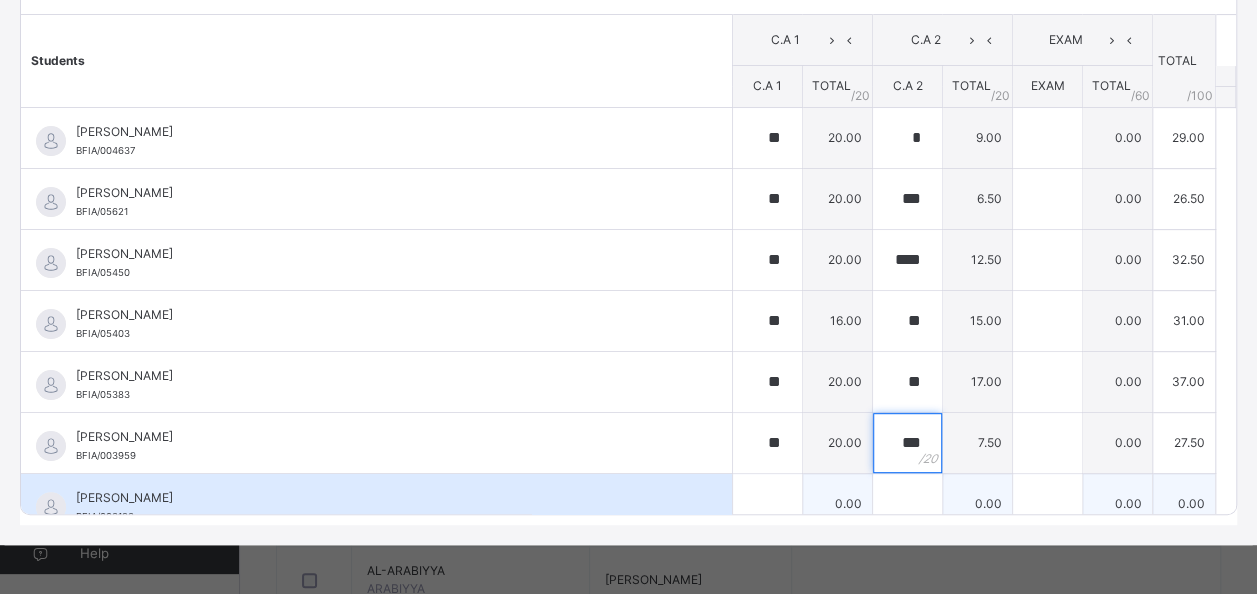 type on "***" 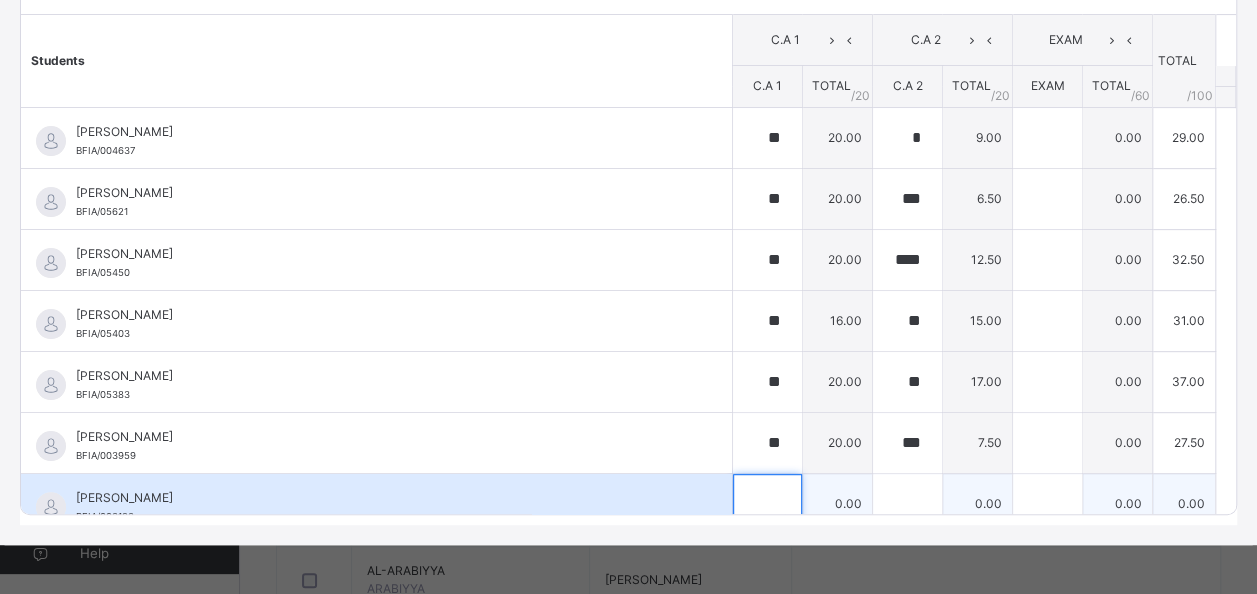 click at bounding box center [767, 504] 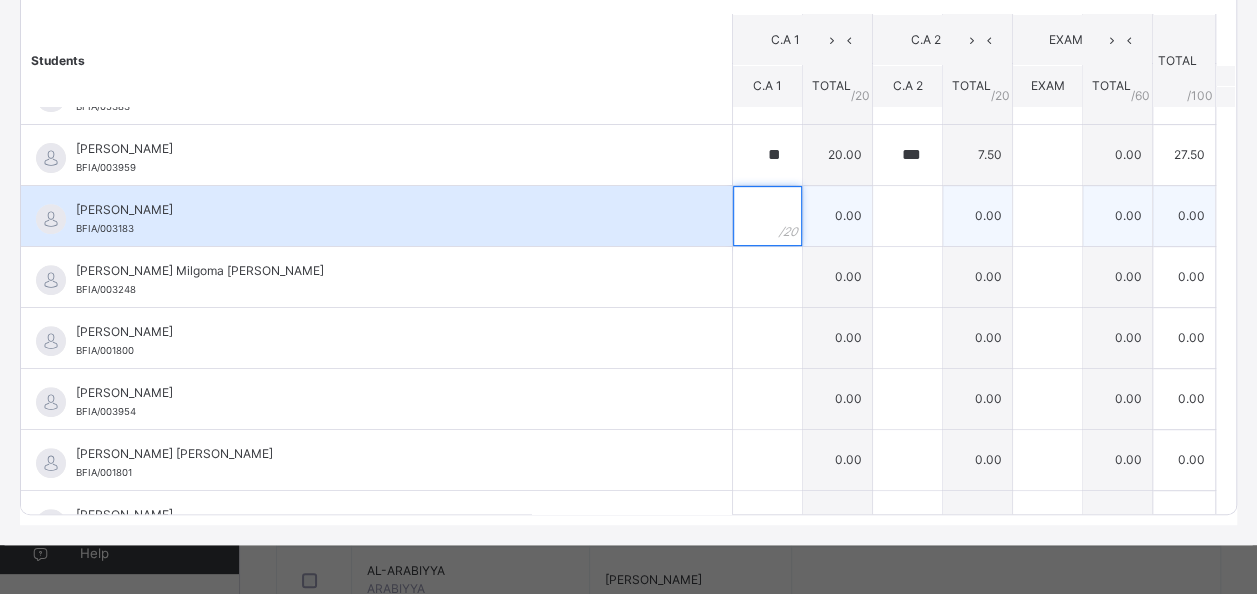 scroll, scrollTop: 296, scrollLeft: 0, axis: vertical 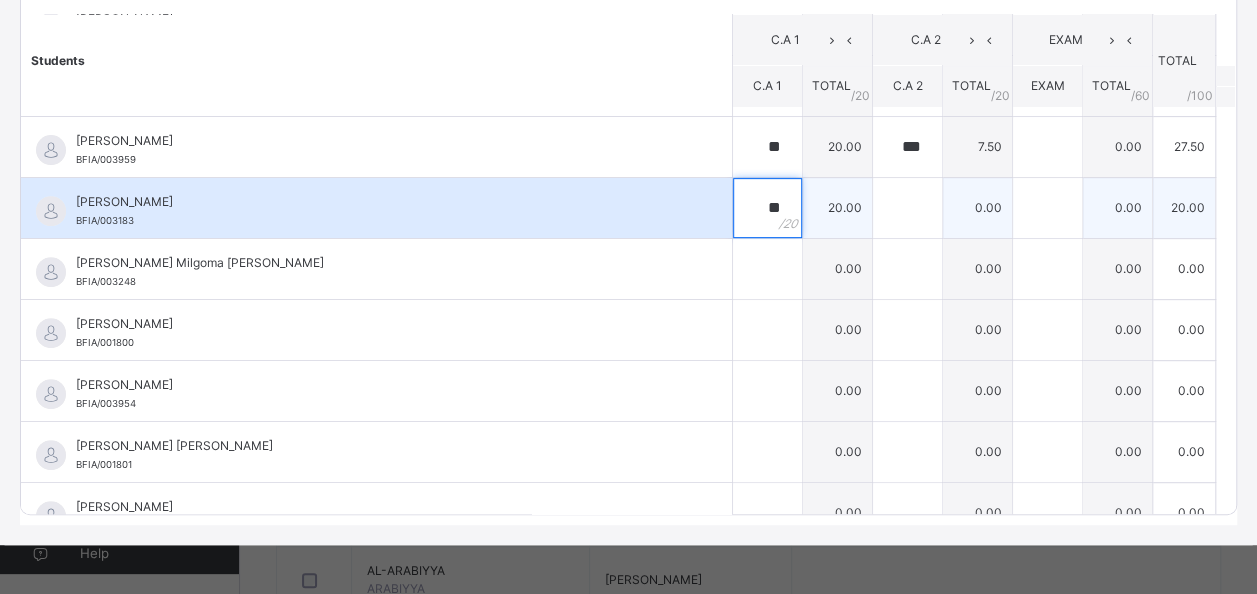 type on "**" 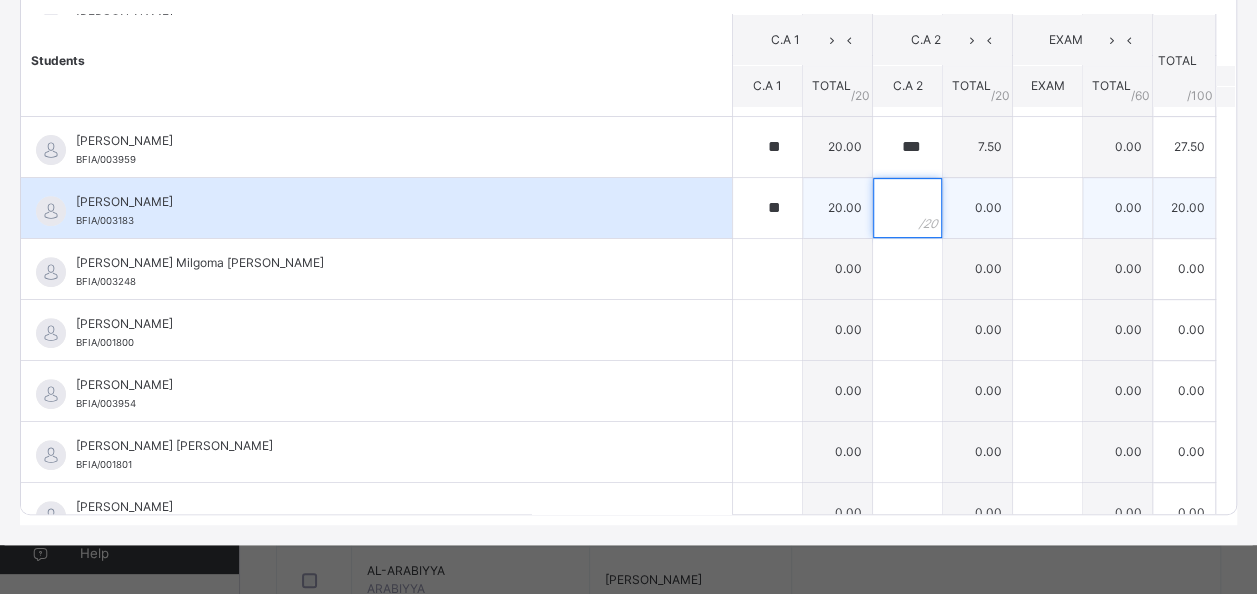 click at bounding box center (907, 208) 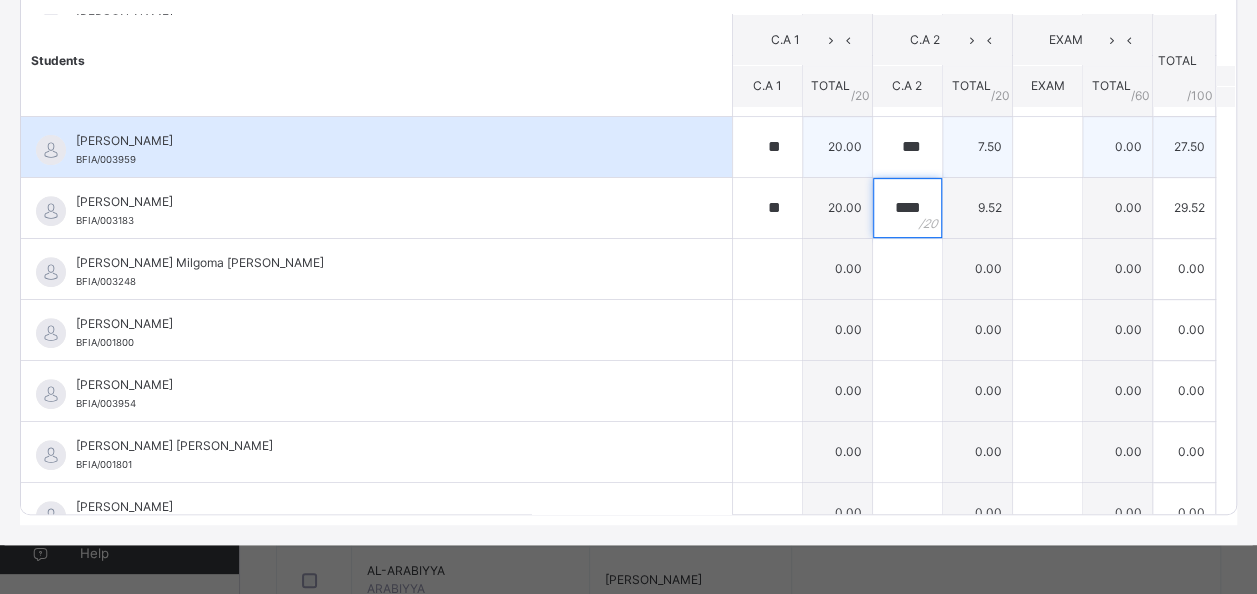 scroll, scrollTop: 0, scrollLeft: 0, axis: both 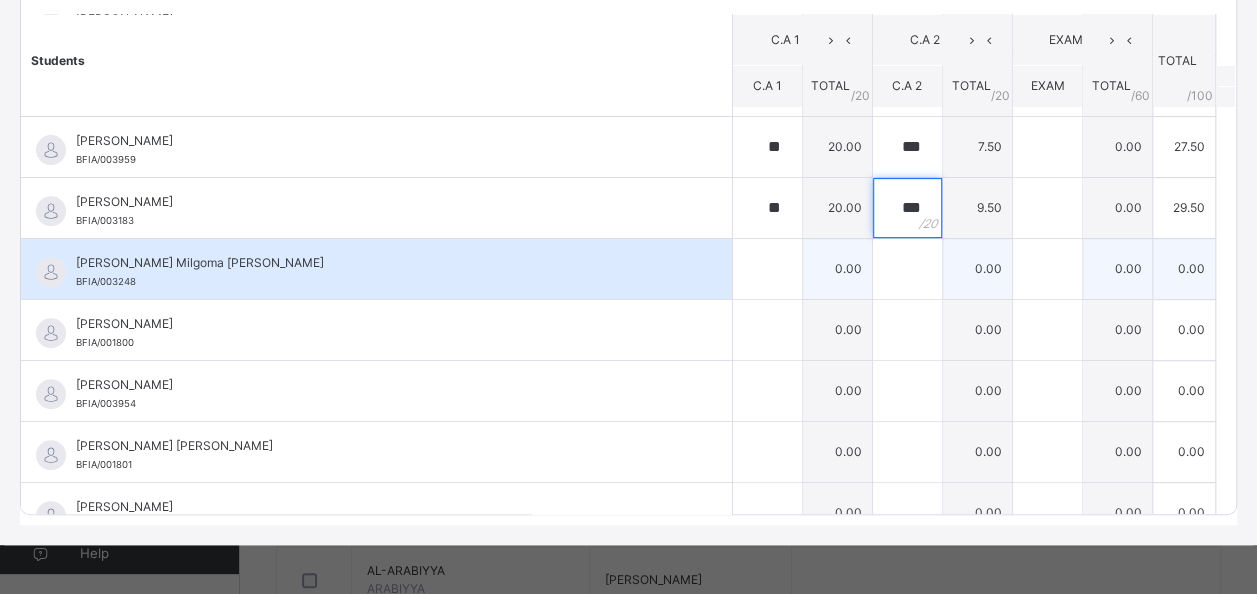 type on "***" 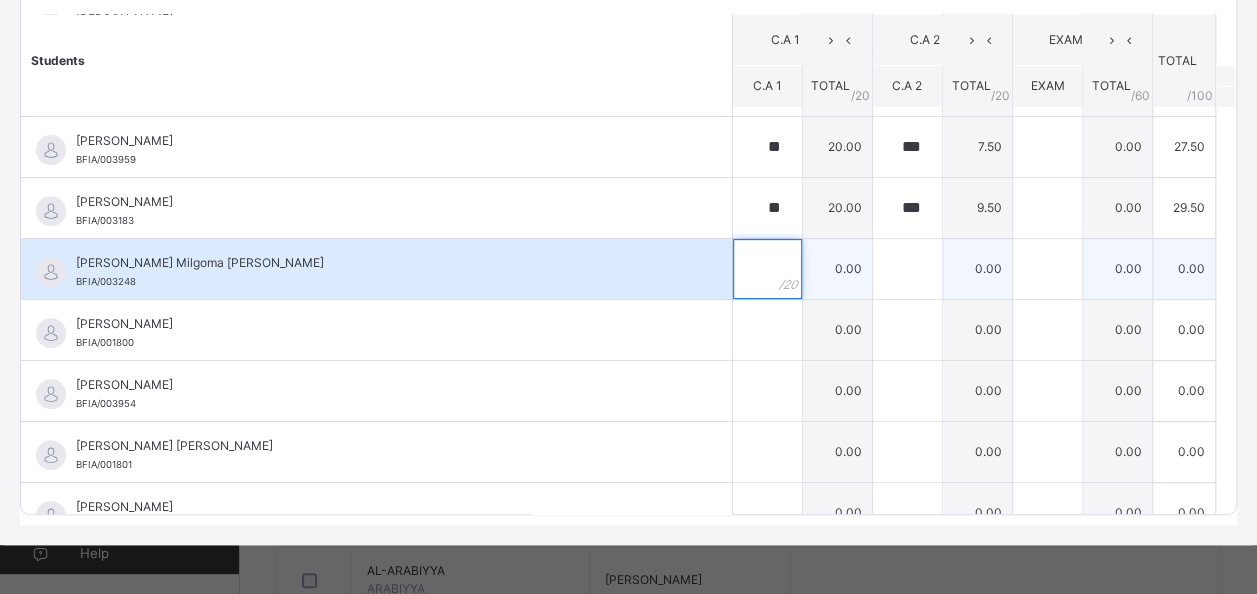 click at bounding box center [767, 269] 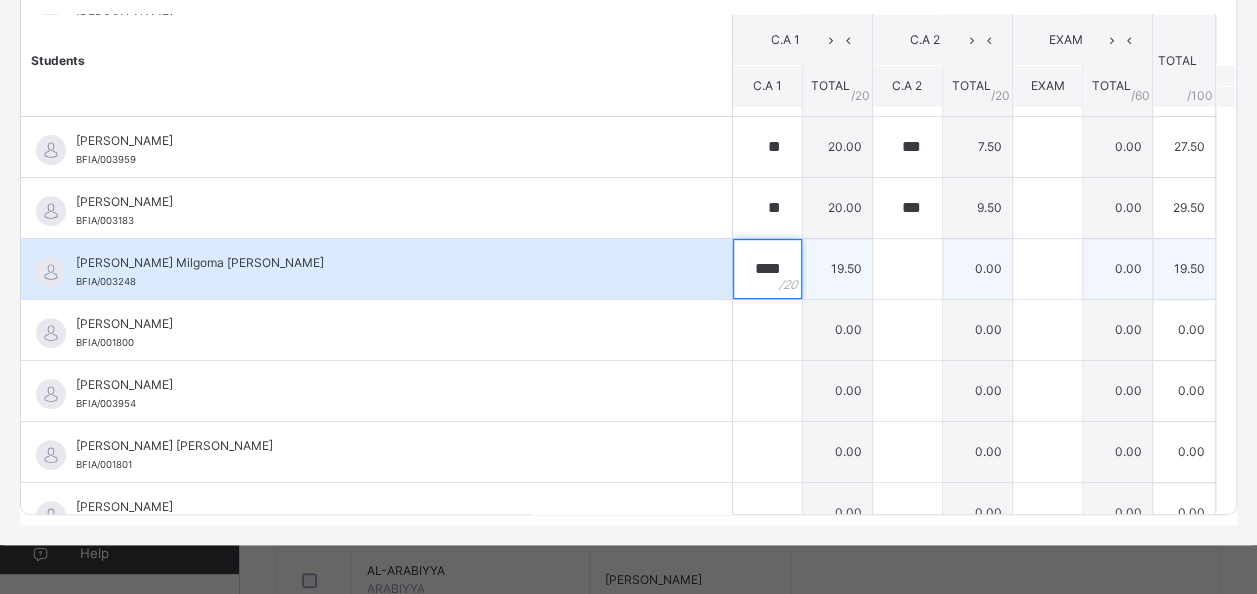 type on "****" 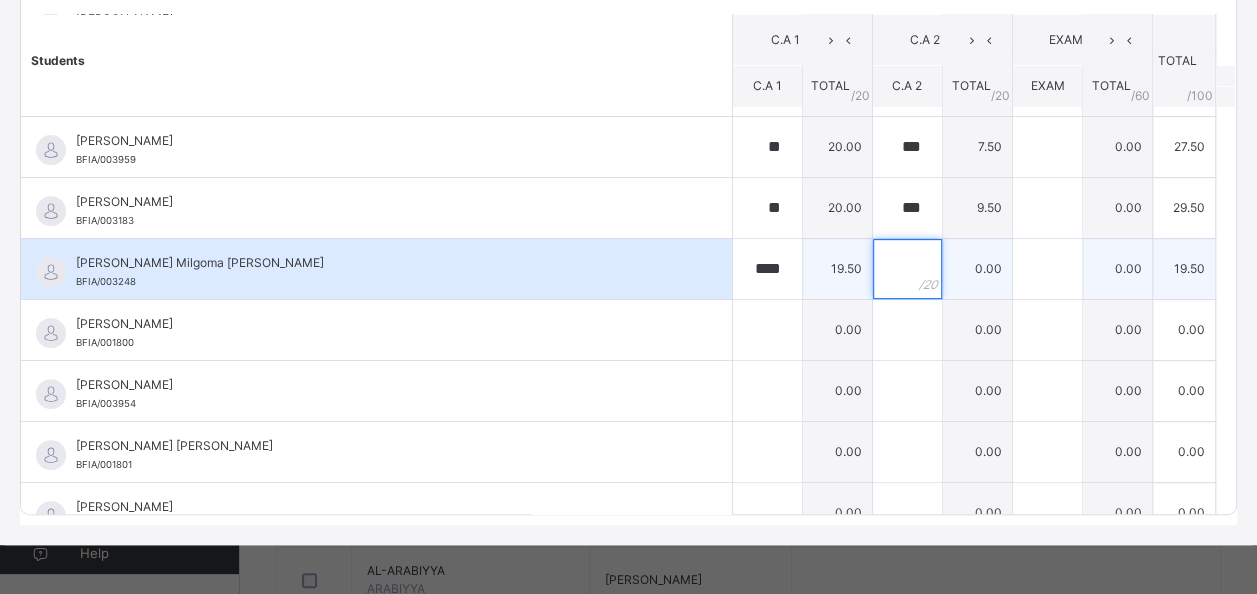 click at bounding box center [907, 269] 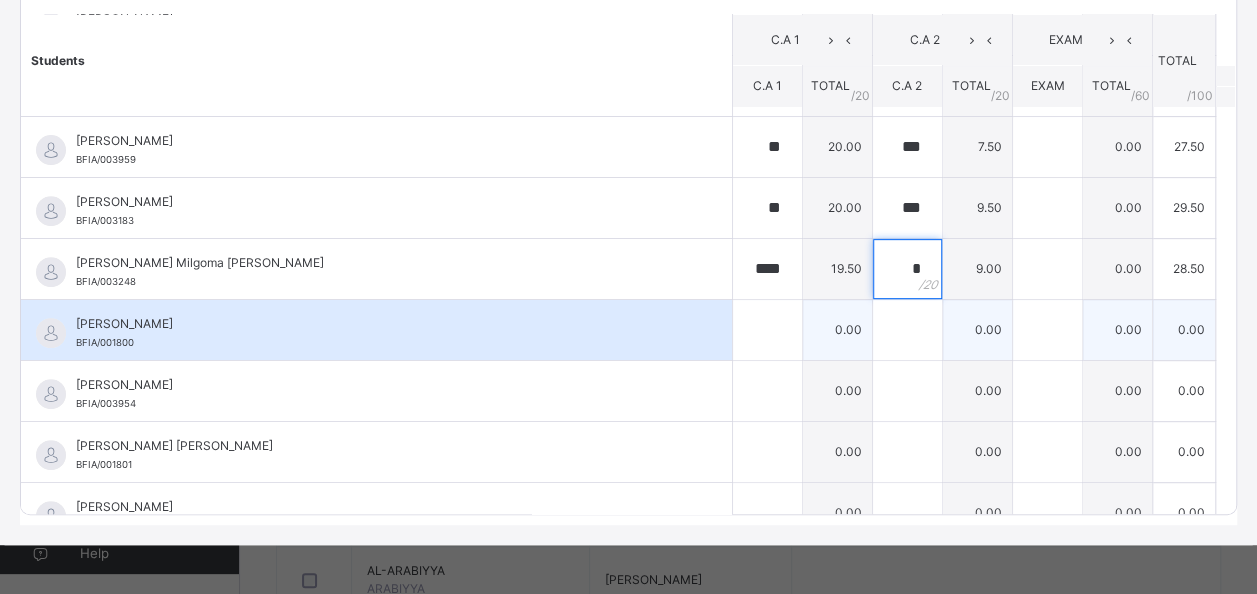 type on "*" 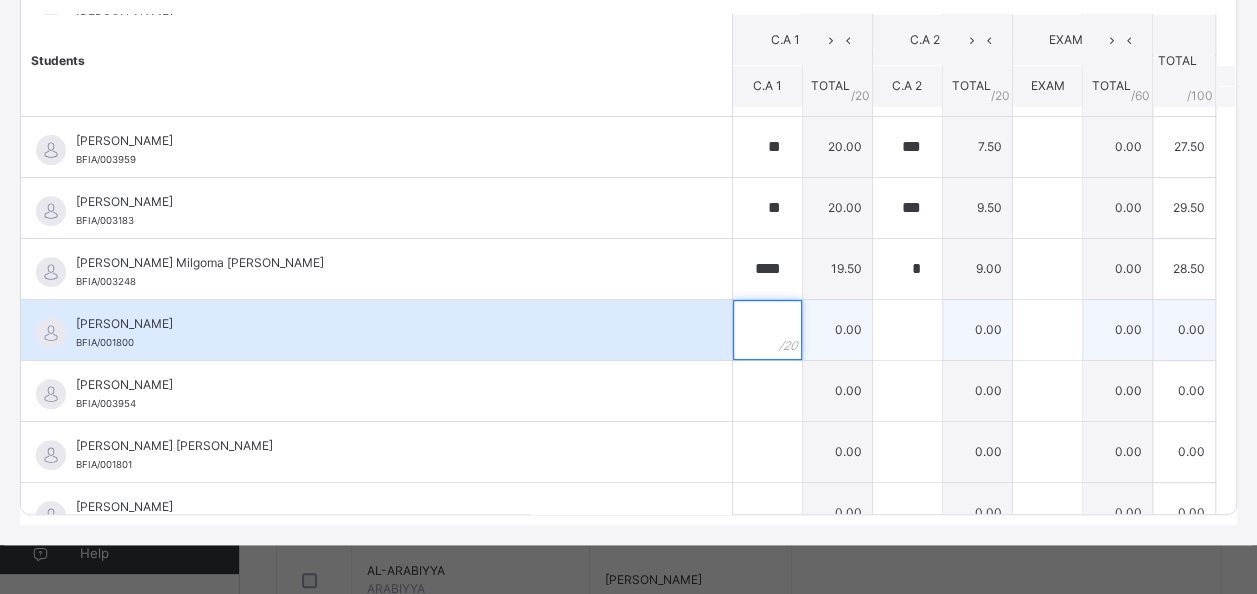 click at bounding box center (767, 330) 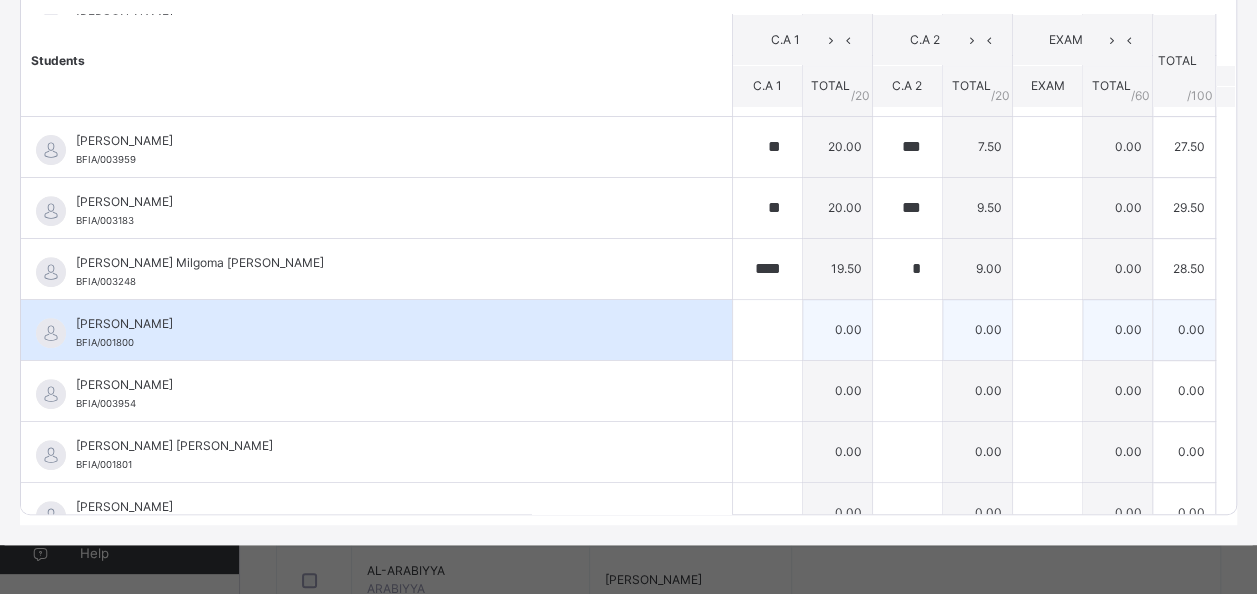 click at bounding box center (767, 330) 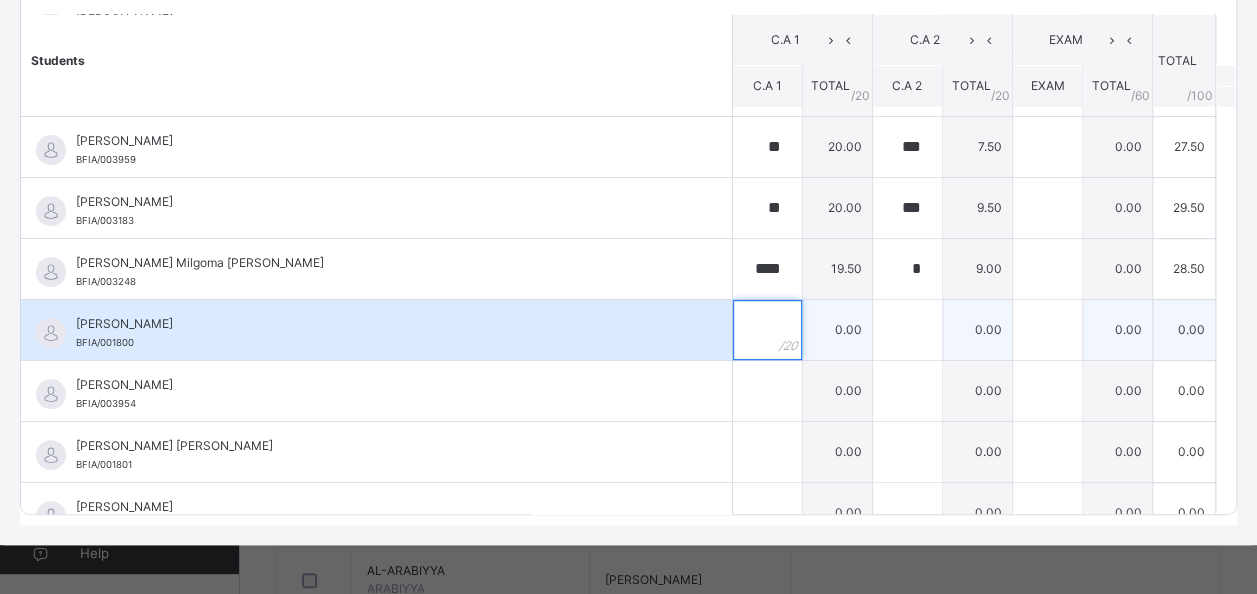 click at bounding box center (767, 330) 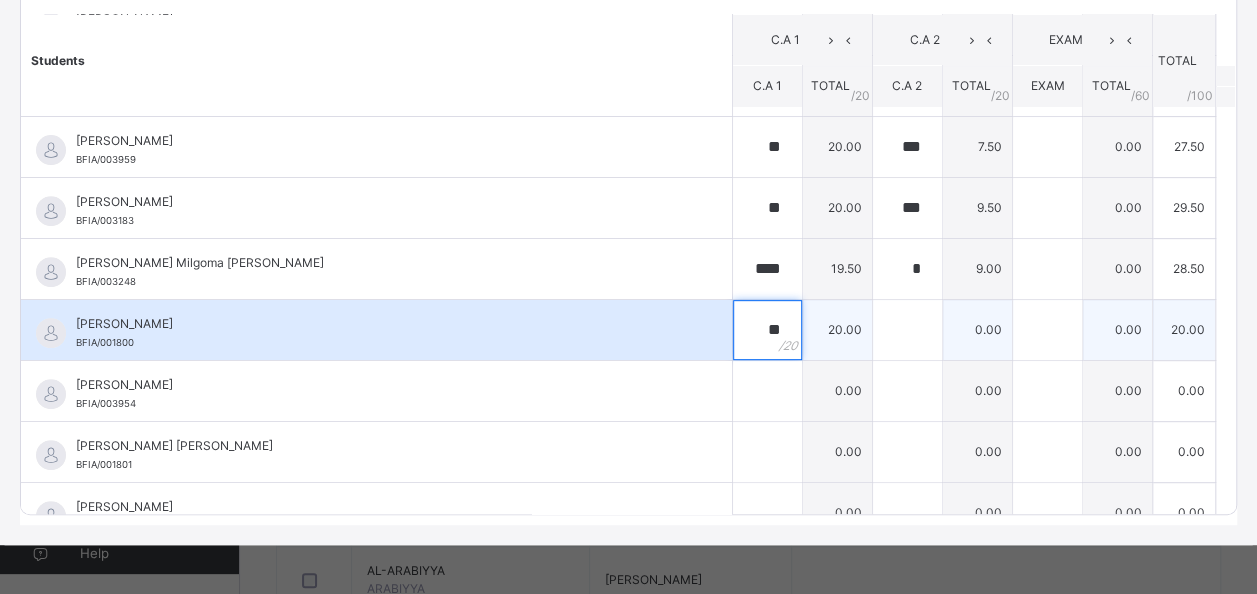 type on "**" 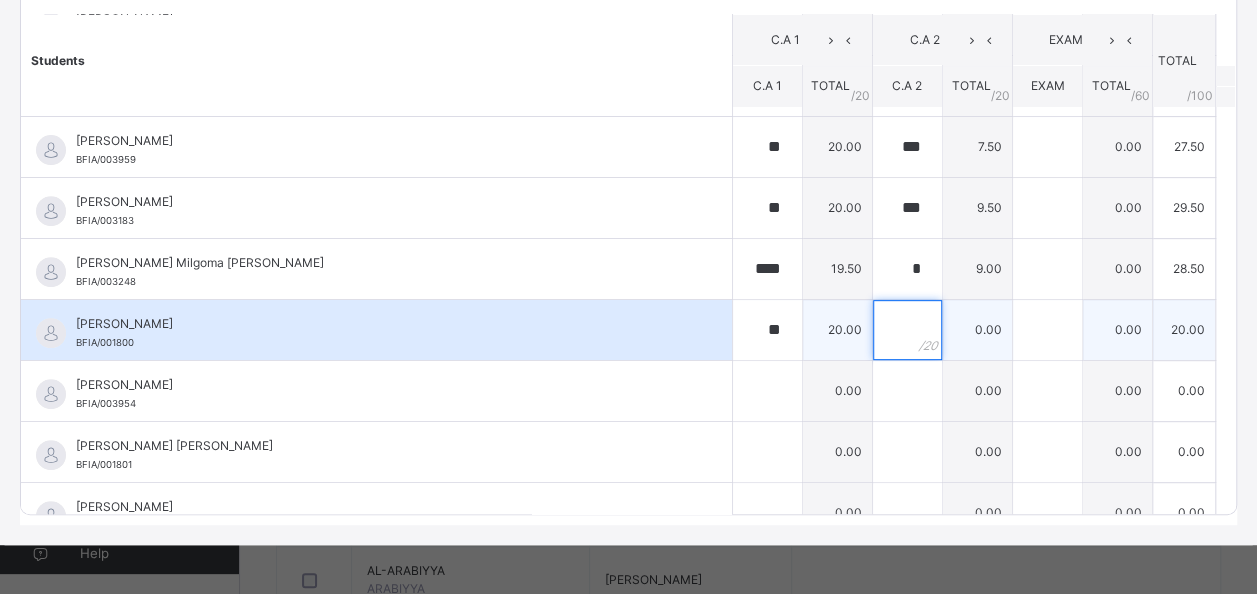 click at bounding box center (907, 330) 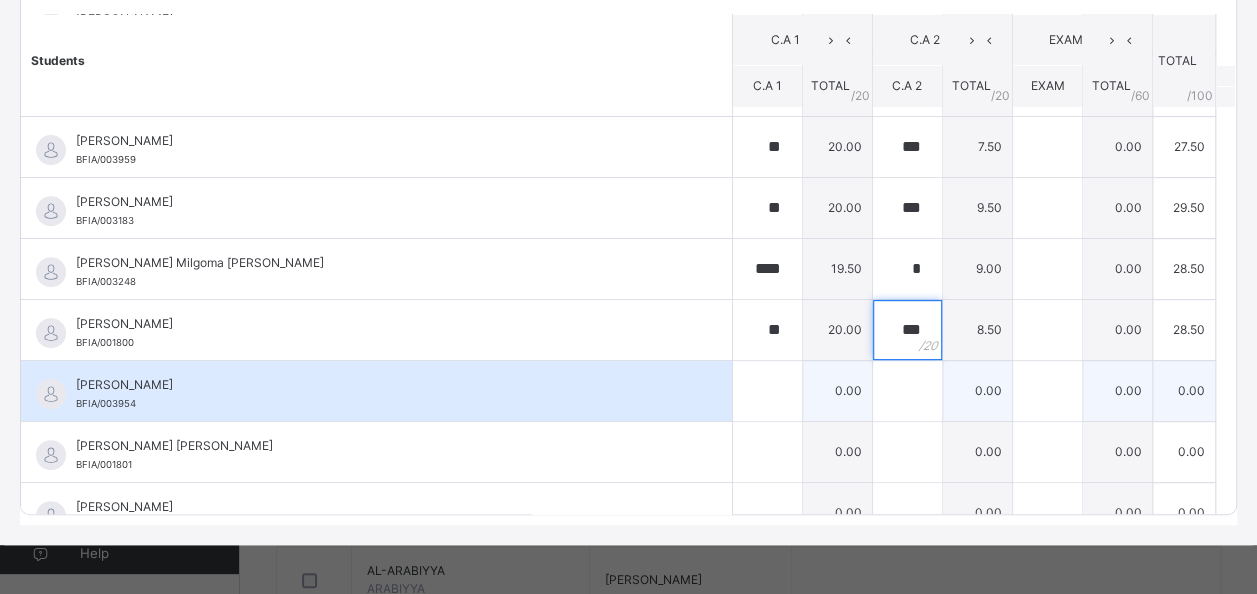 type on "***" 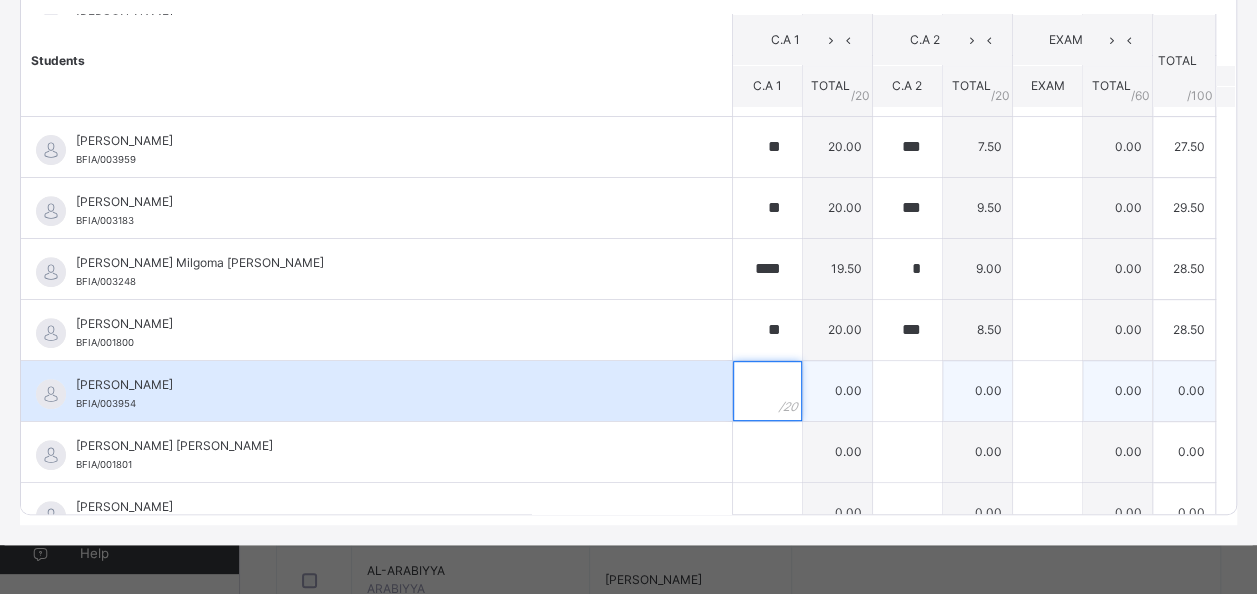 click at bounding box center (767, 391) 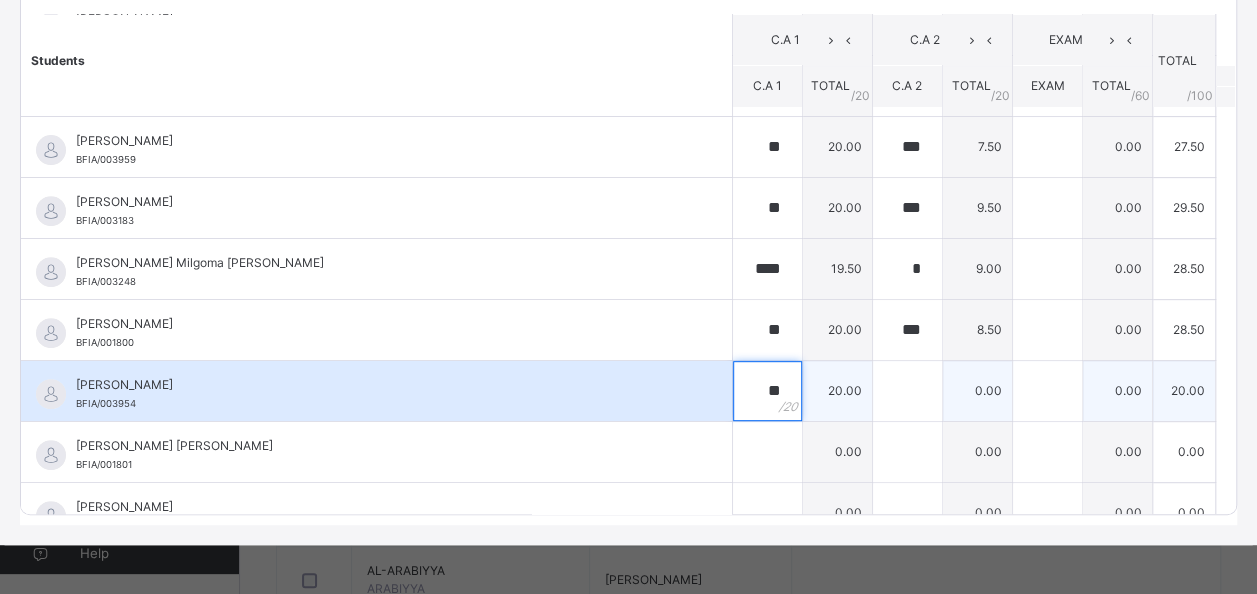 type on "**" 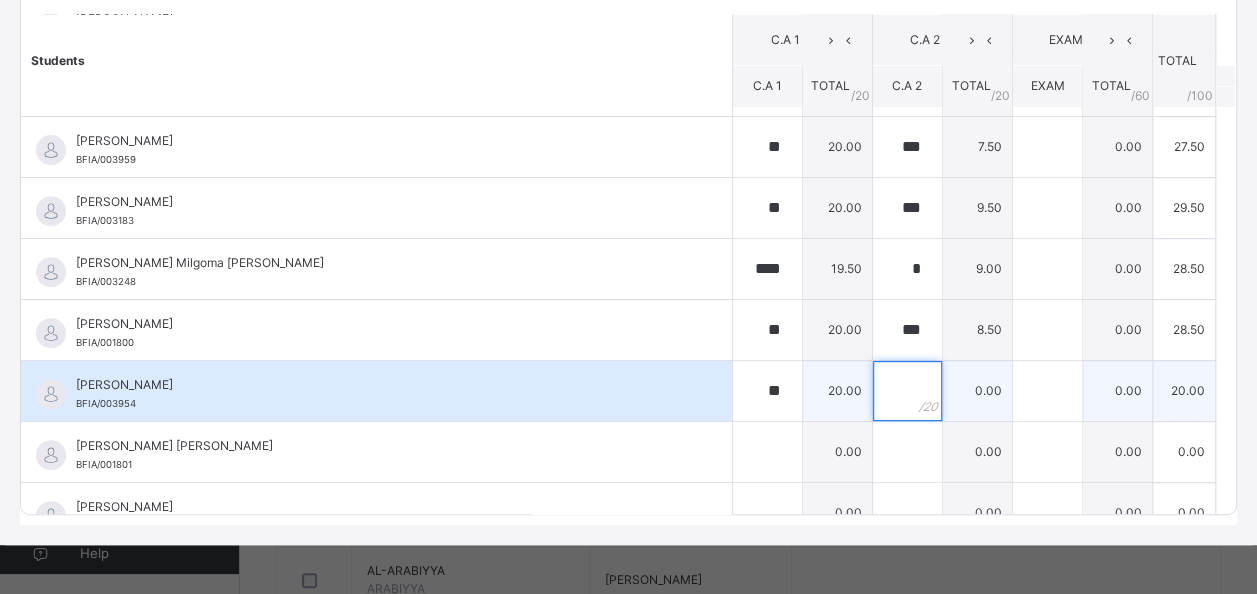 click at bounding box center (907, 391) 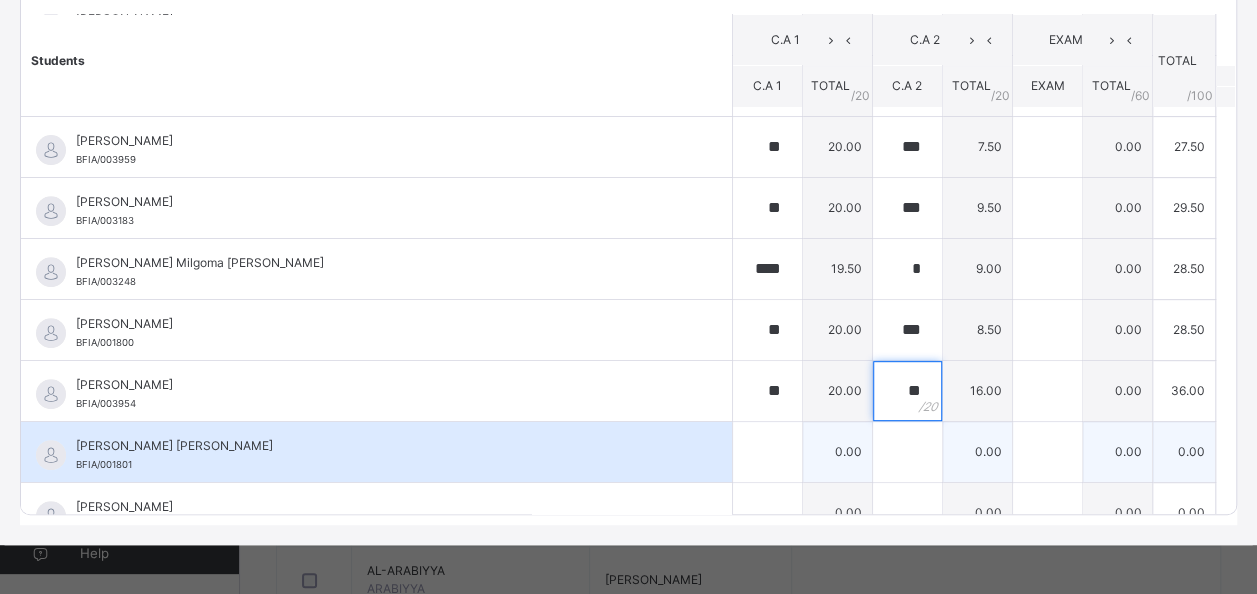type on "**" 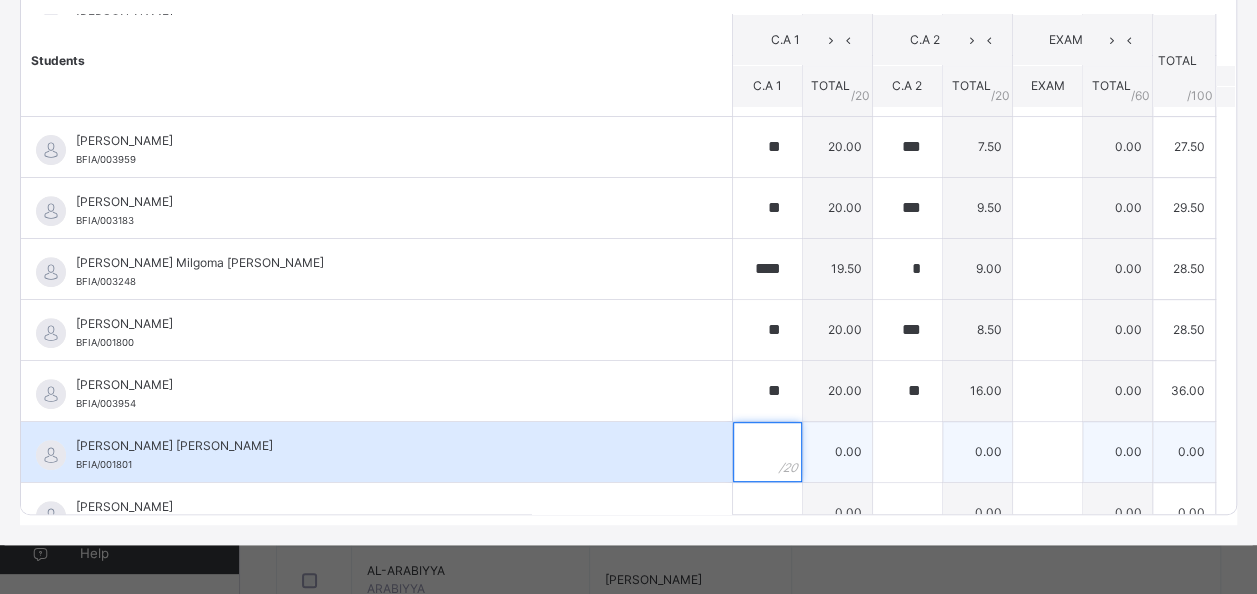 click at bounding box center [767, 452] 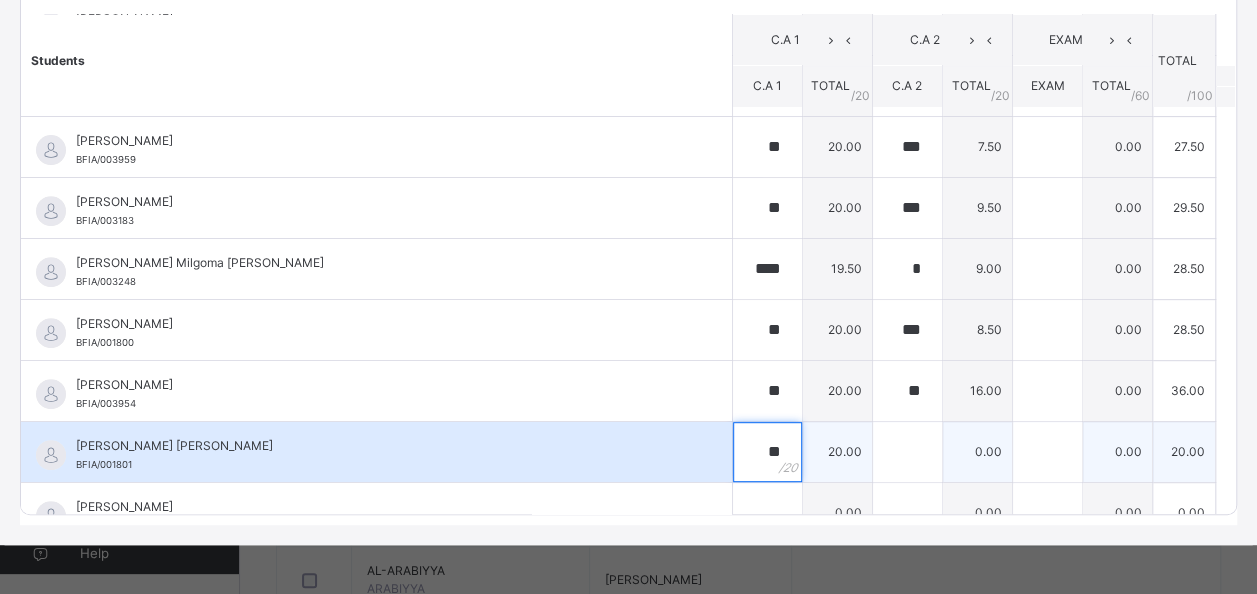 type on "**" 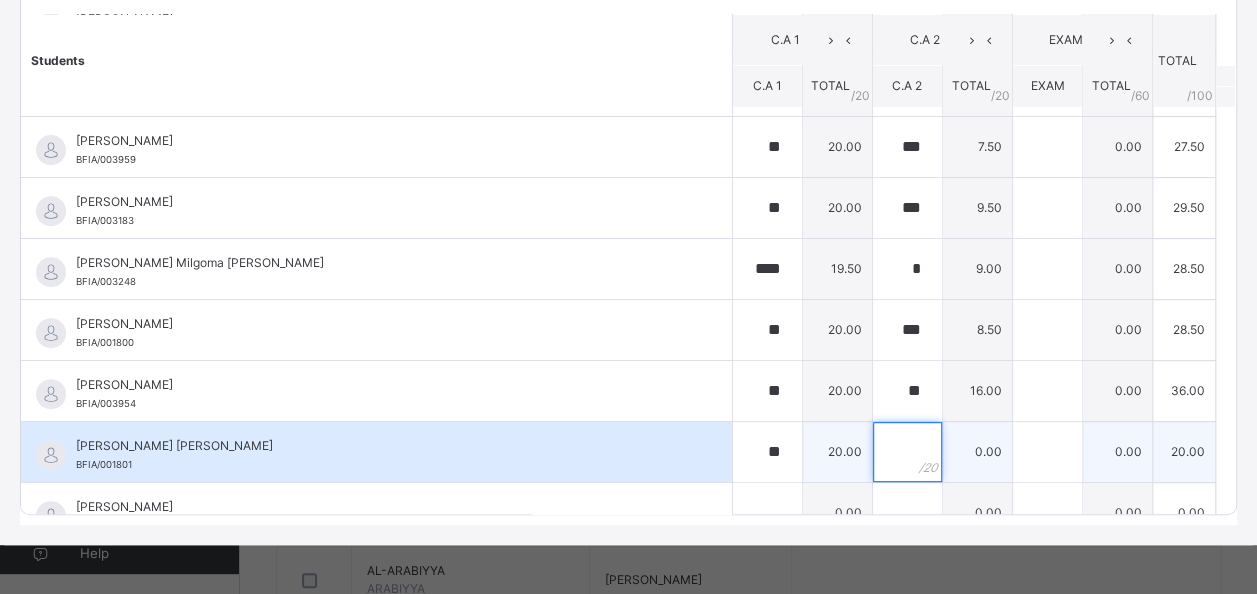 click at bounding box center [907, 452] 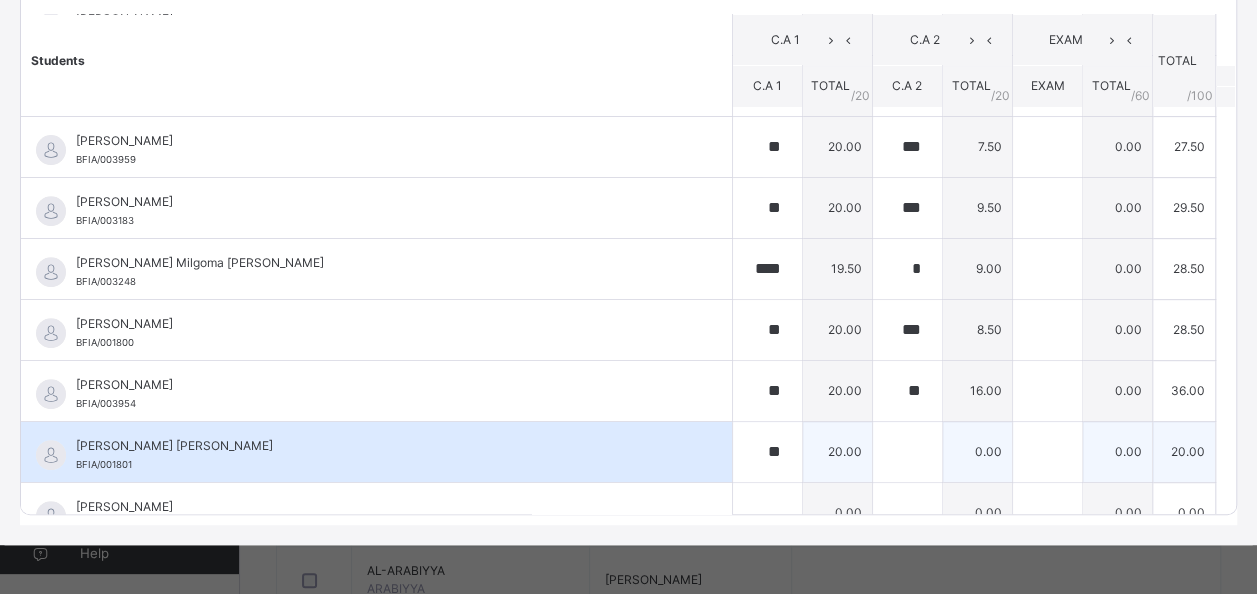 click on "9.50" at bounding box center [977, 207] 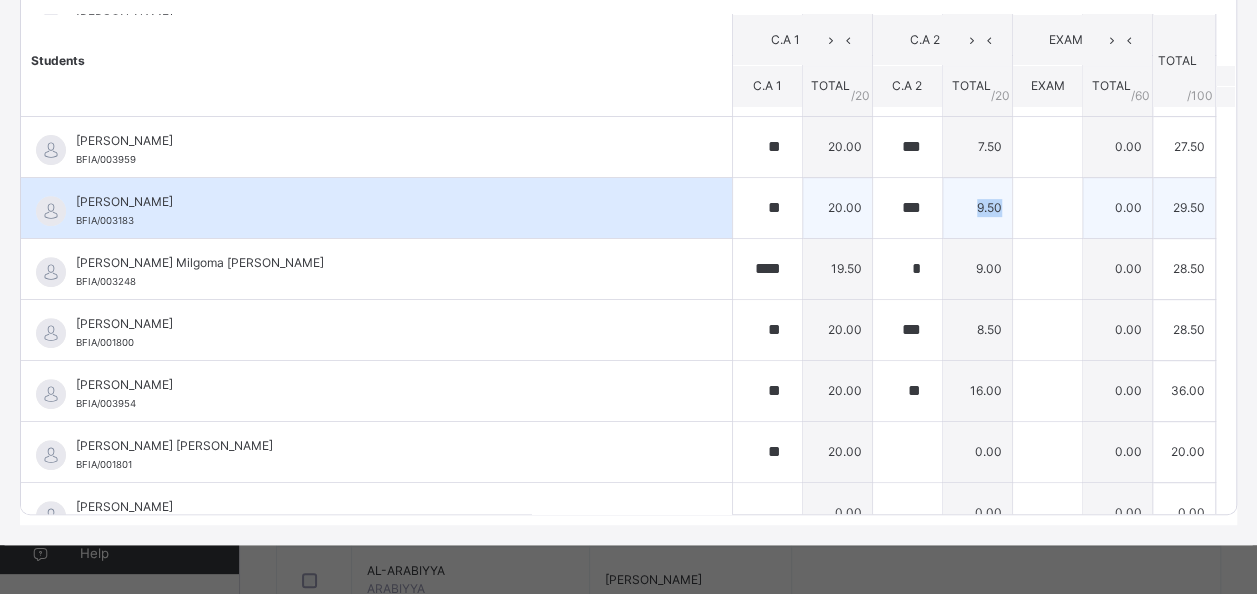 drag, startPoint x: 886, startPoint y: 448, endPoint x: 951, endPoint y: 187, distance: 268.9721 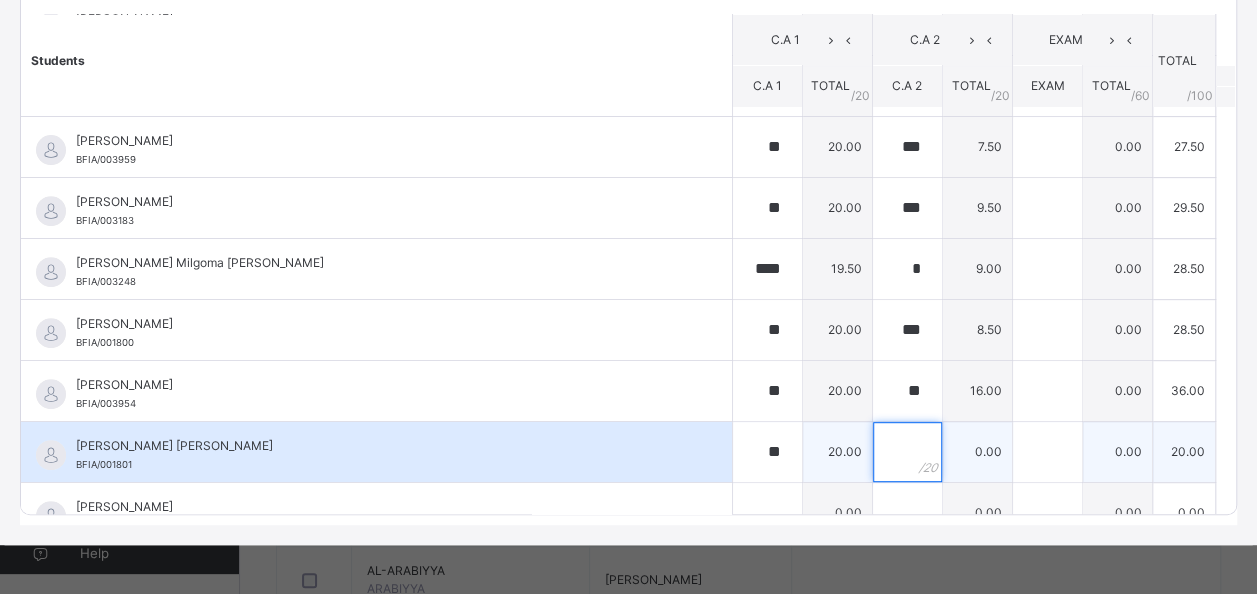 click at bounding box center (907, 452) 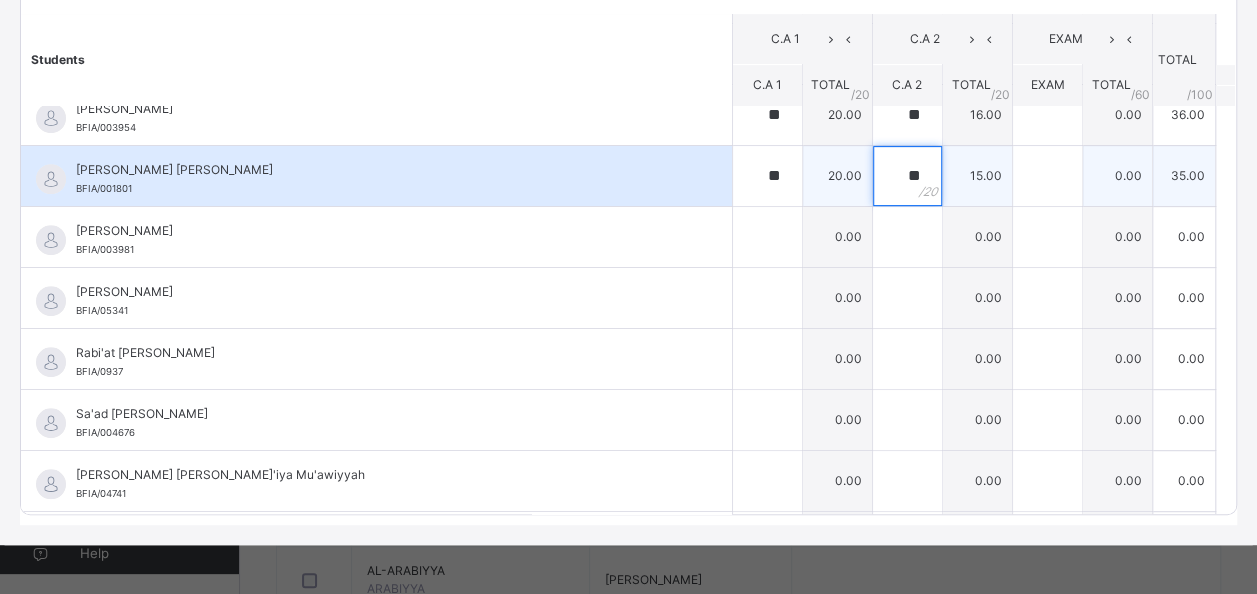 scroll, scrollTop: 590, scrollLeft: 0, axis: vertical 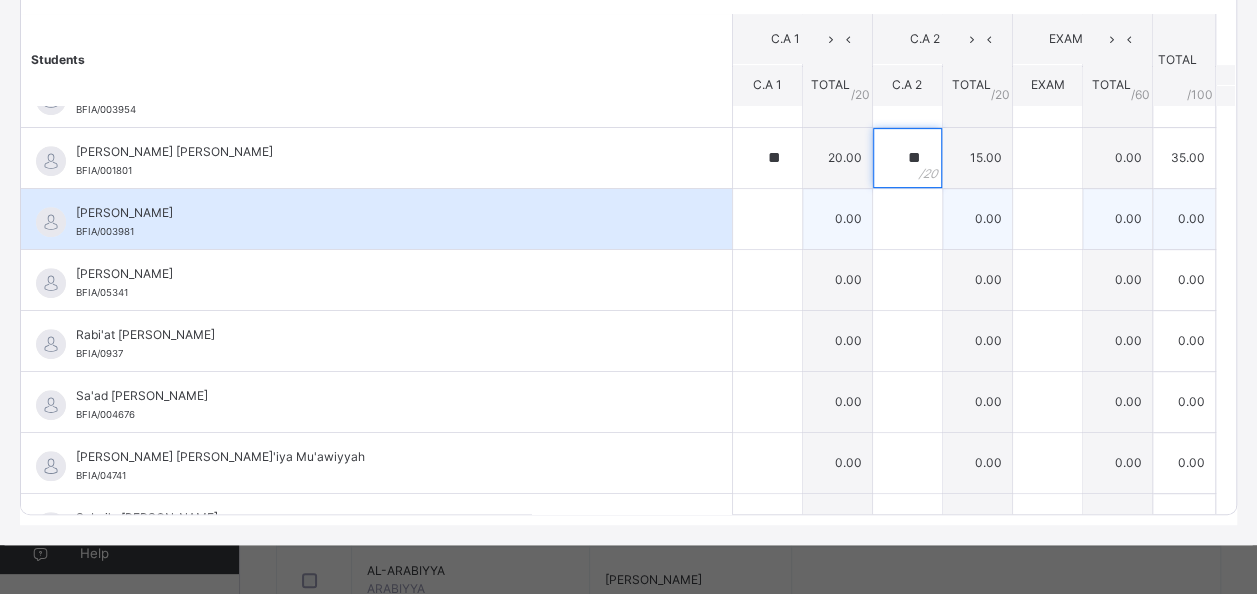 type on "**" 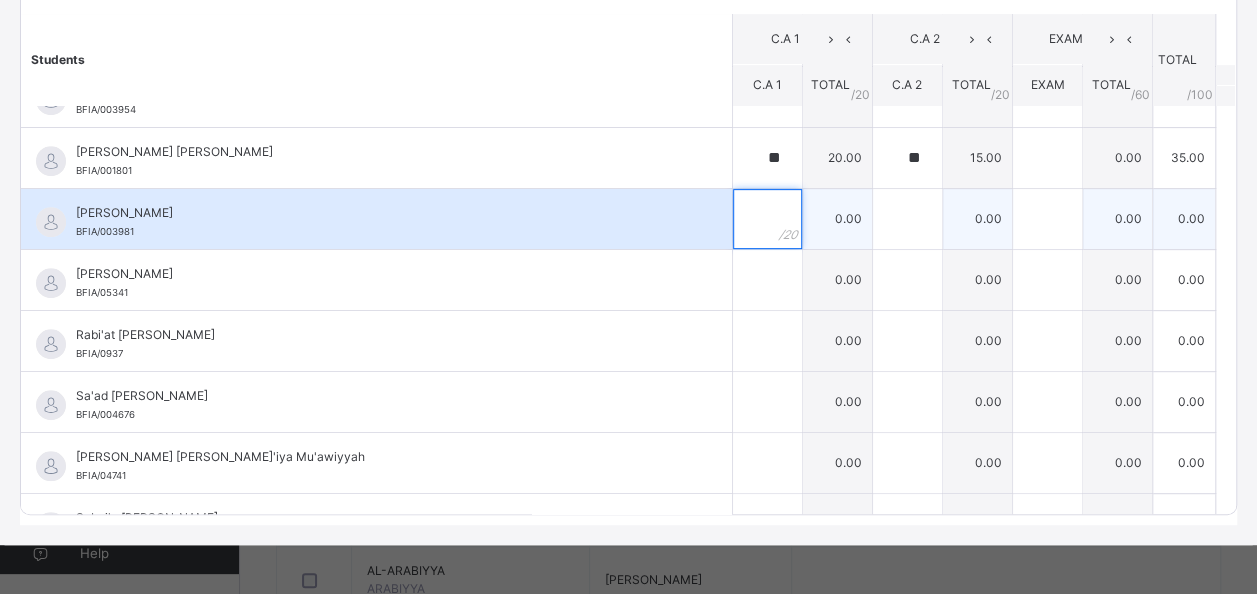 click at bounding box center (767, 219) 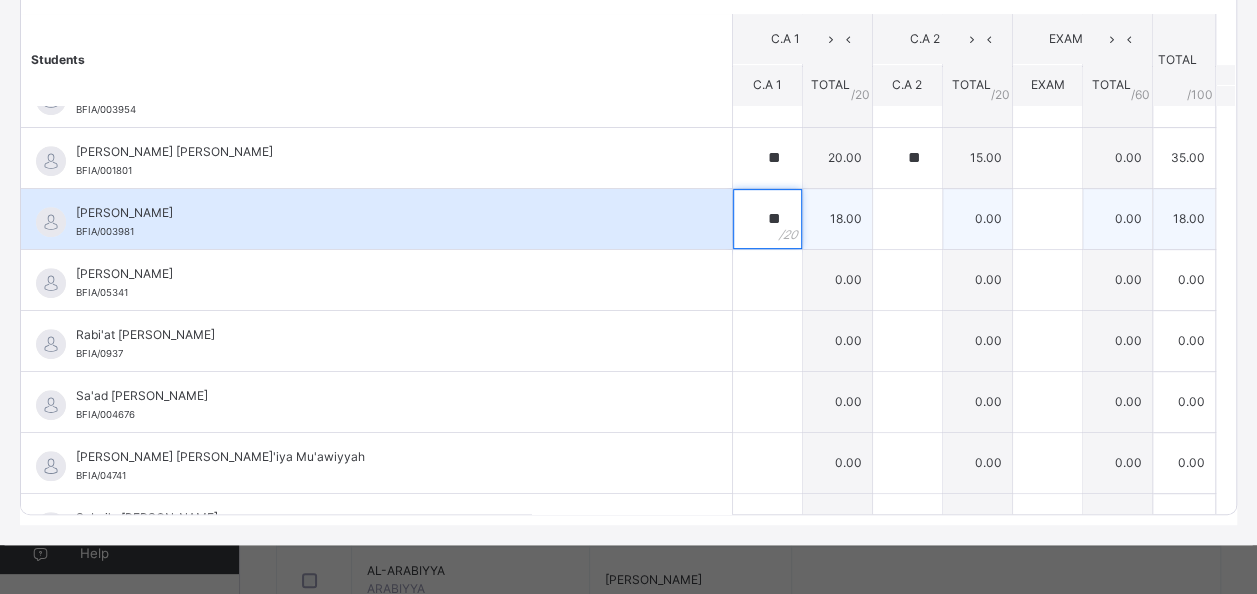 type on "**" 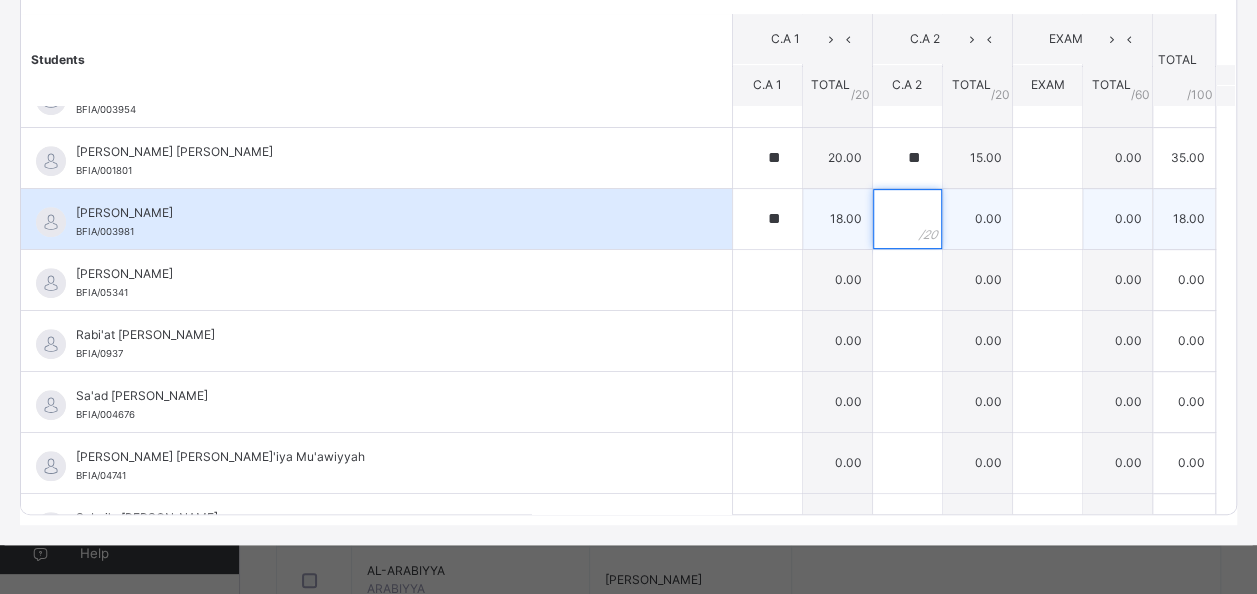 click at bounding box center [907, 219] 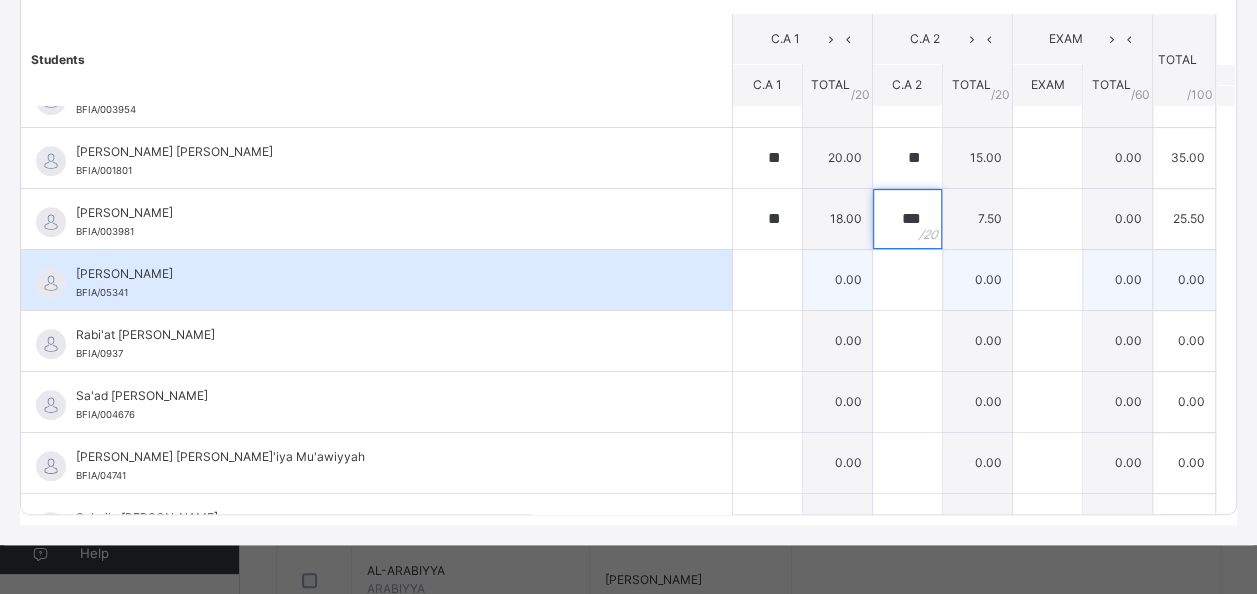 type on "***" 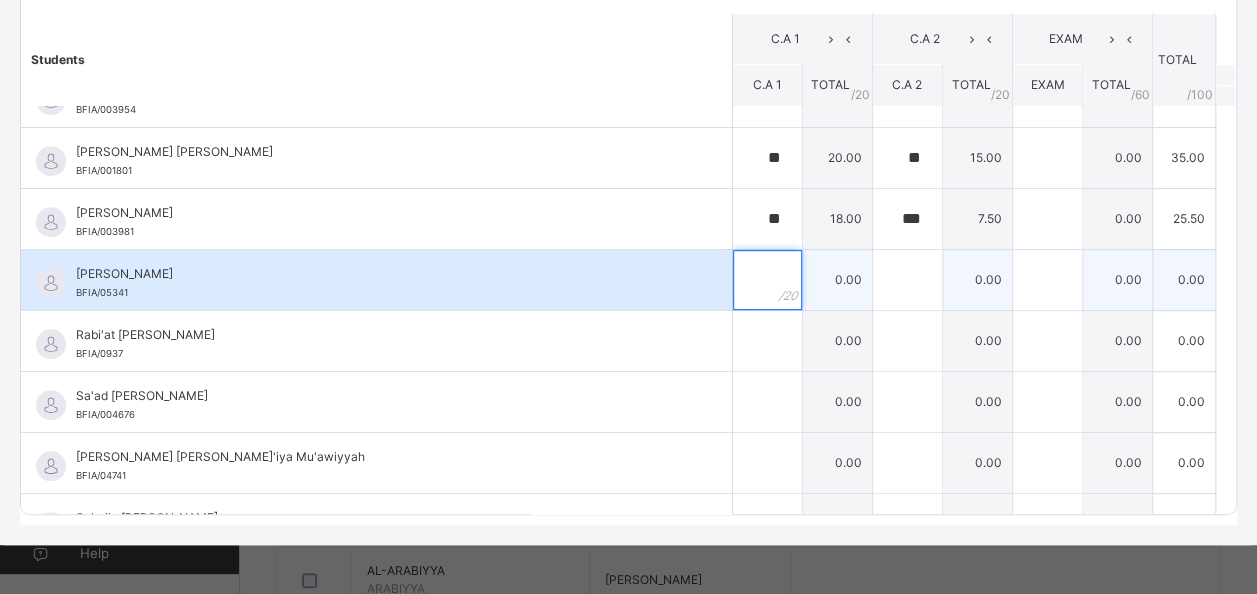 click at bounding box center [767, 280] 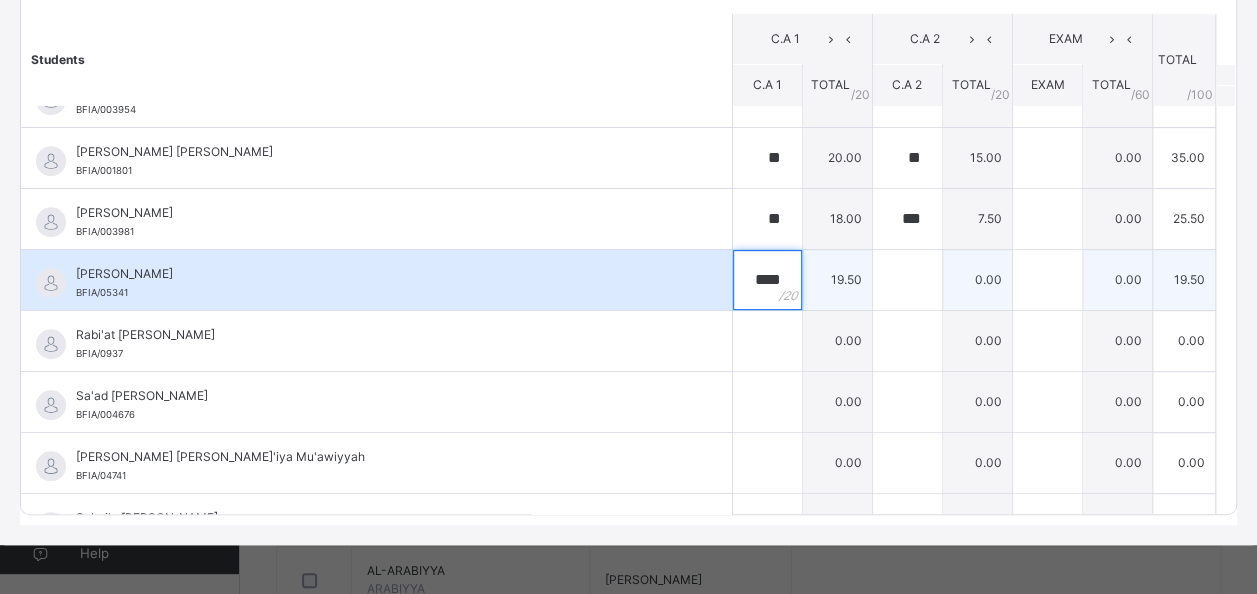 type on "****" 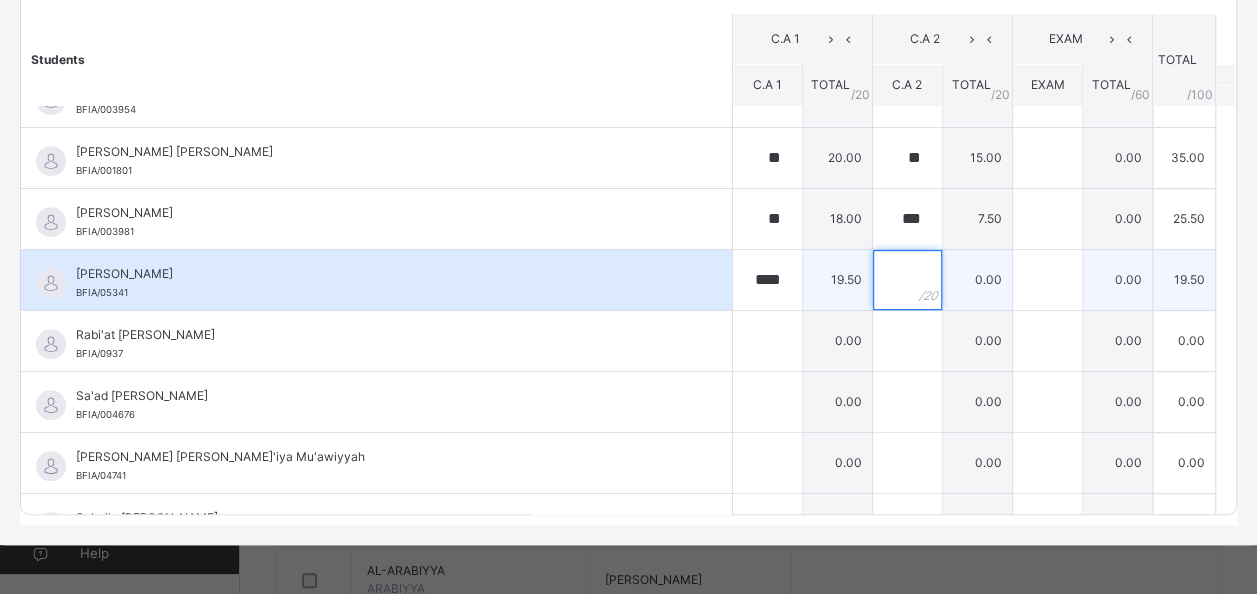 click at bounding box center (907, 280) 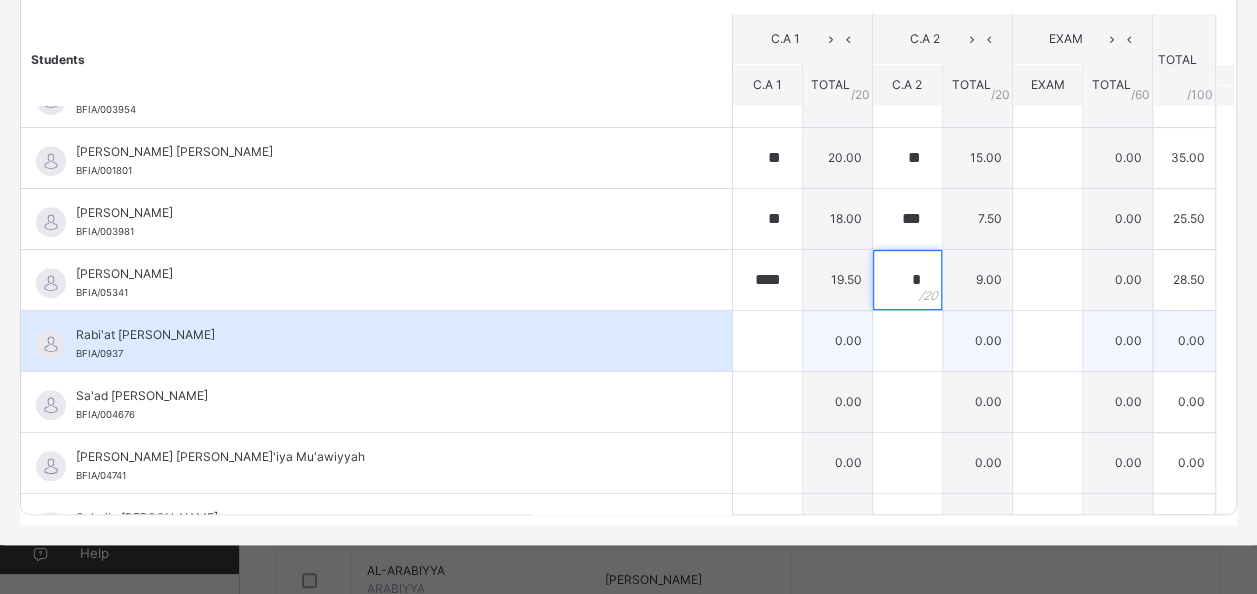 type on "*" 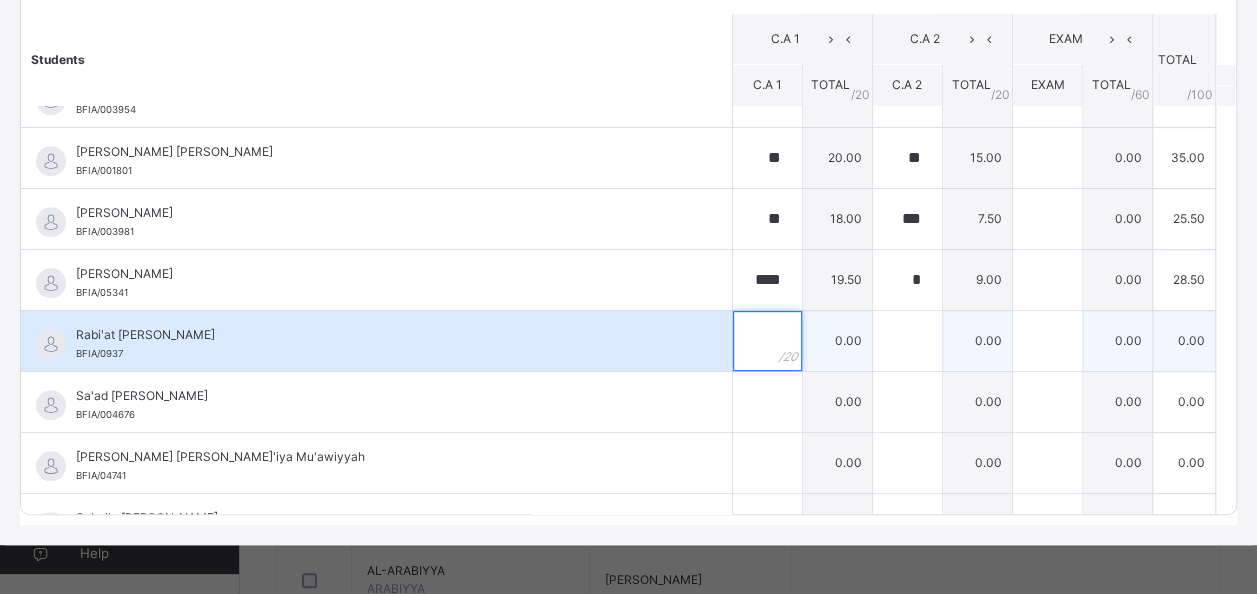 click at bounding box center (767, 341) 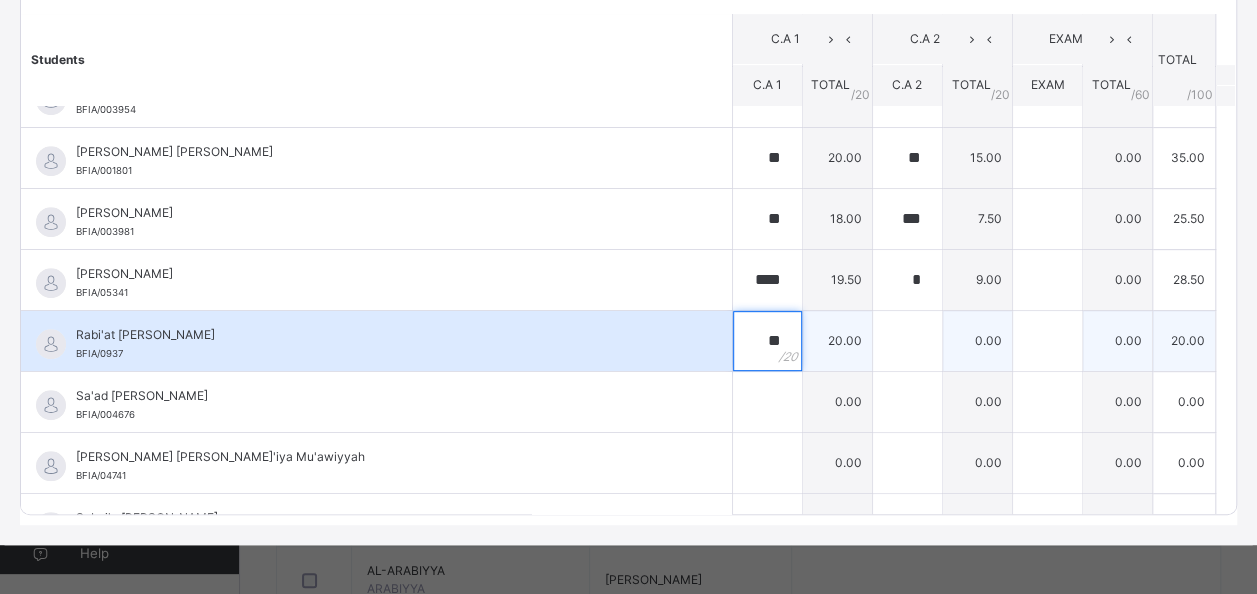 type on "**" 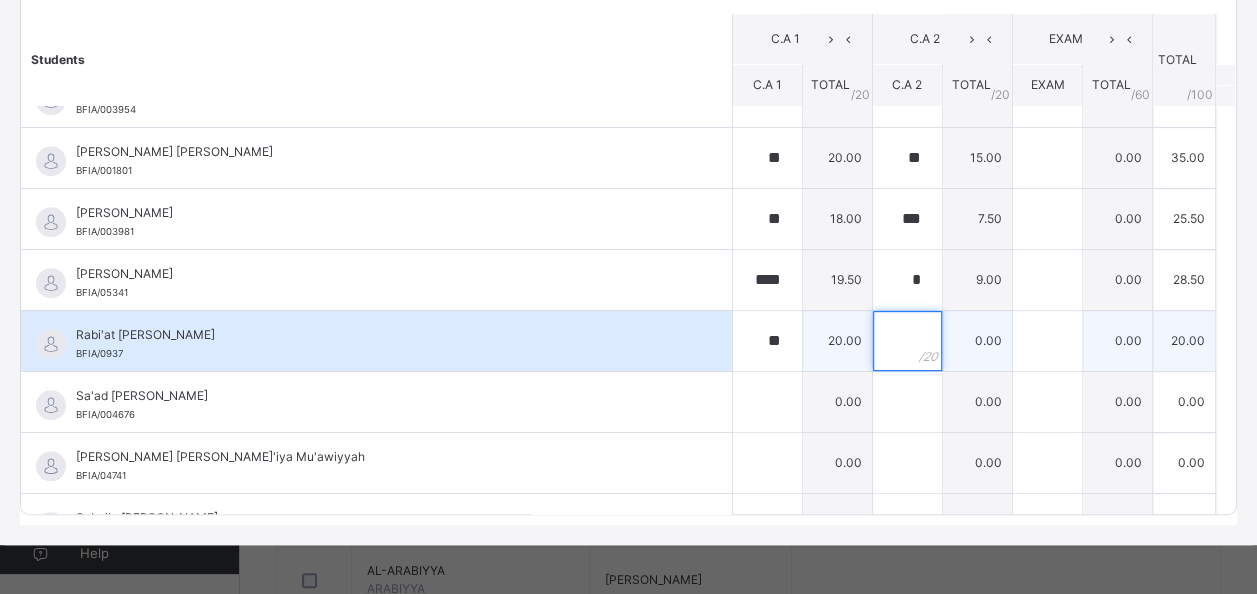 click at bounding box center (907, 341) 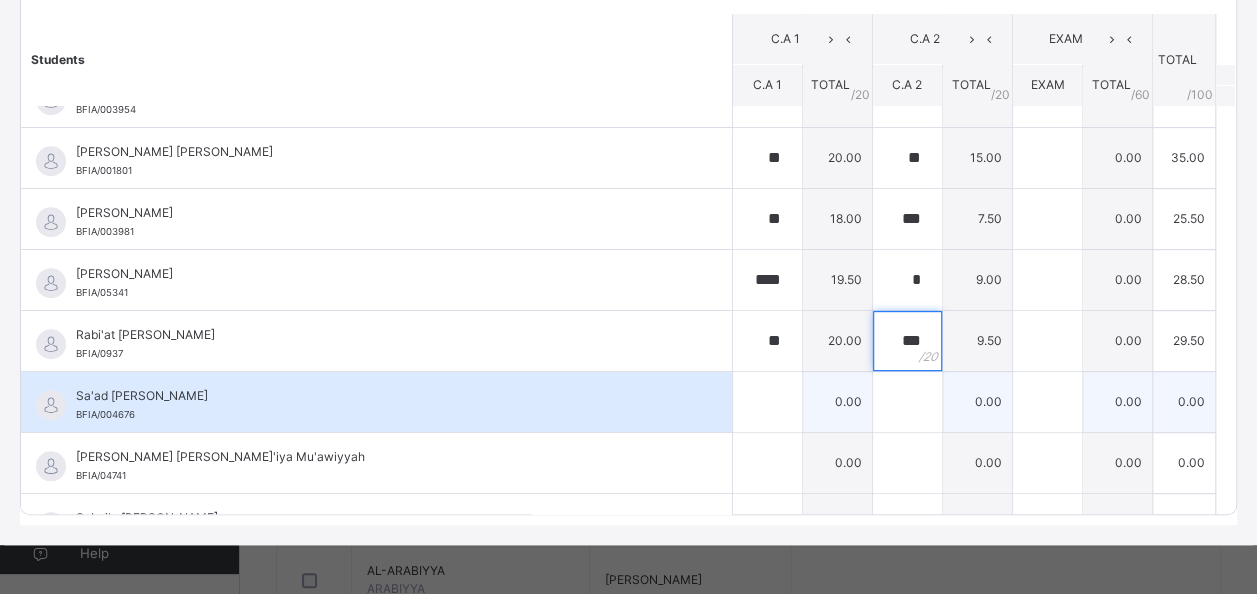 type on "***" 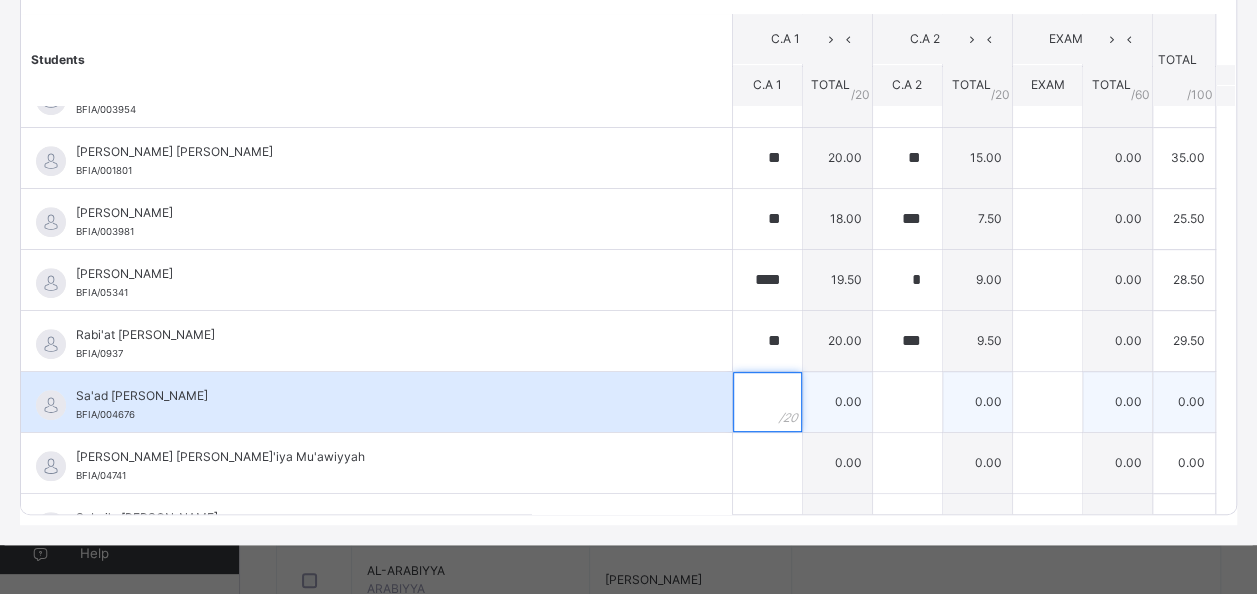 click at bounding box center (767, 402) 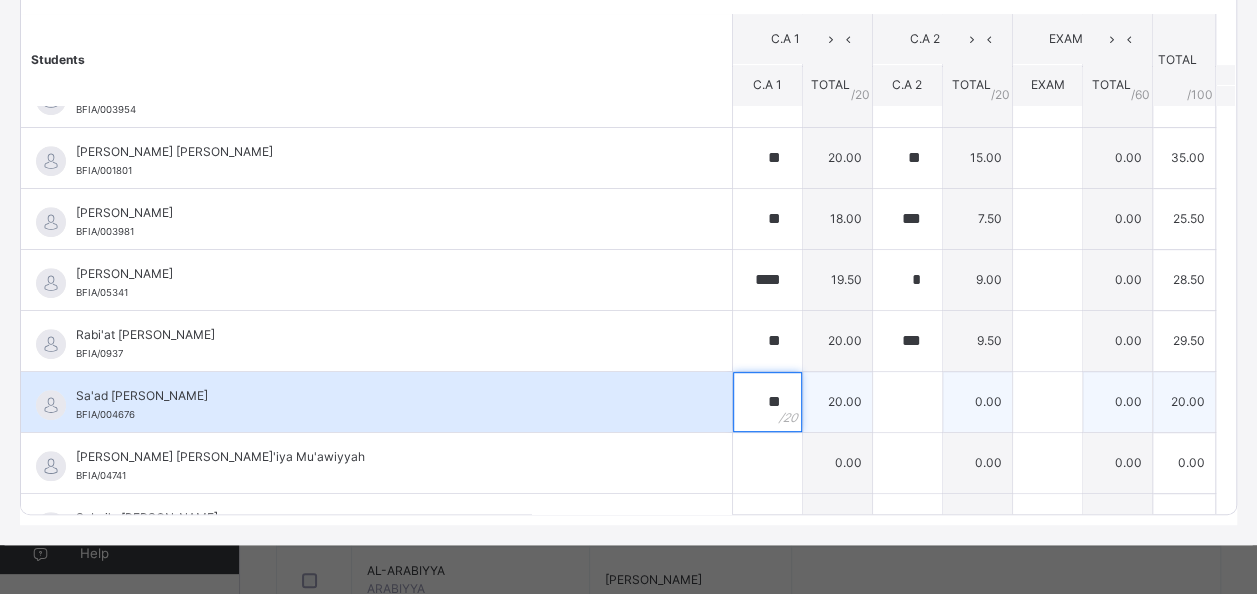 type on "**" 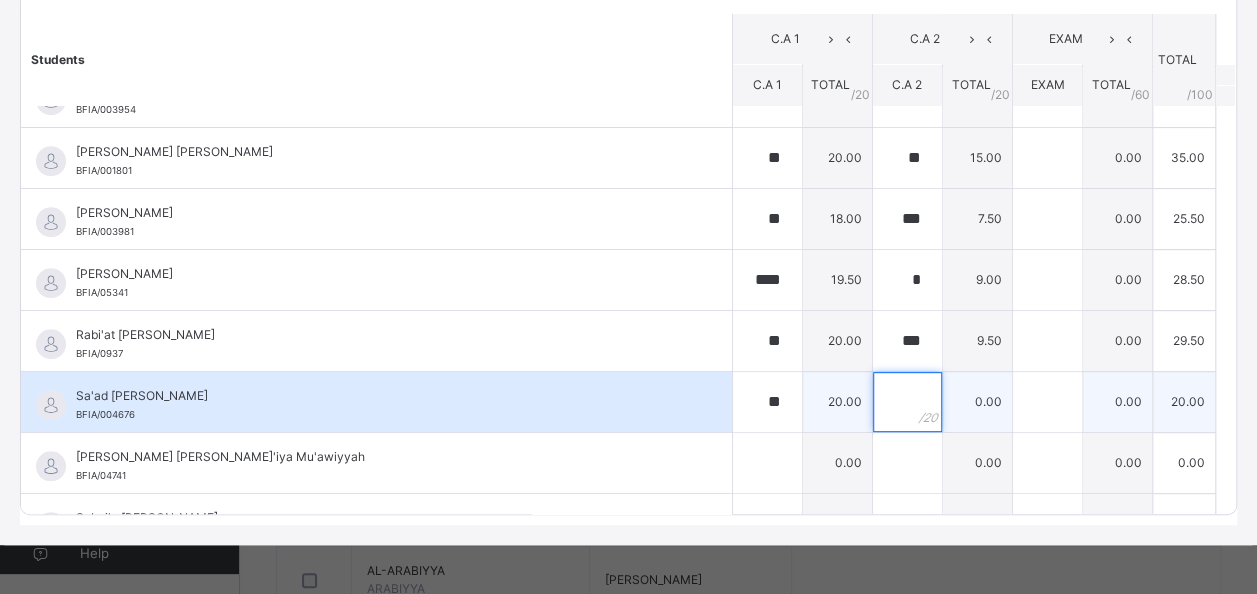 click at bounding box center (907, 402) 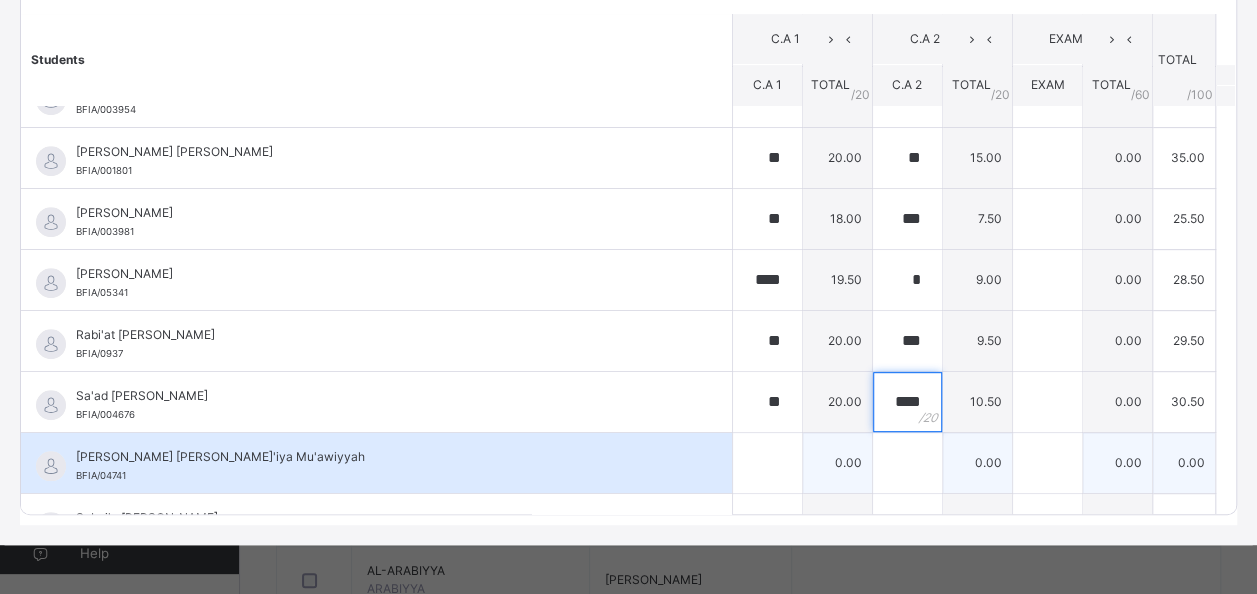type on "****" 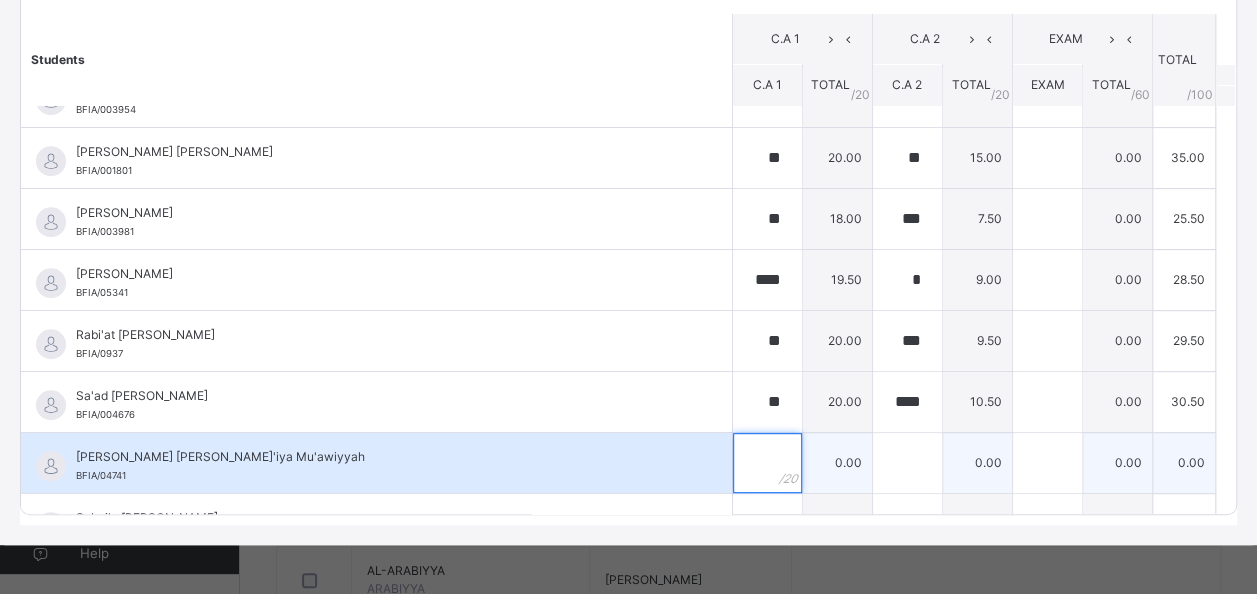 click at bounding box center (767, 463) 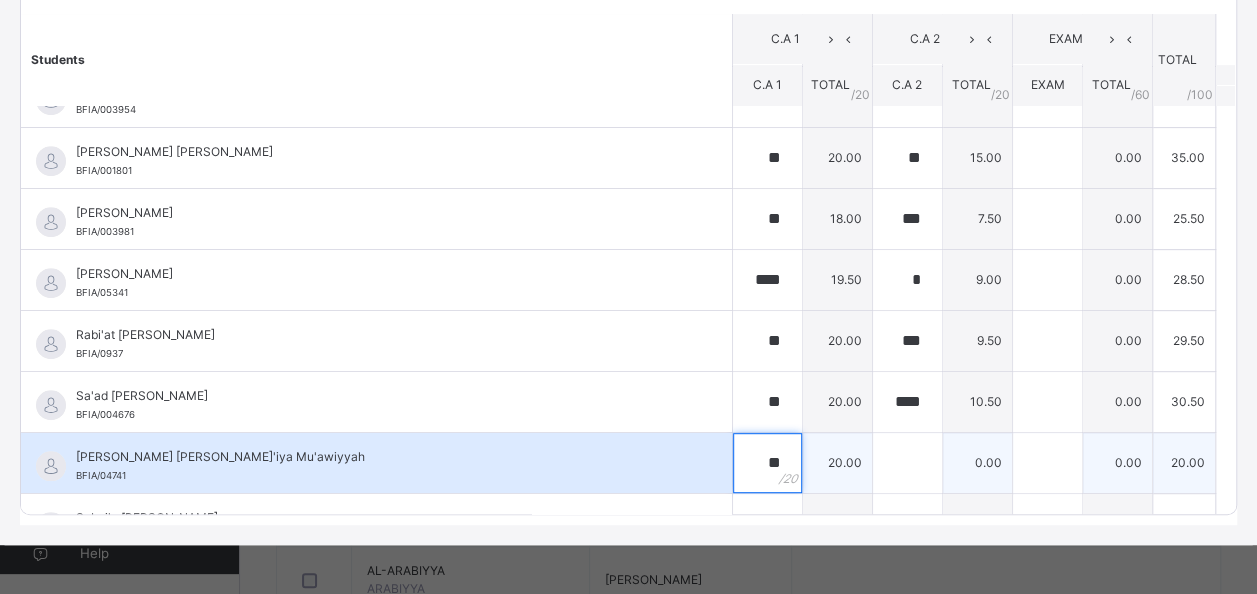 type on "**" 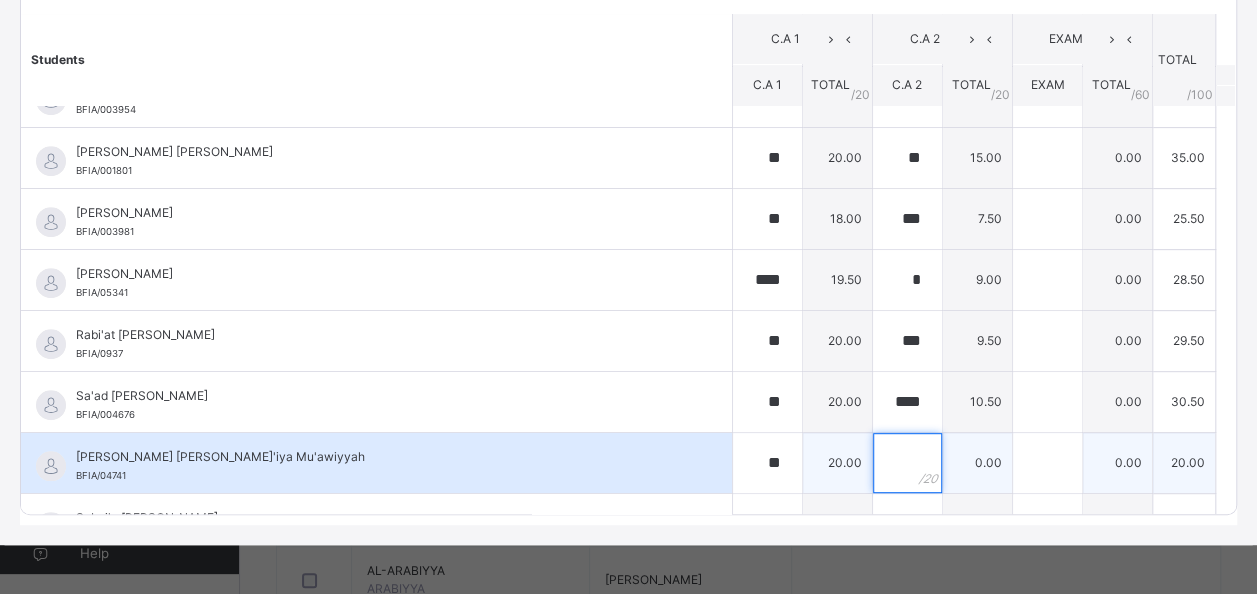 click at bounding box center [907, 463] 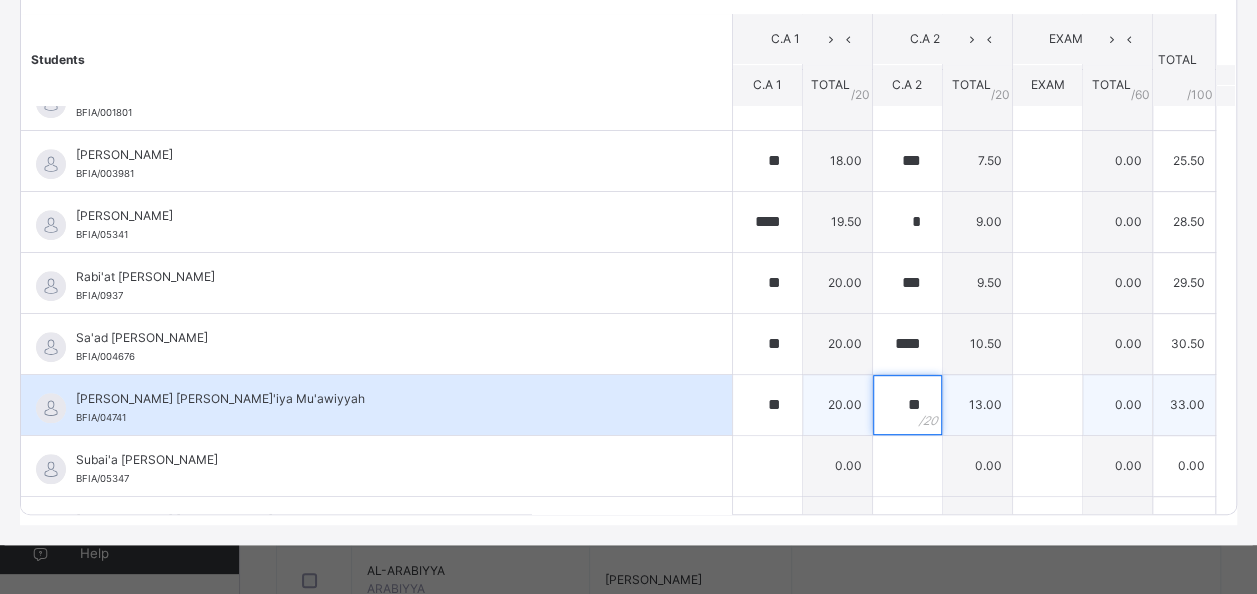 scroll, scrollTop: 684, scrollLeft: 0, axis: vertical 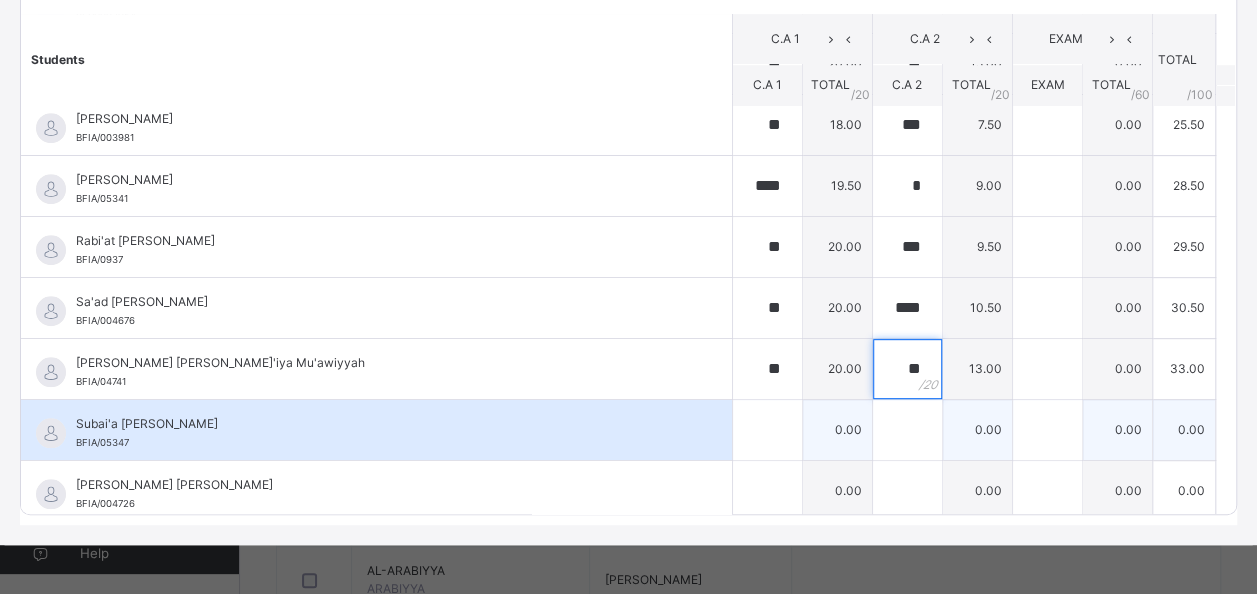 type on "**" 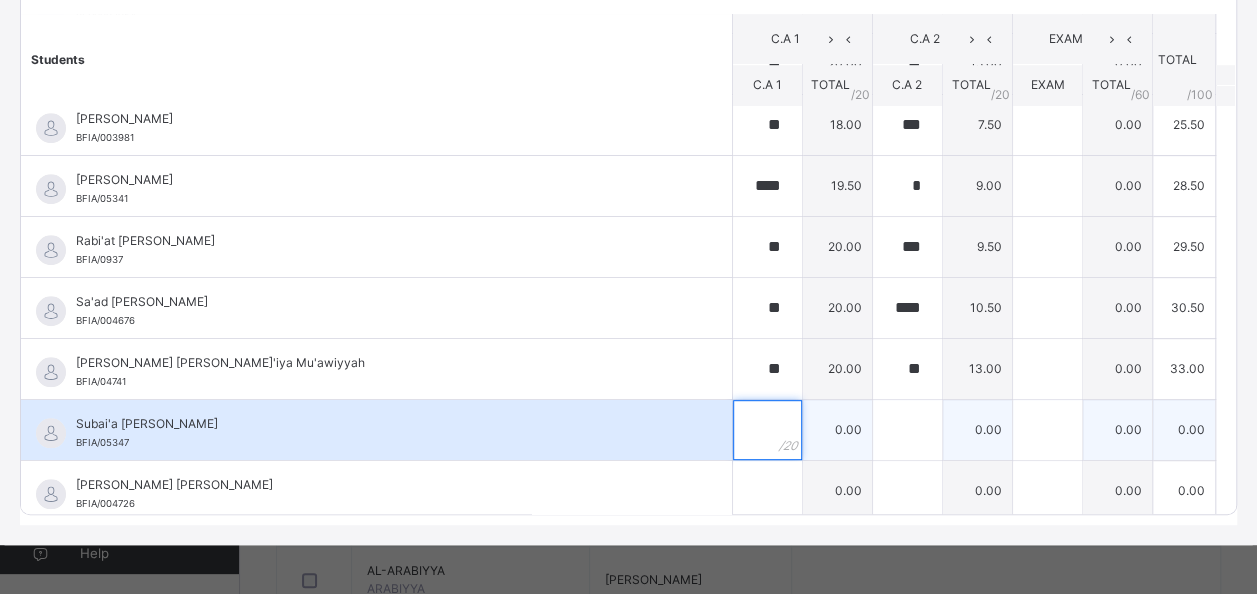 click at bounding box center [767, 430] 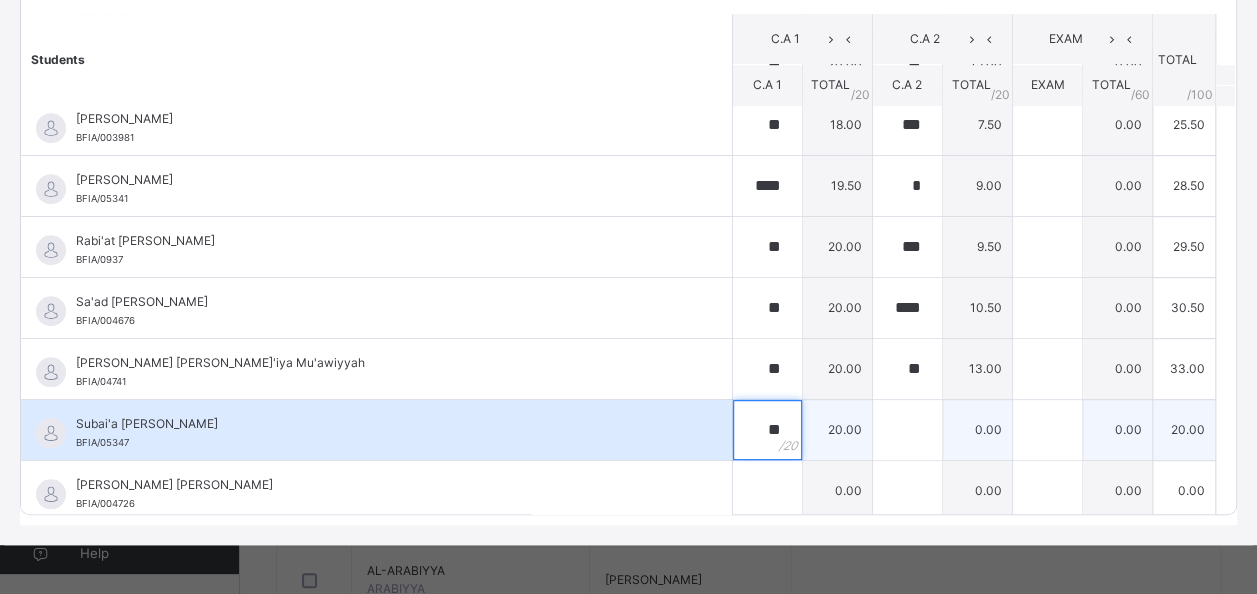 type on "**" 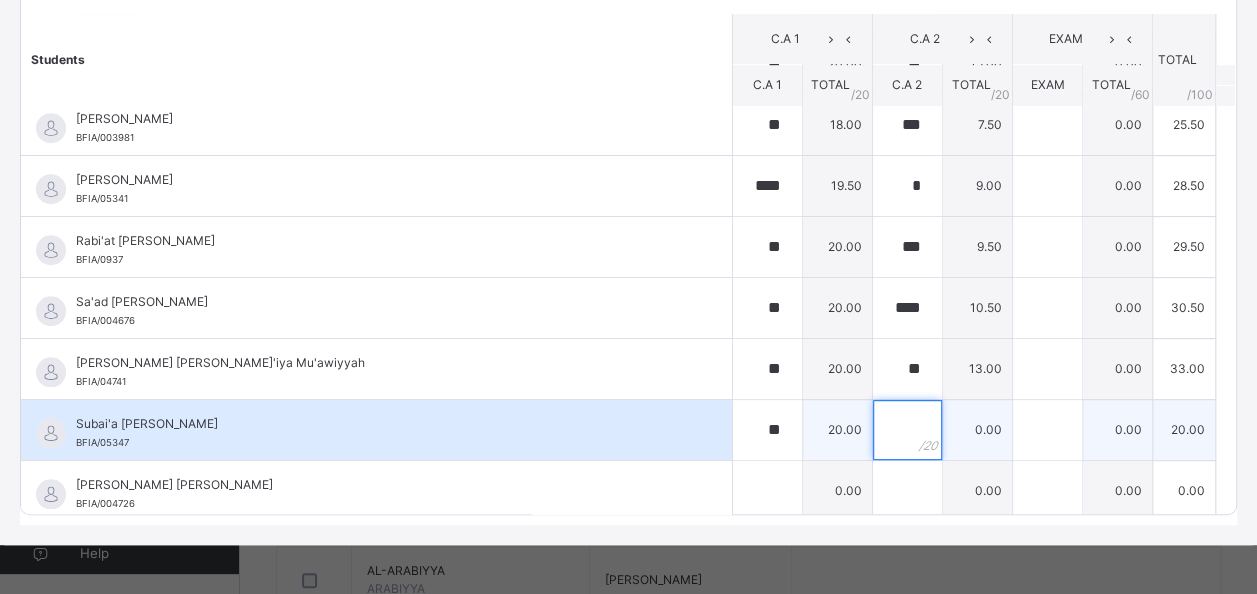 click at bounding box center (907, 430) 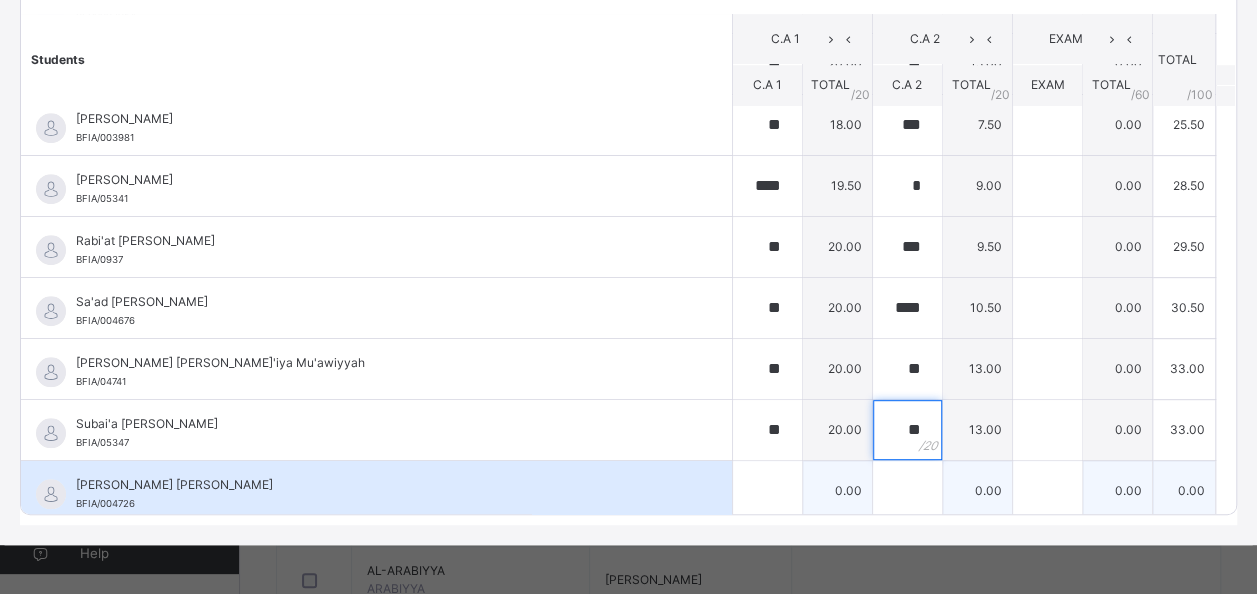type on "**" 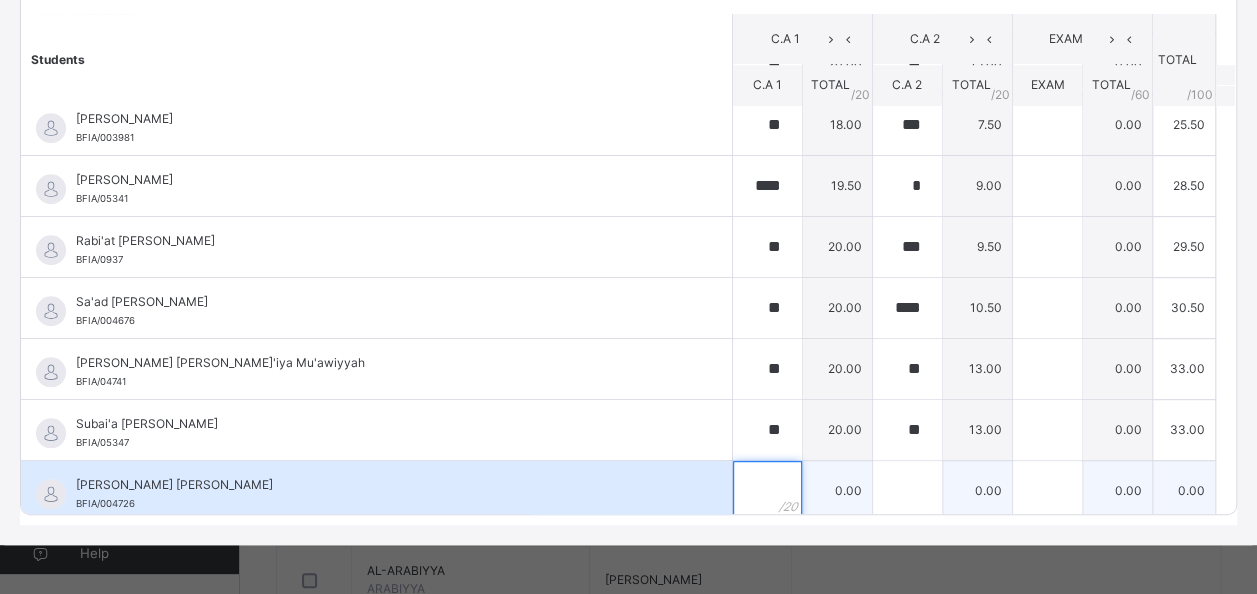 click at bounding box center [767, 491] 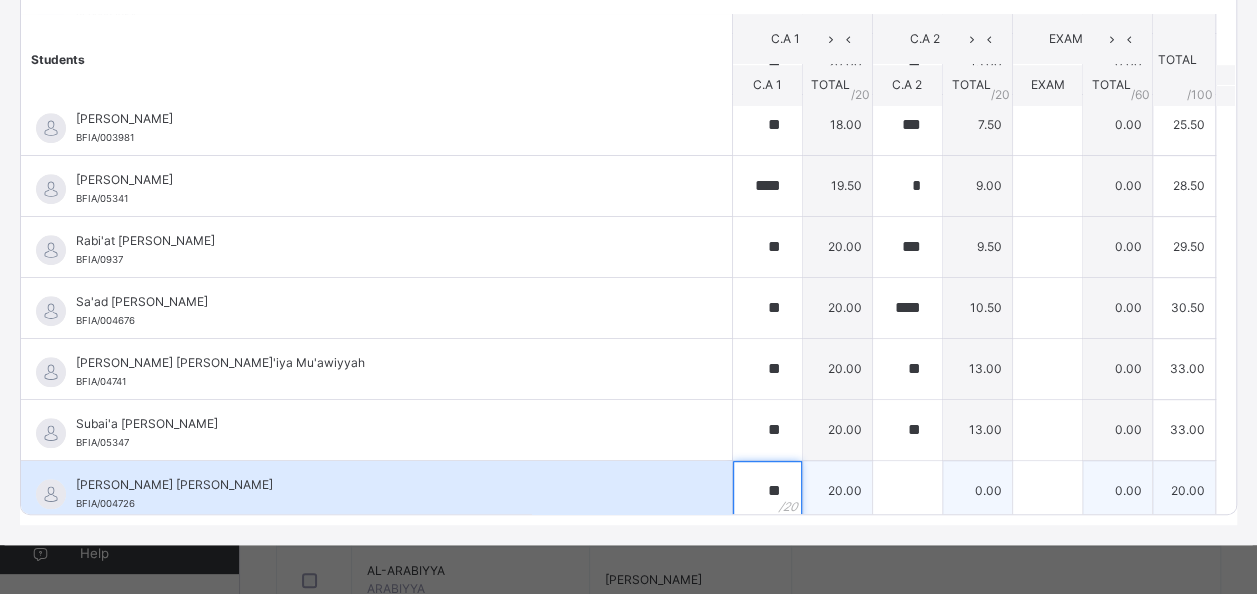 type on "**" 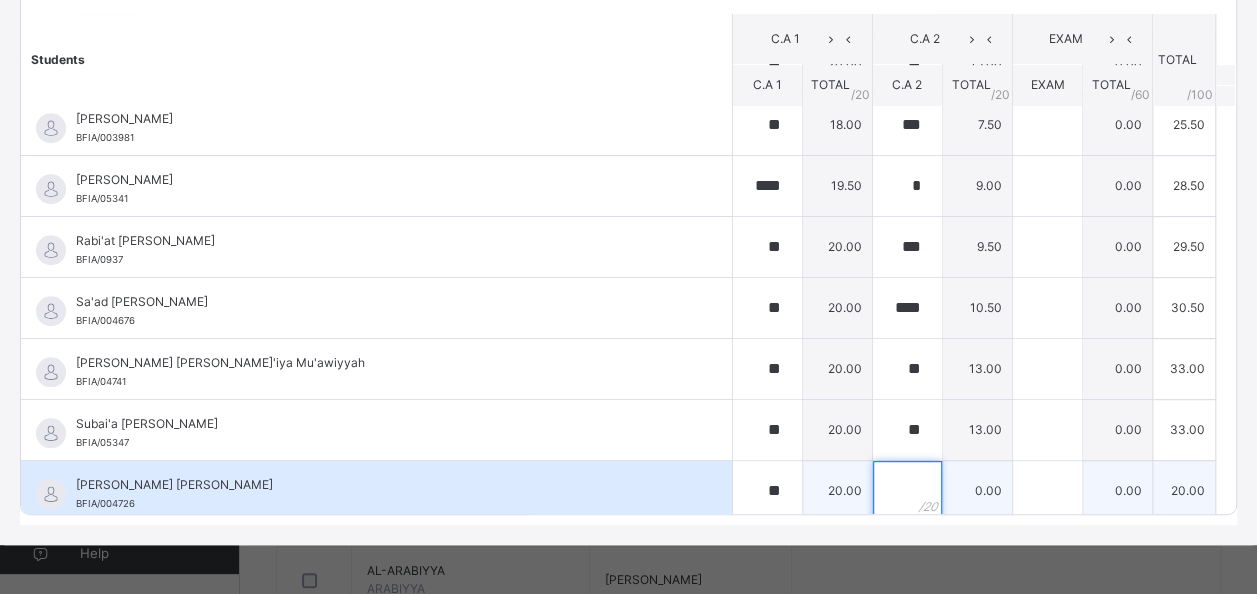 click at bounding box center (907, 491) 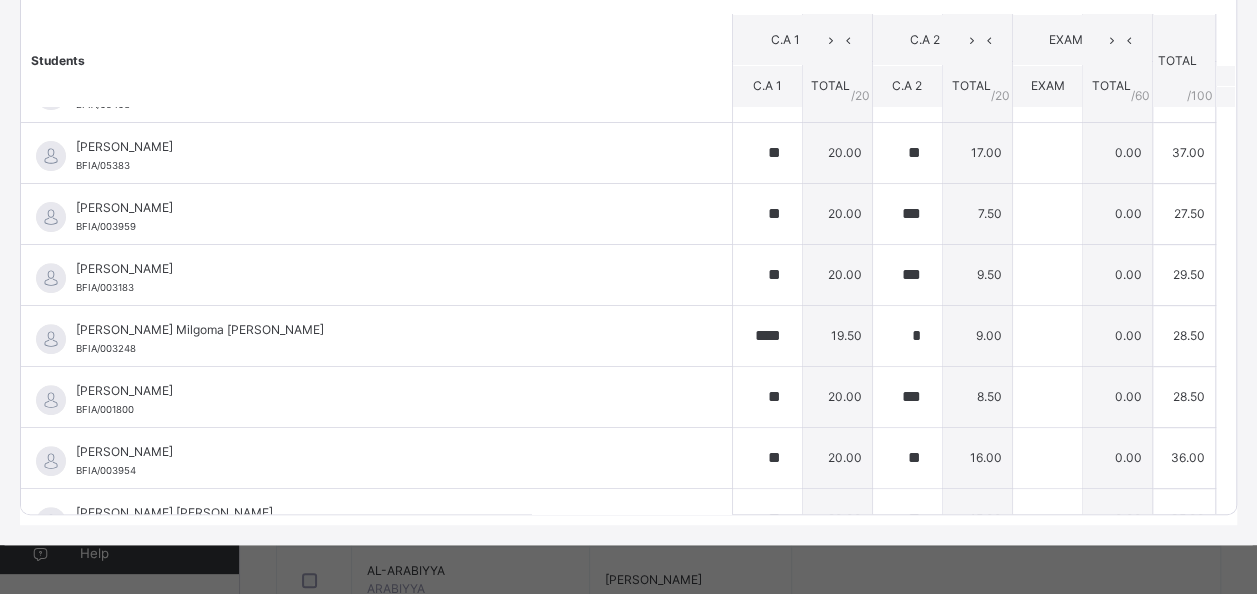 scroll, scrollTop: 0, scrollLeft: 0, axis: both 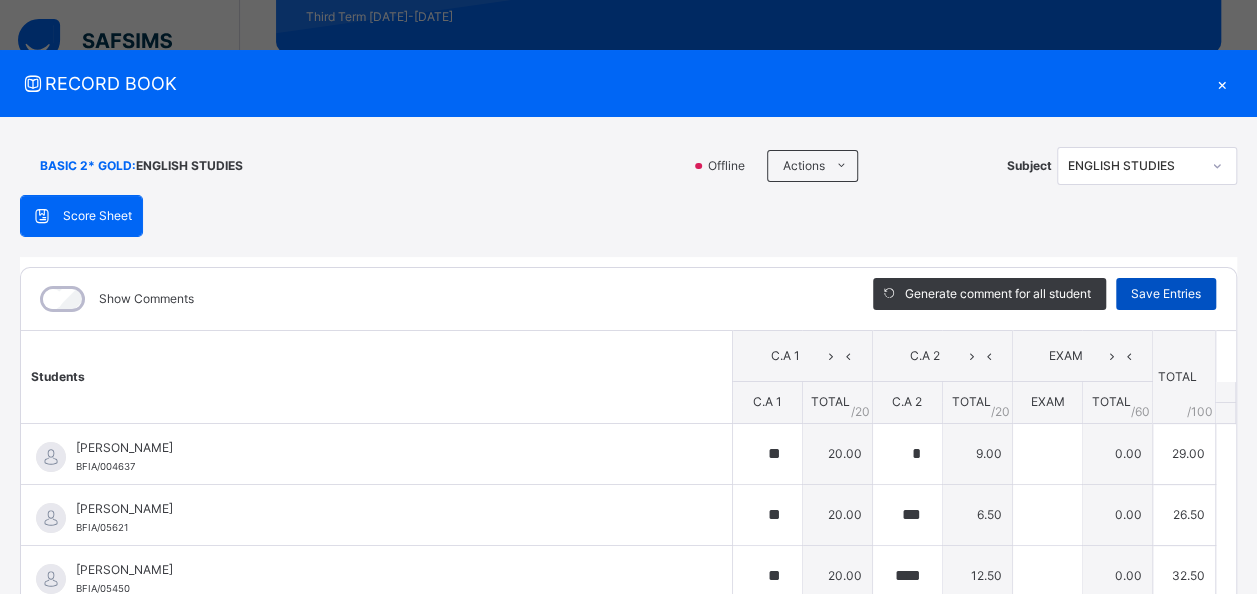 type on "**" 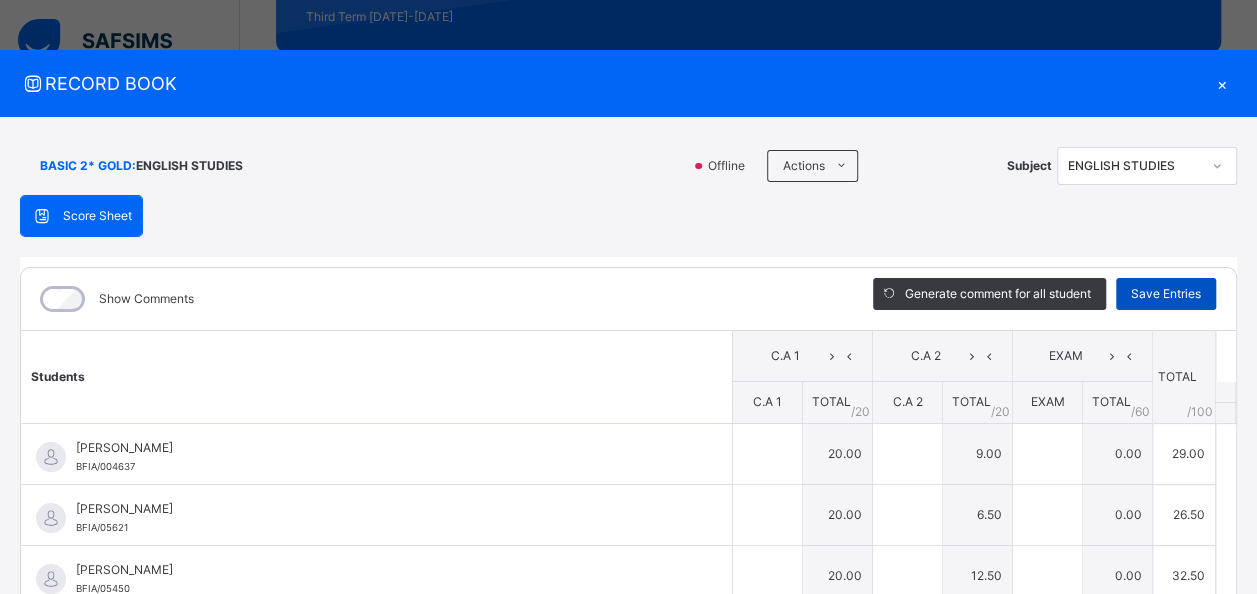 type on "**" 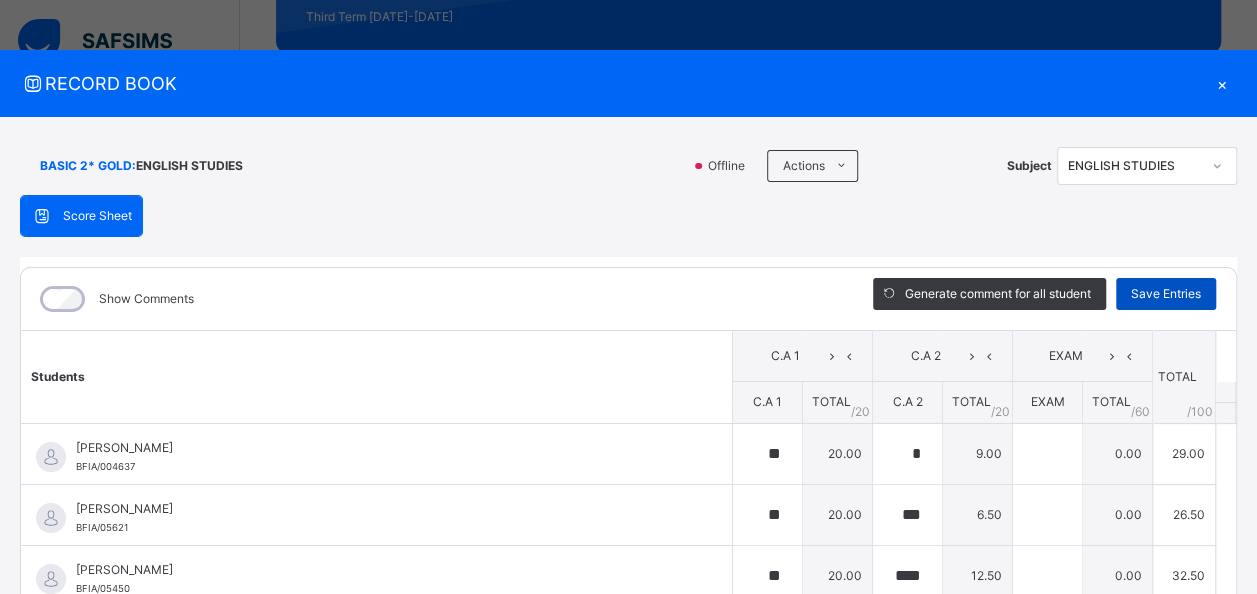 type on "****" 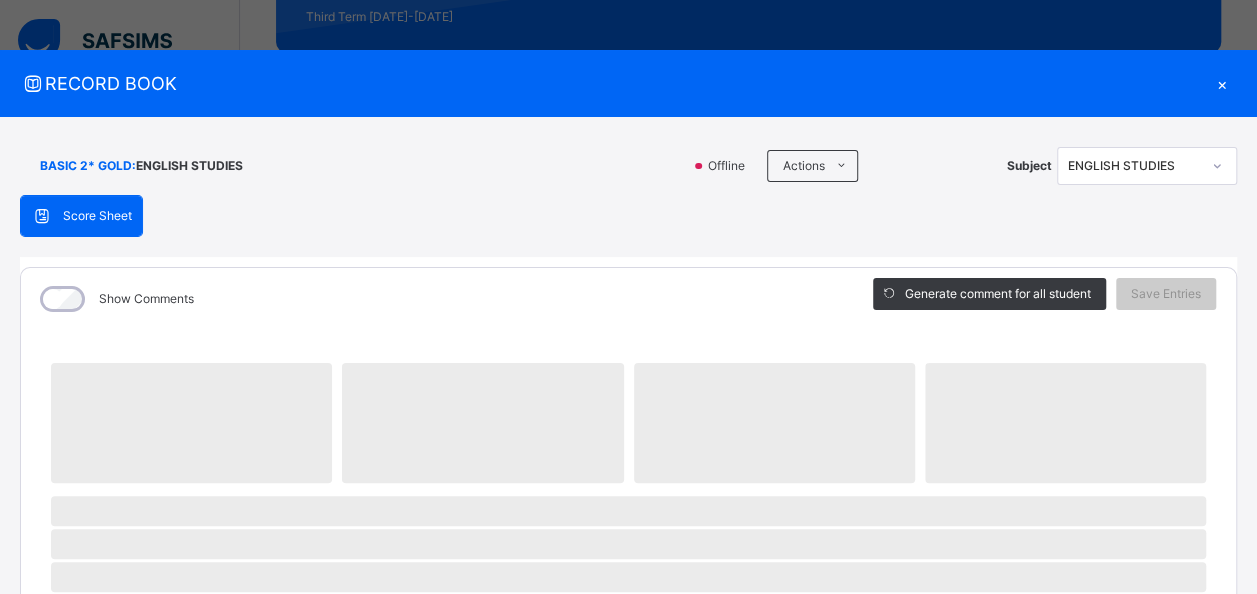 click on "×" at bounding box center [1222, 83] 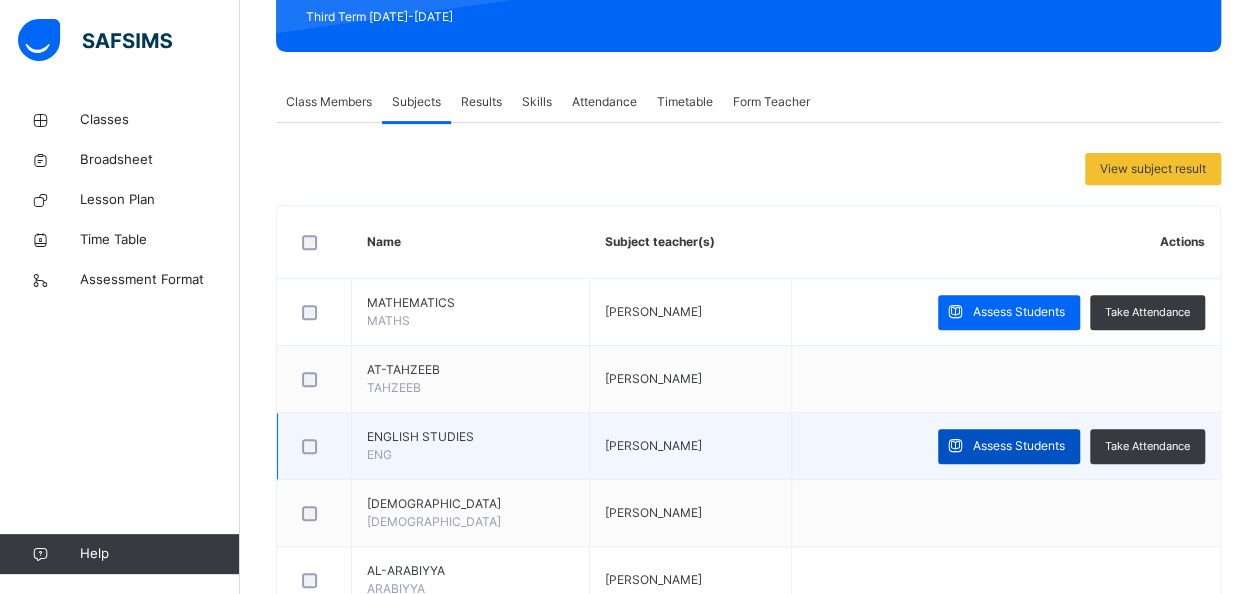 click on "Assess Students" at bounding box center (1019, 446) 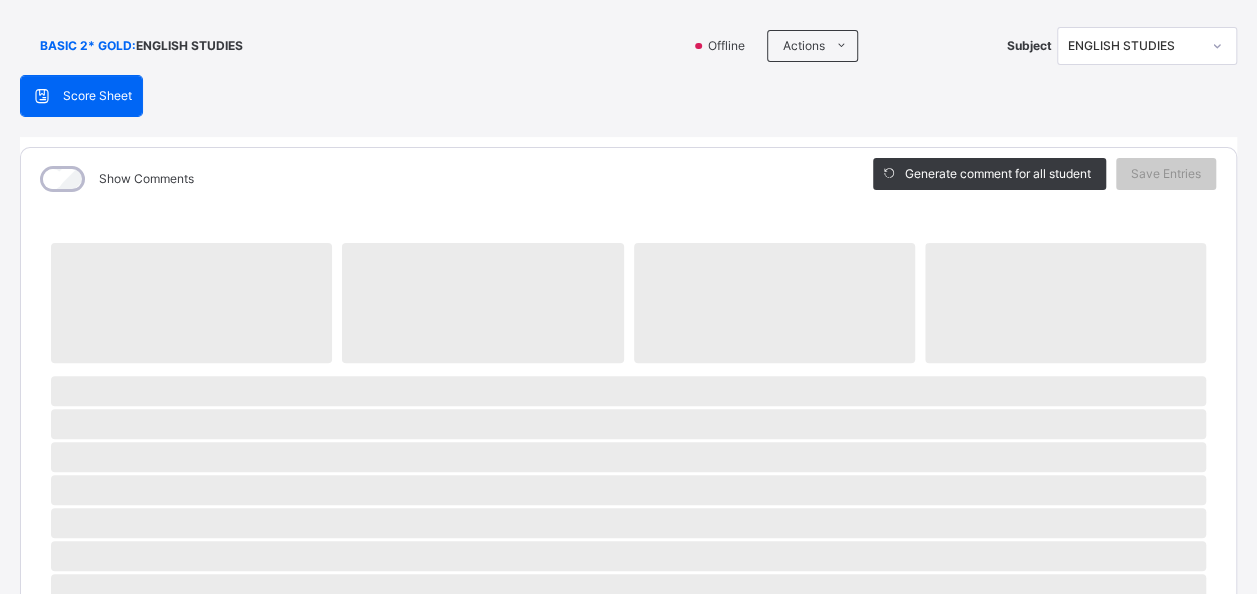 scroll, scrollTop: 120, scrollLeft: 0, axis: vertical 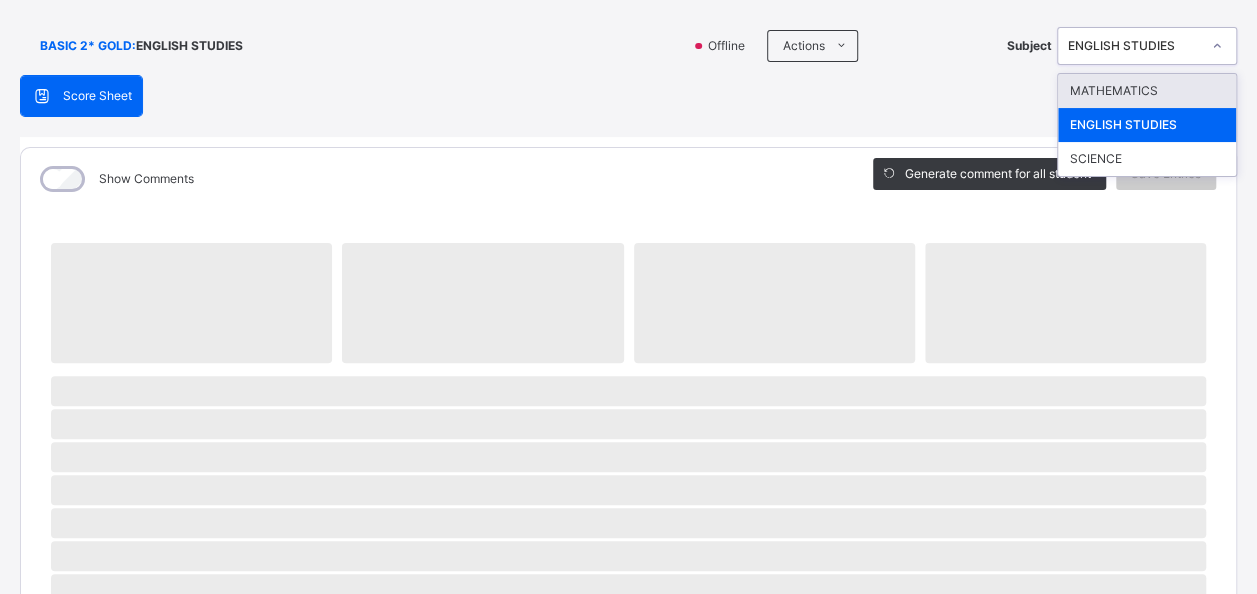 click 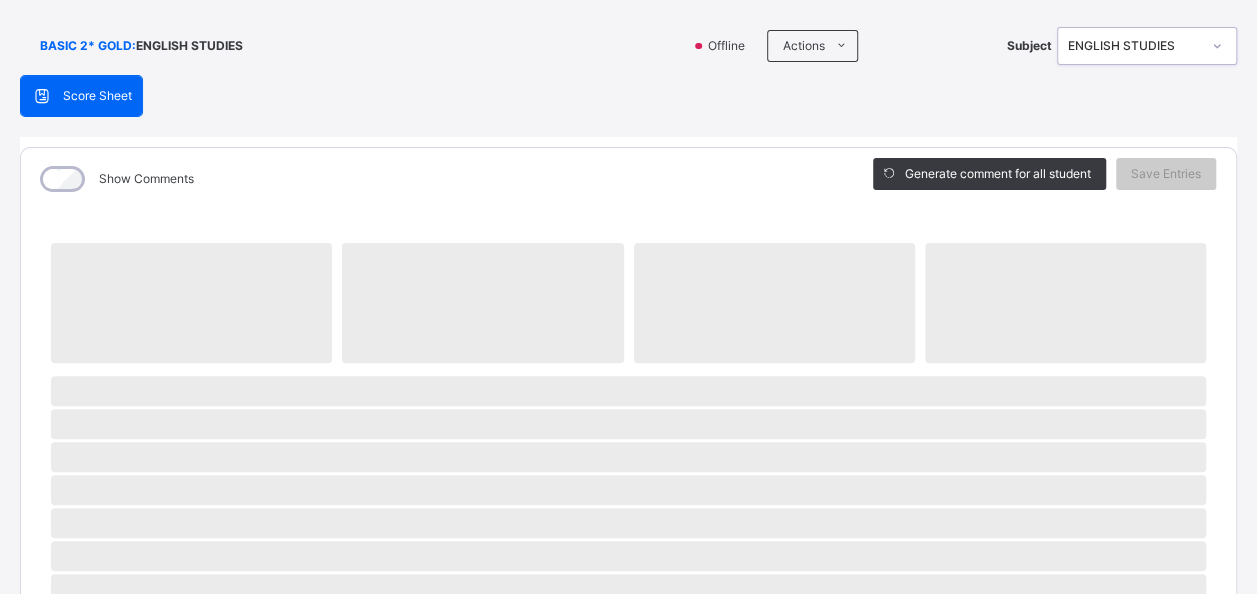 click 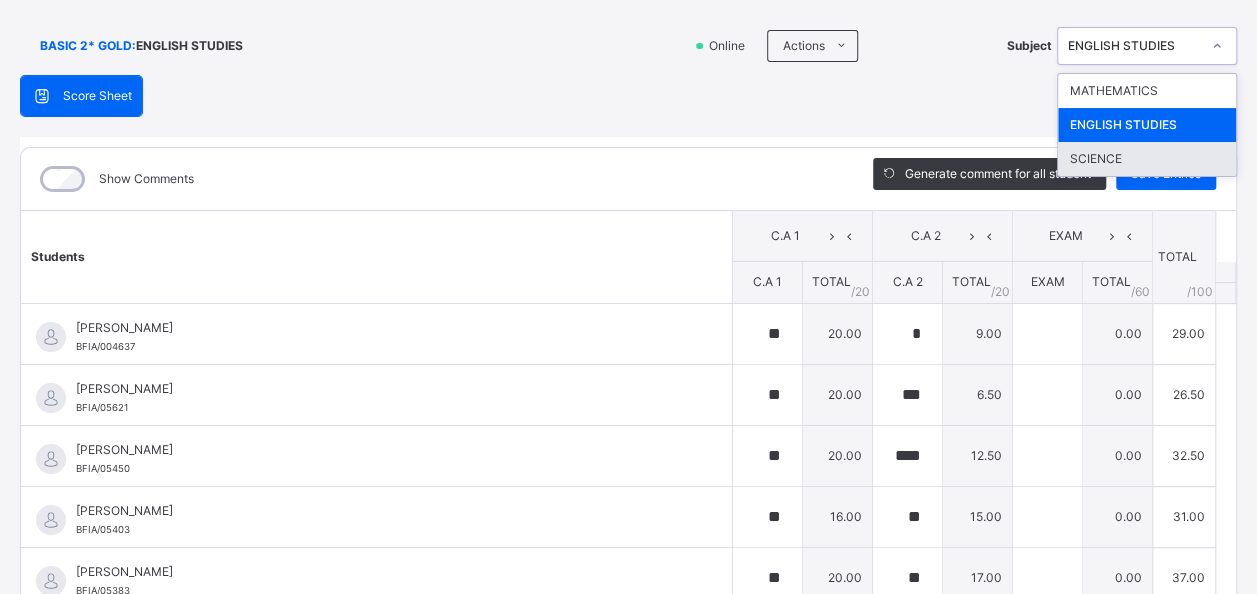 click on "SCIENCE" at bounding box center (1147, 159) 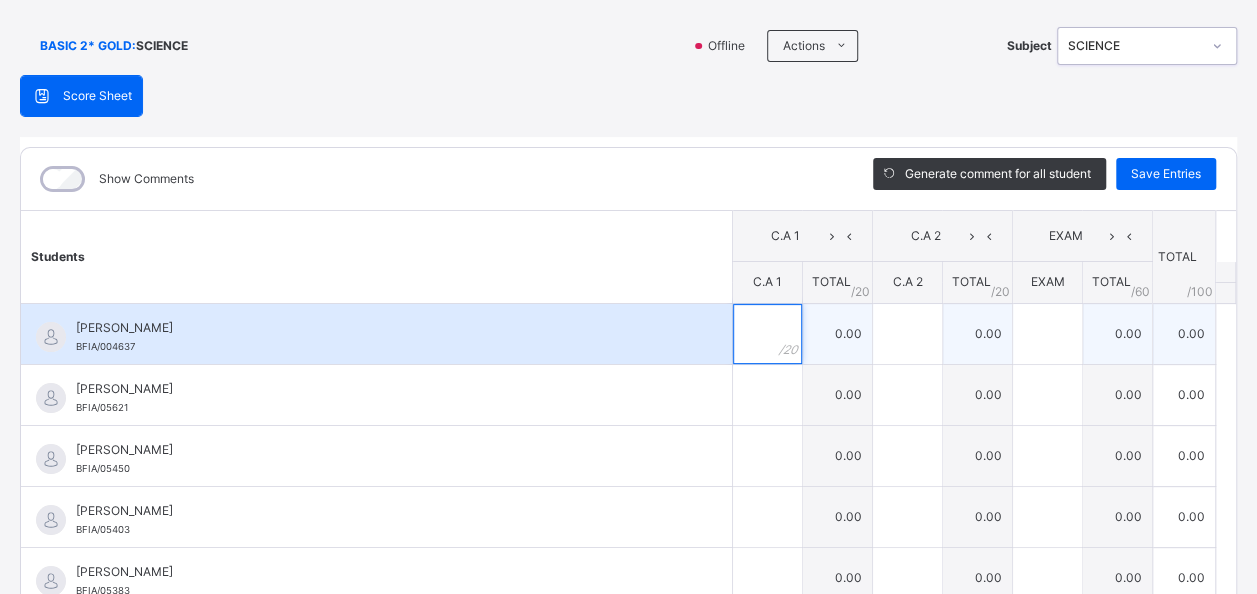 click at bounding box center [767, 334] 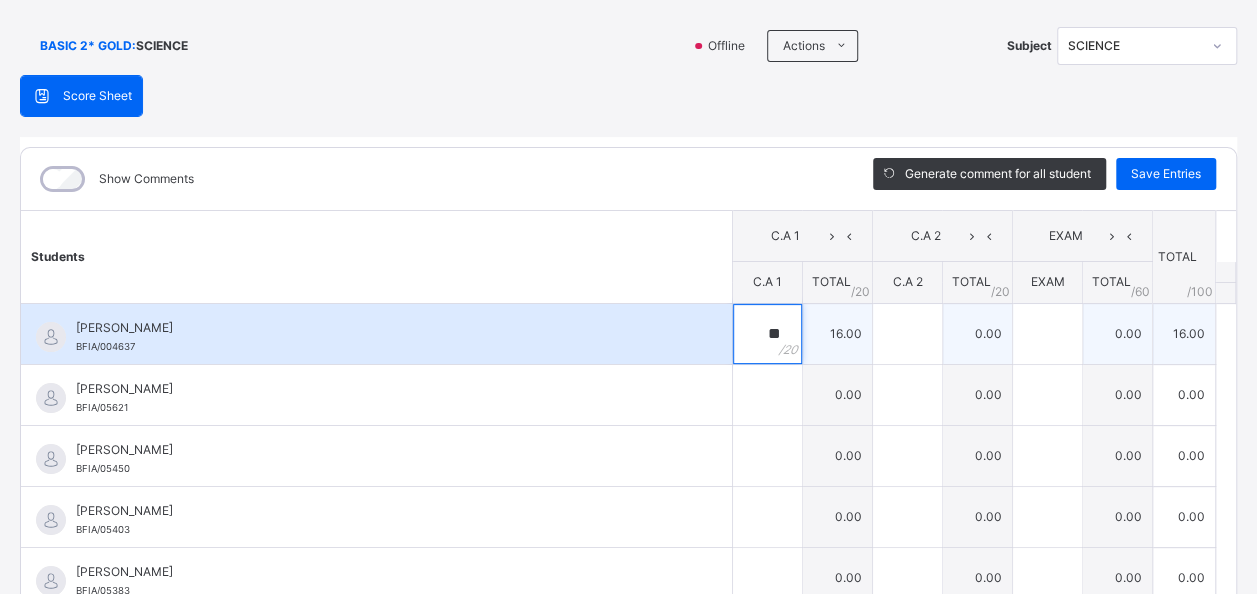type on "**" 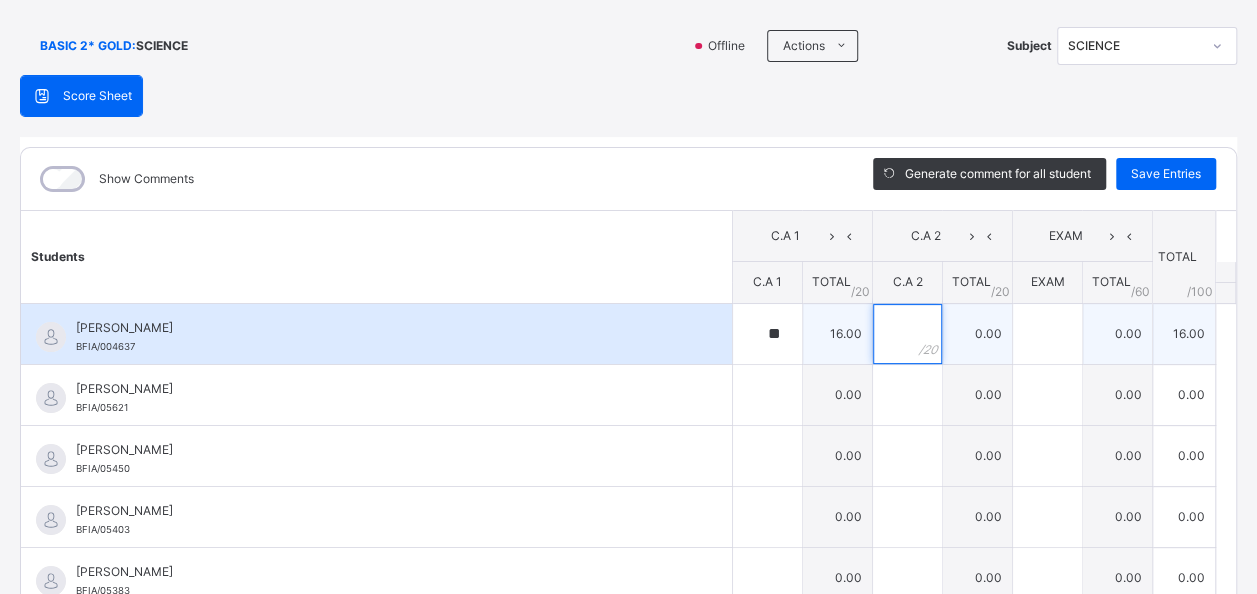 click at bounding box center [907, 334] 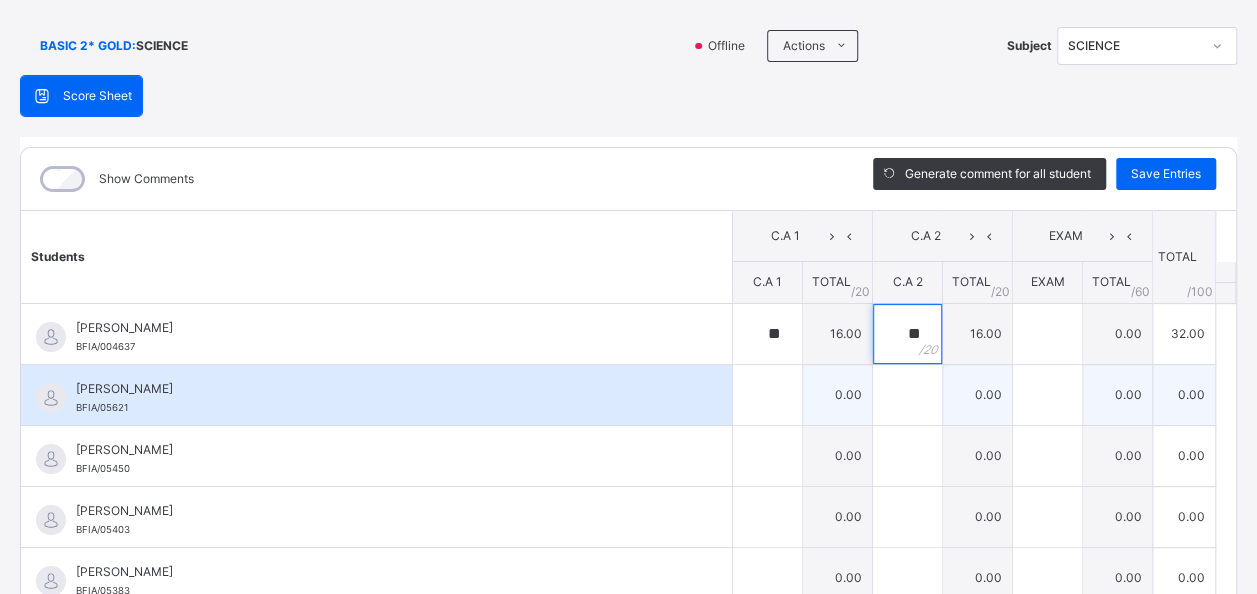type on "**" 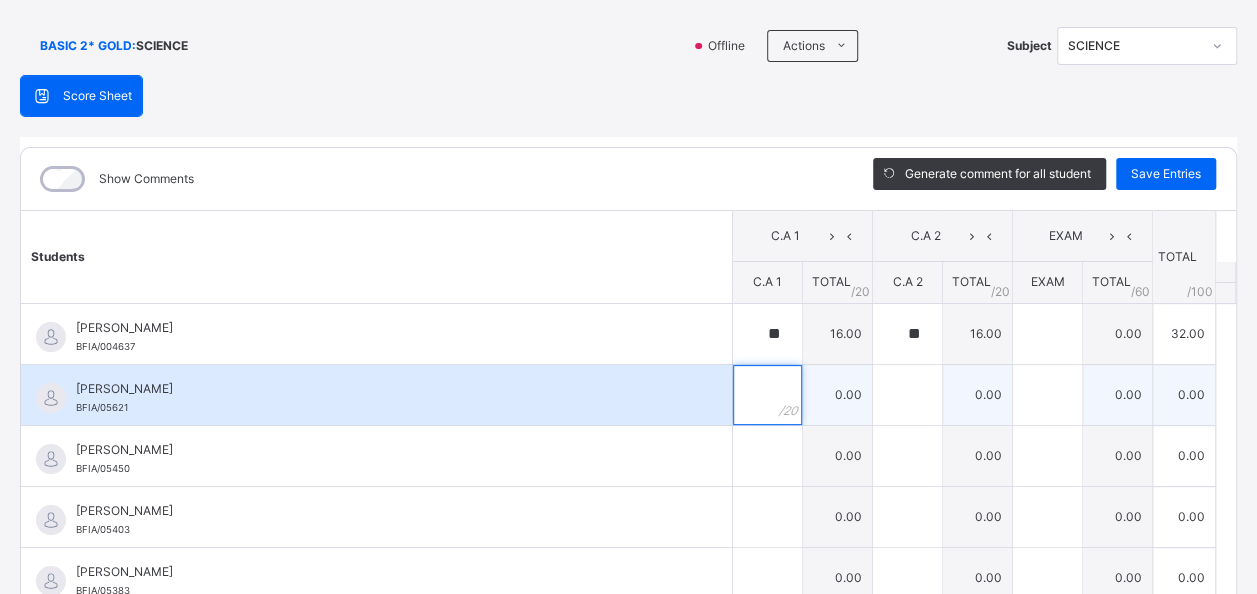 click at bounding box center [767, 395] 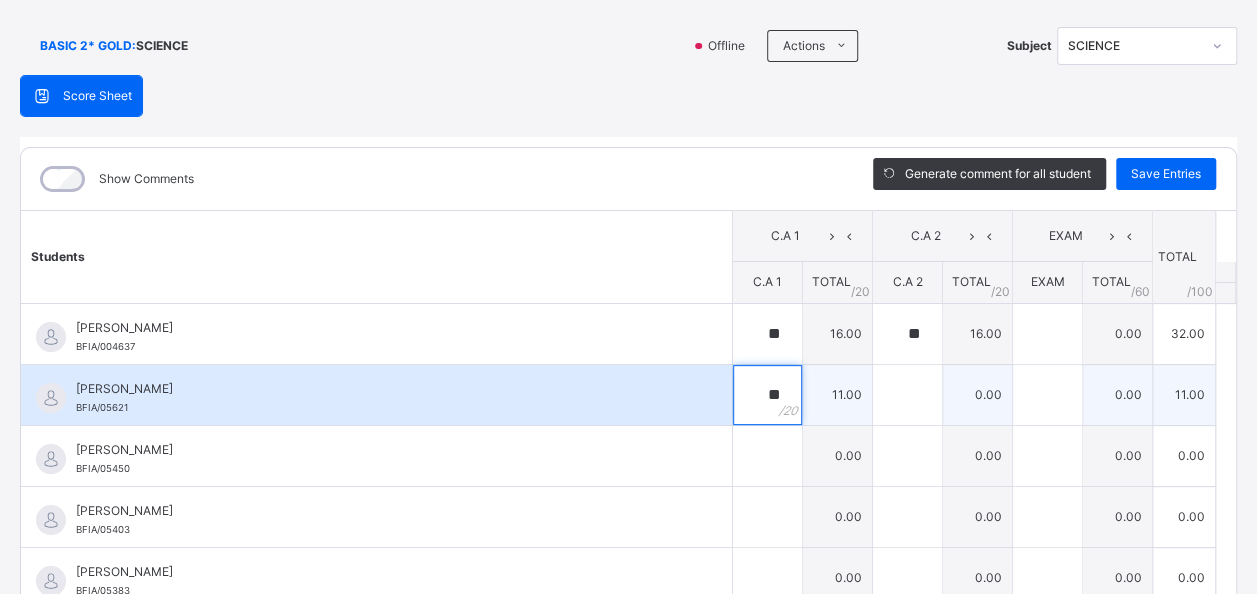 type on "**" 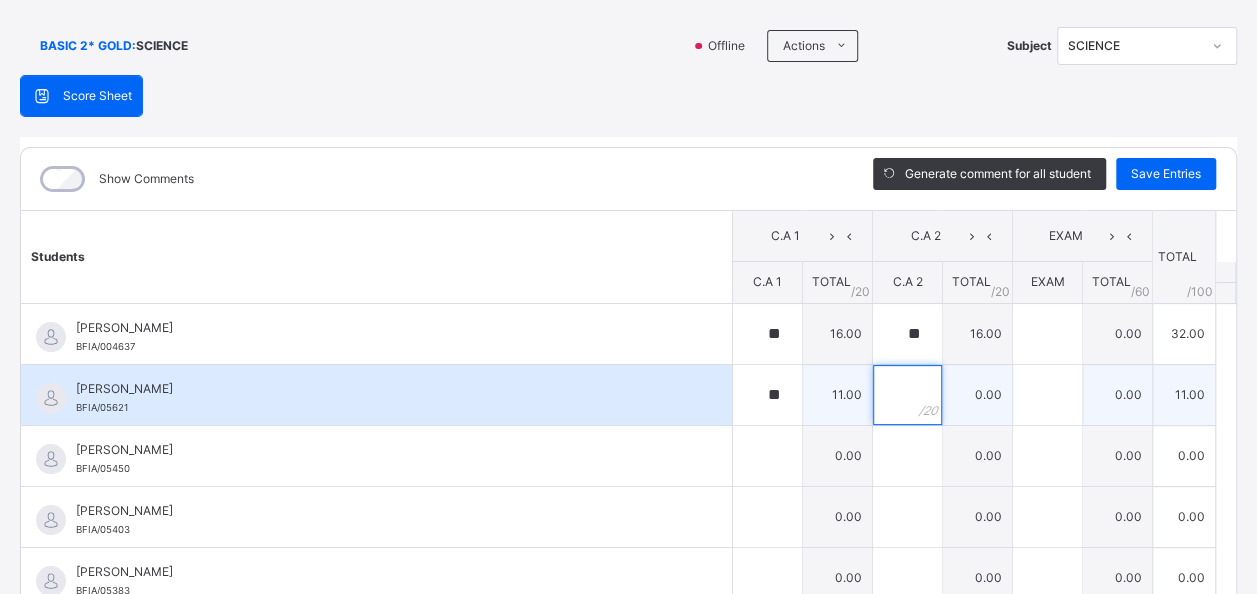 click at bounding box center [907, 395] 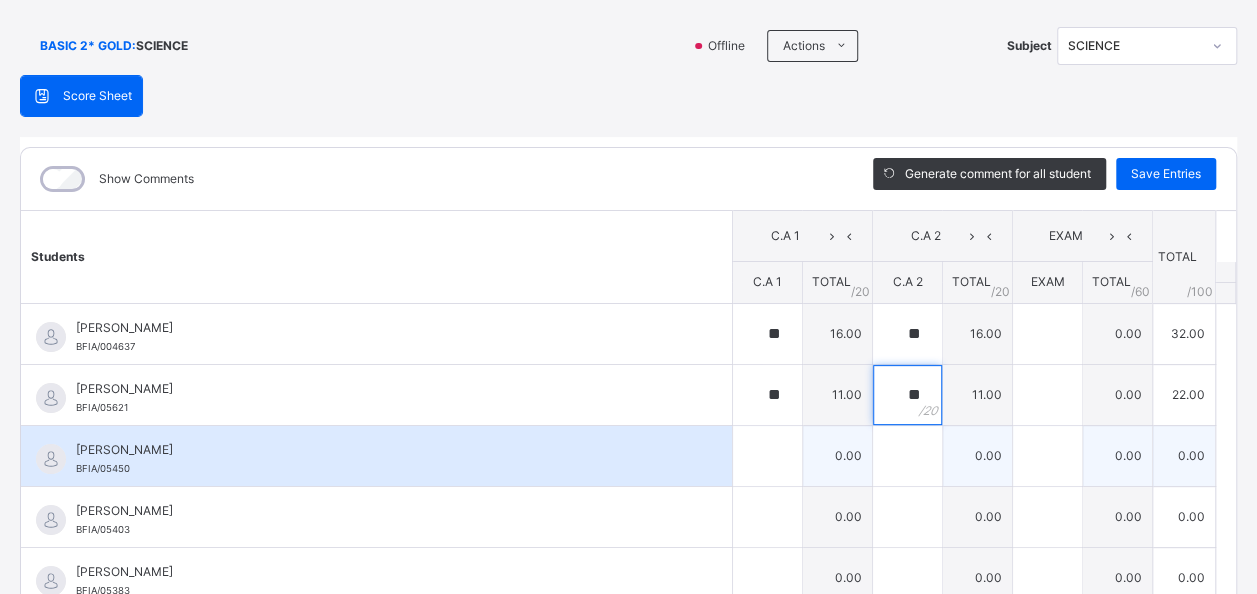 type on "**" 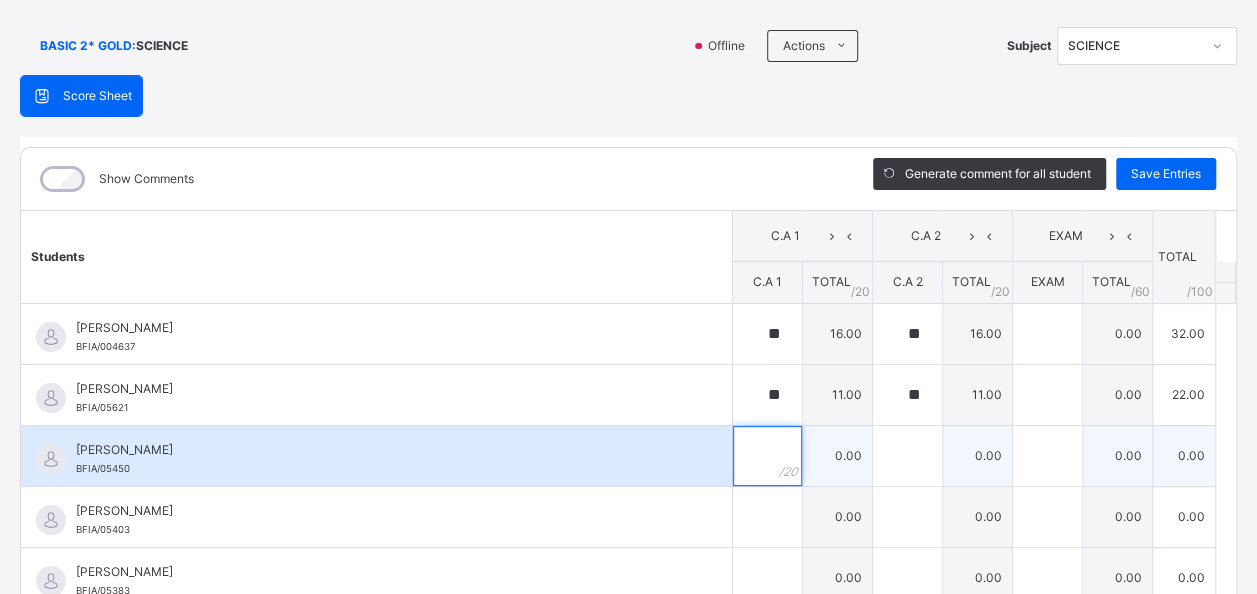 click at bounding box center (767, 456) 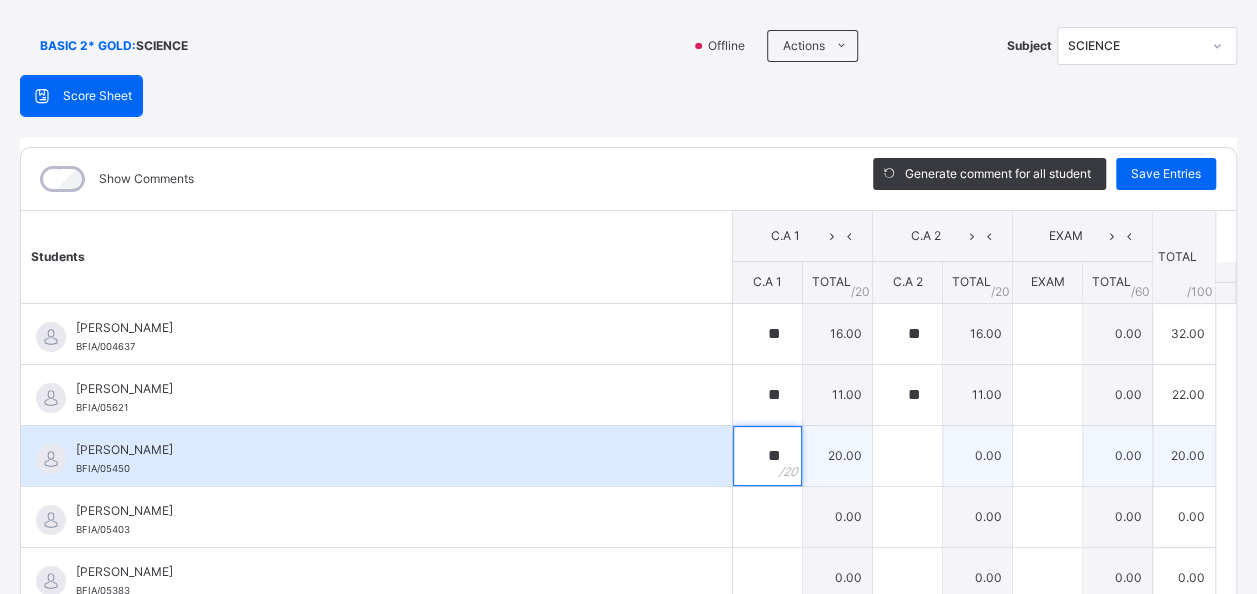 type on "**" 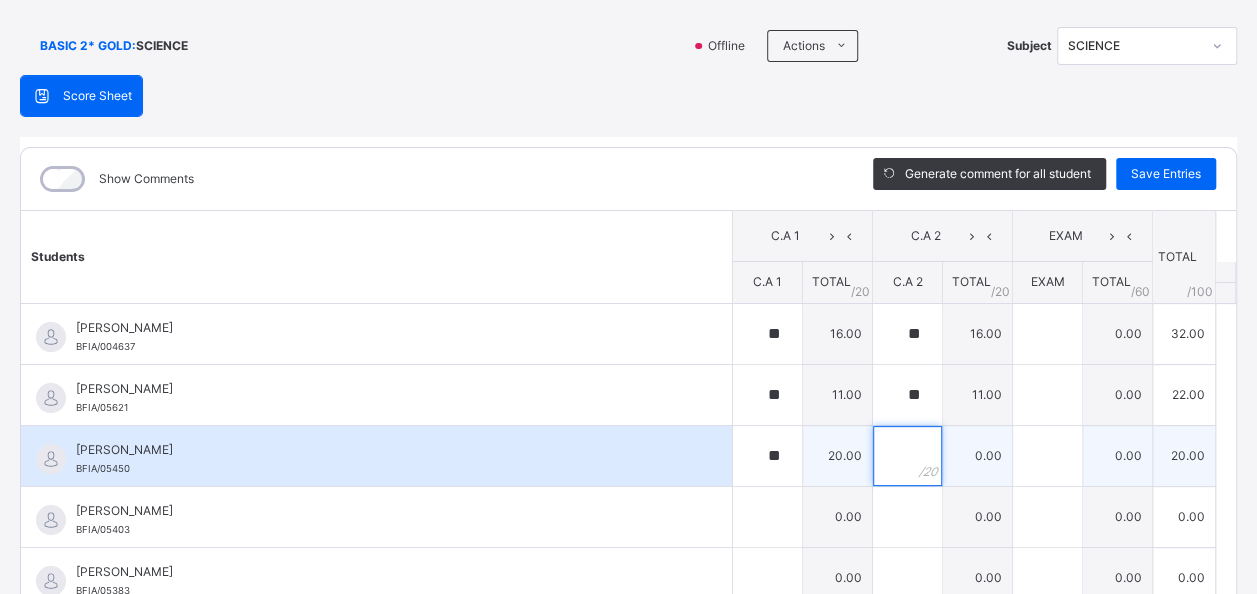 click at bounding box center [907, 456] 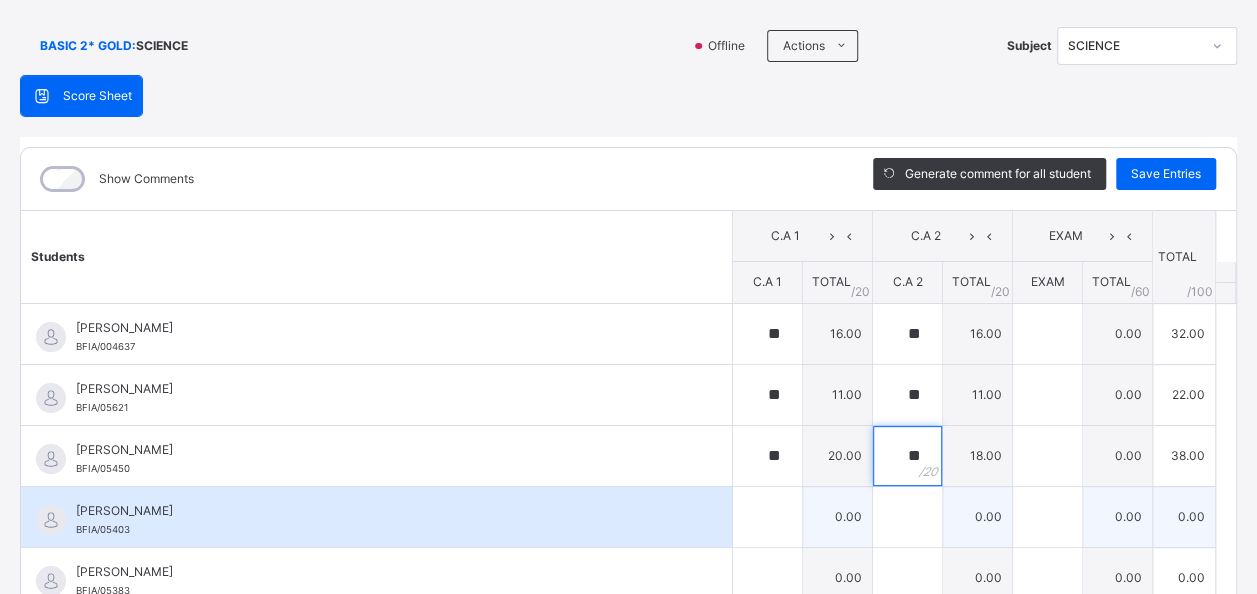 type on "**" 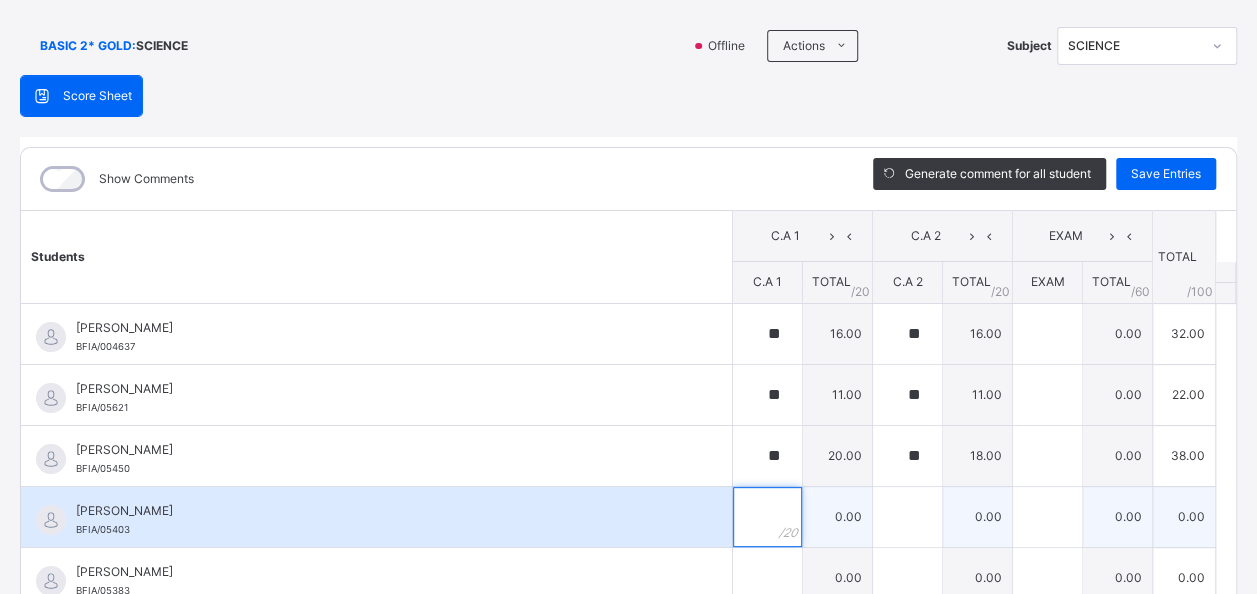 click at bounding box center [767, 517] 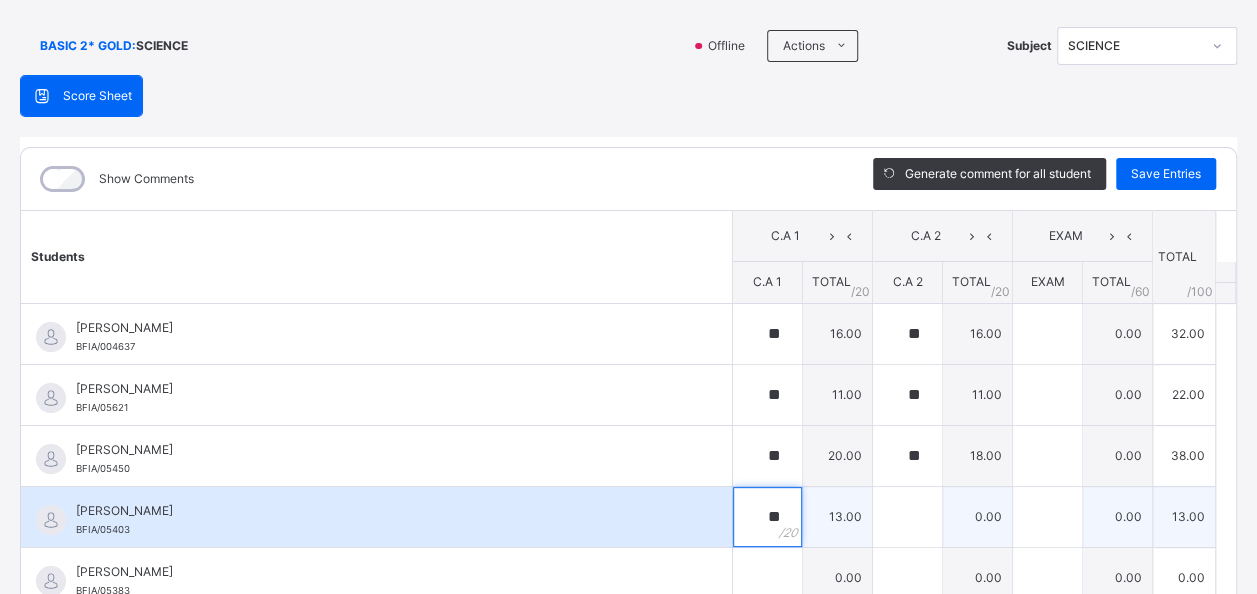 type on "**" 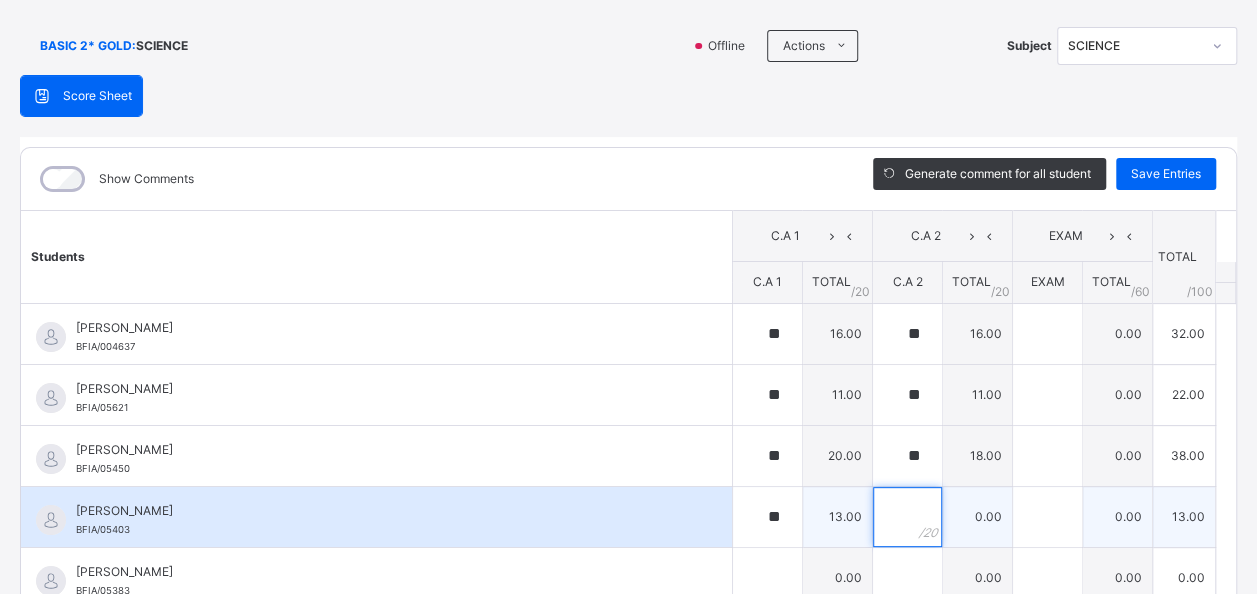 click at bounding box center (907, 517) 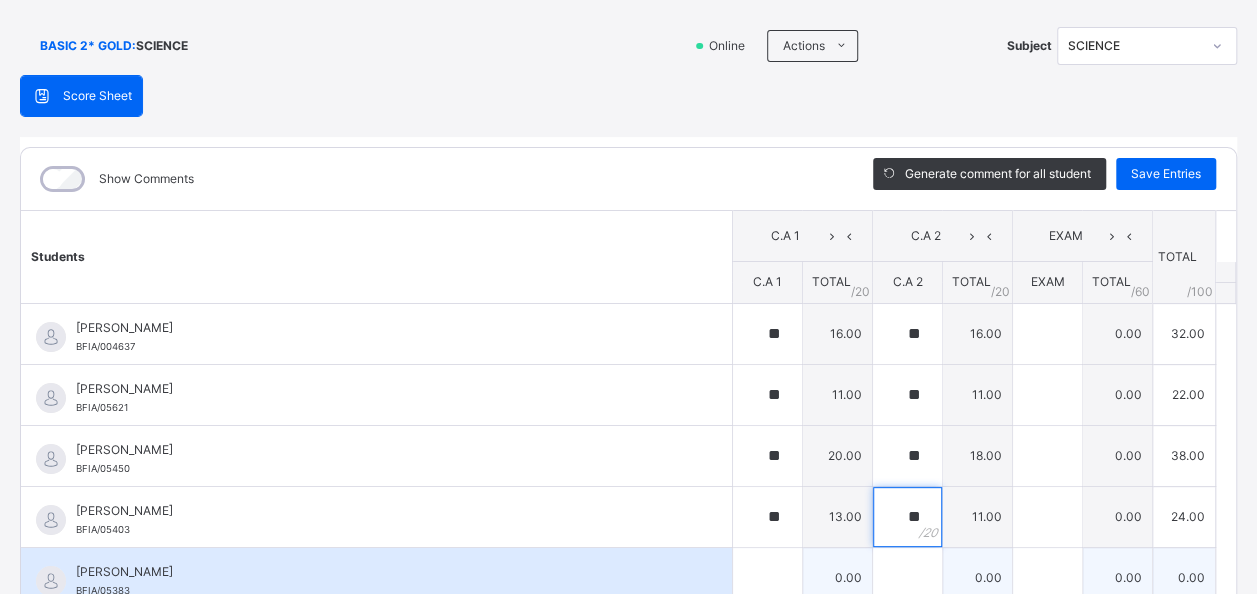 type on "**" 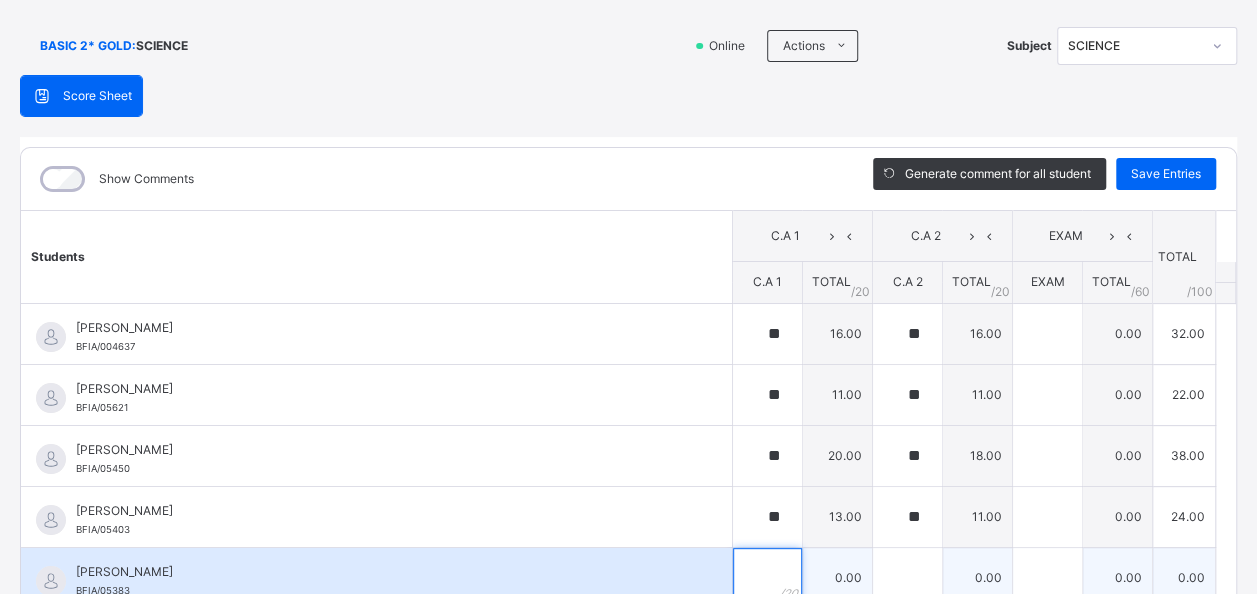 click at bounding box center [767, 578] 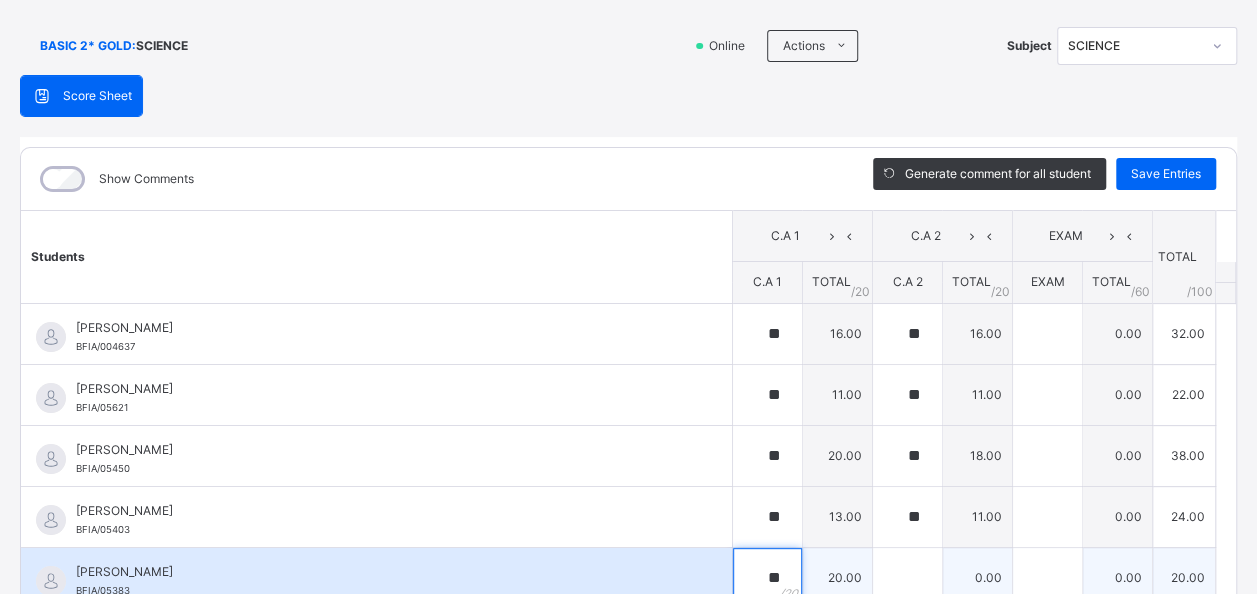 type on "**" 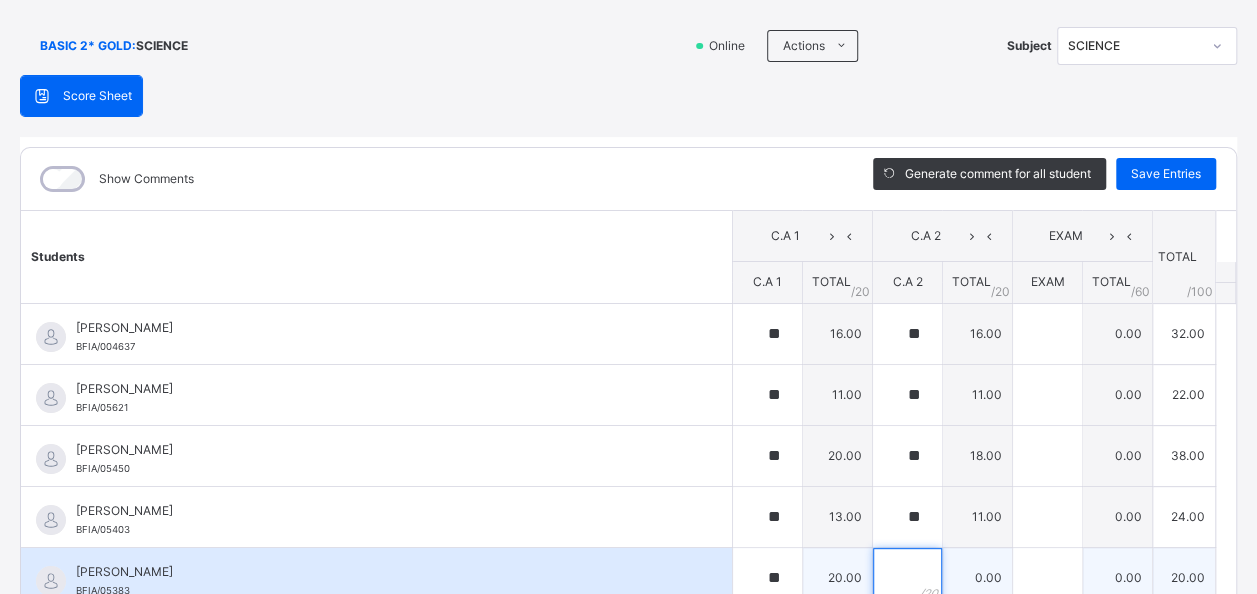 click at bounding box center [907, 578] 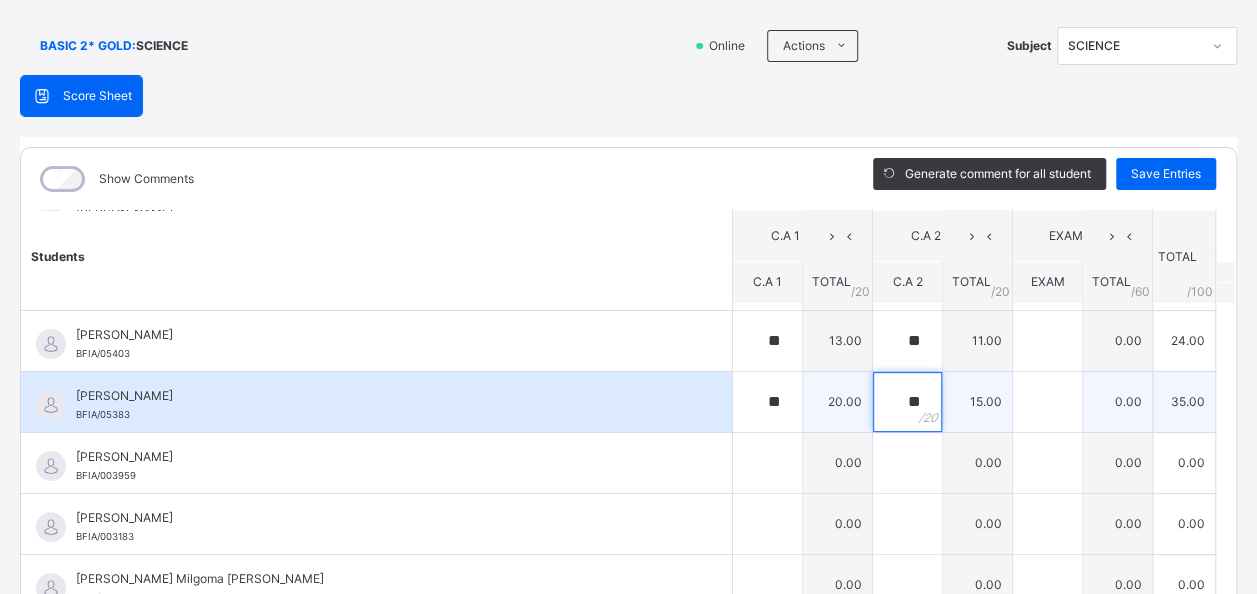 scroll, scrollTop: 184, scrollLeft: 0, axis: vertical 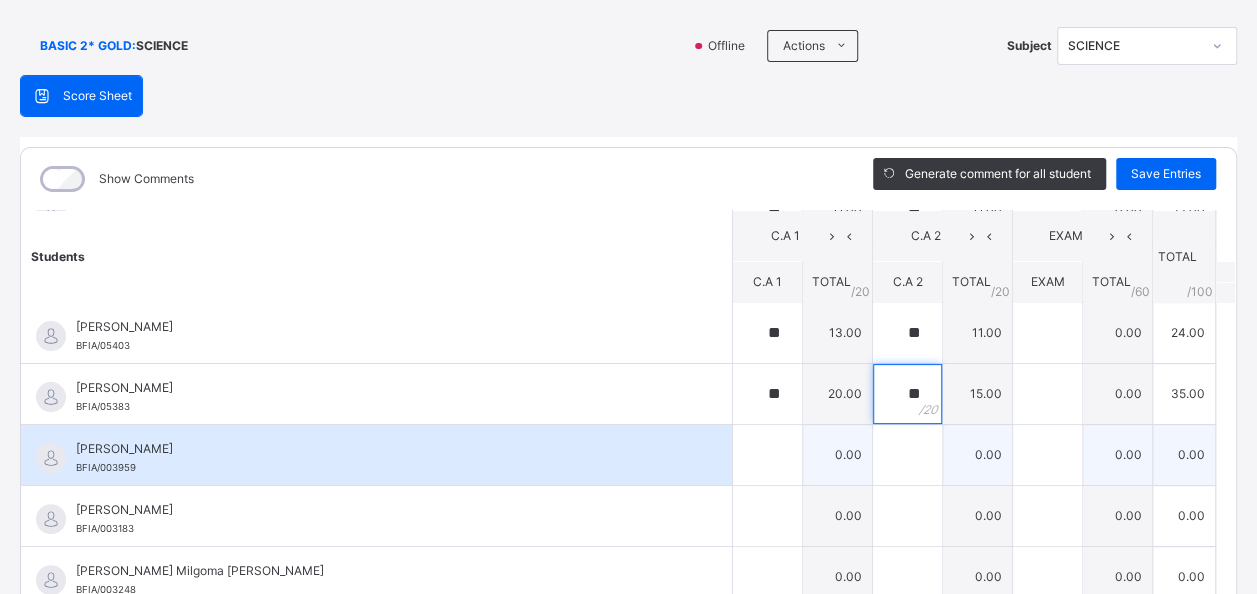 type on "**" 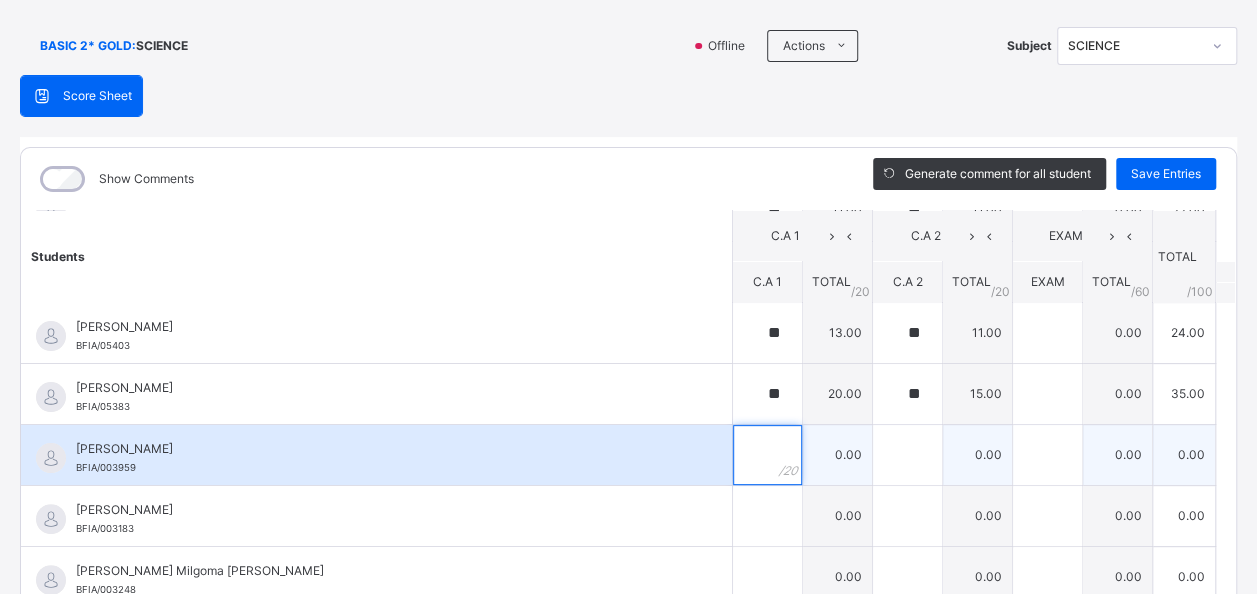 click at bounding box center [767, 455] 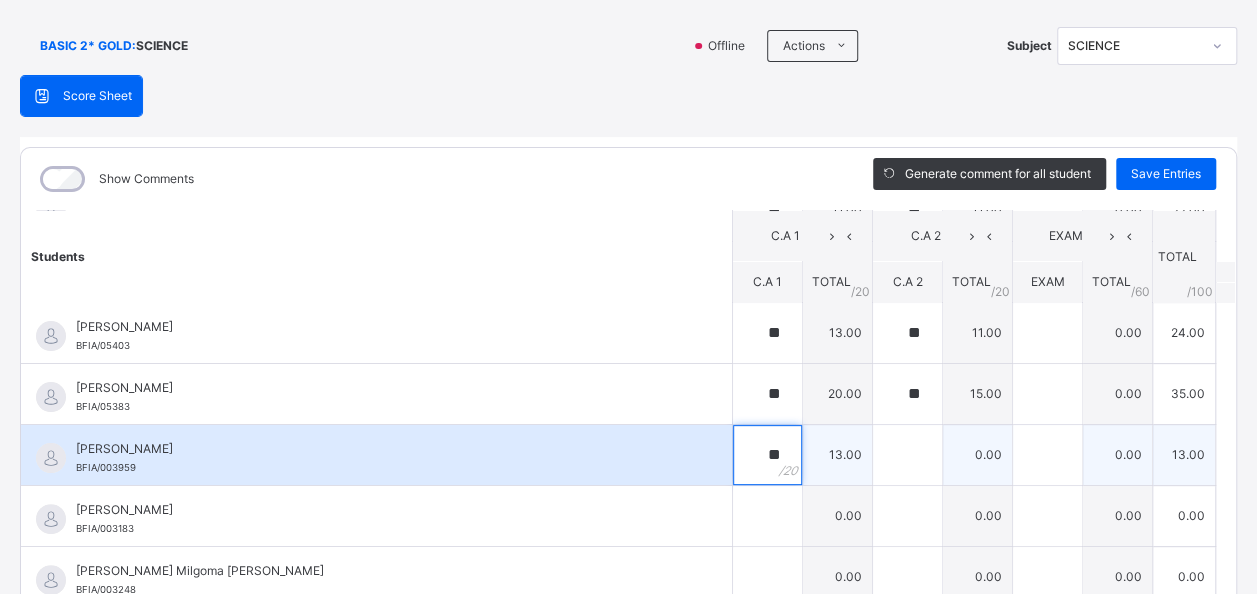 type on "**" 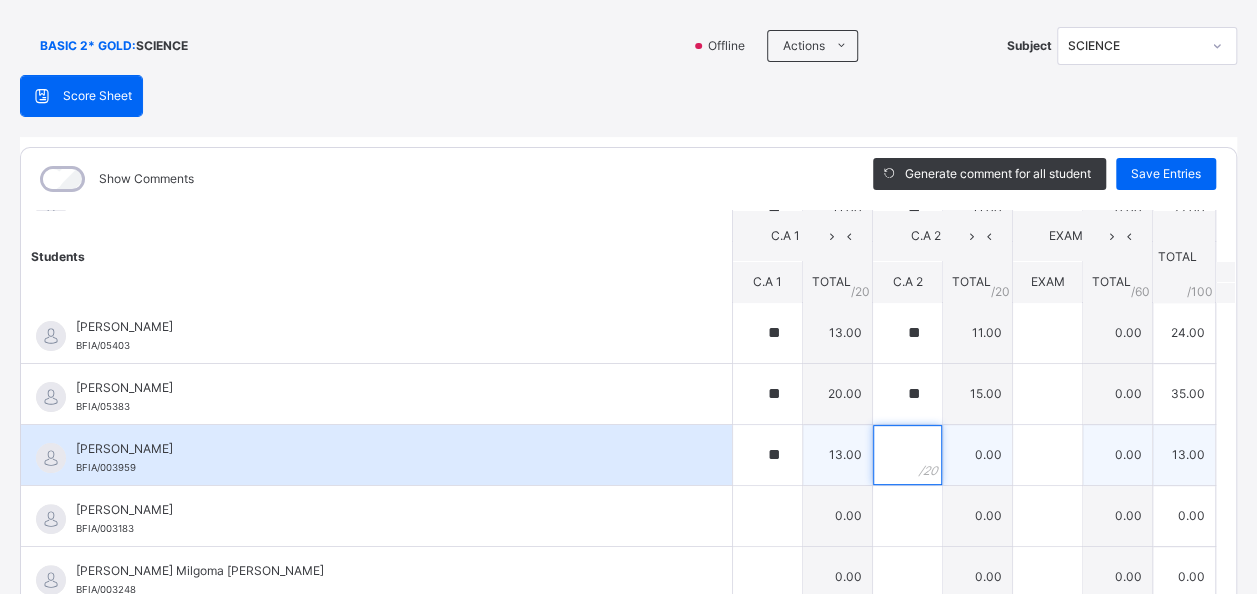 click at bounding box center (907, 455) 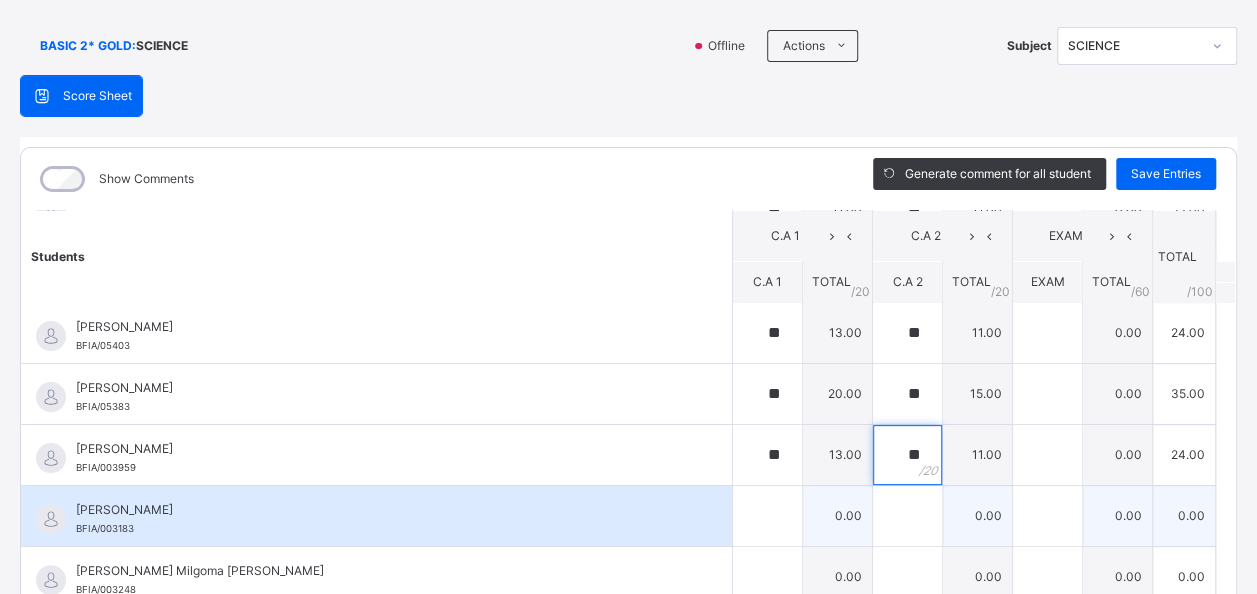 type on "**" 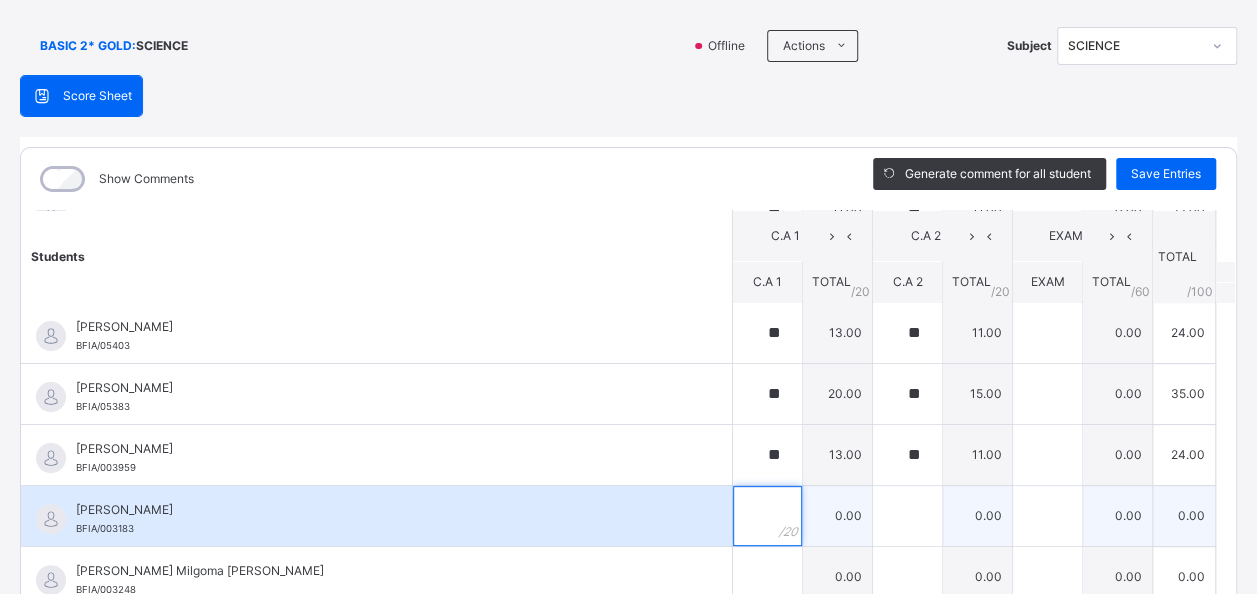 click at bounding box center [767, 516] 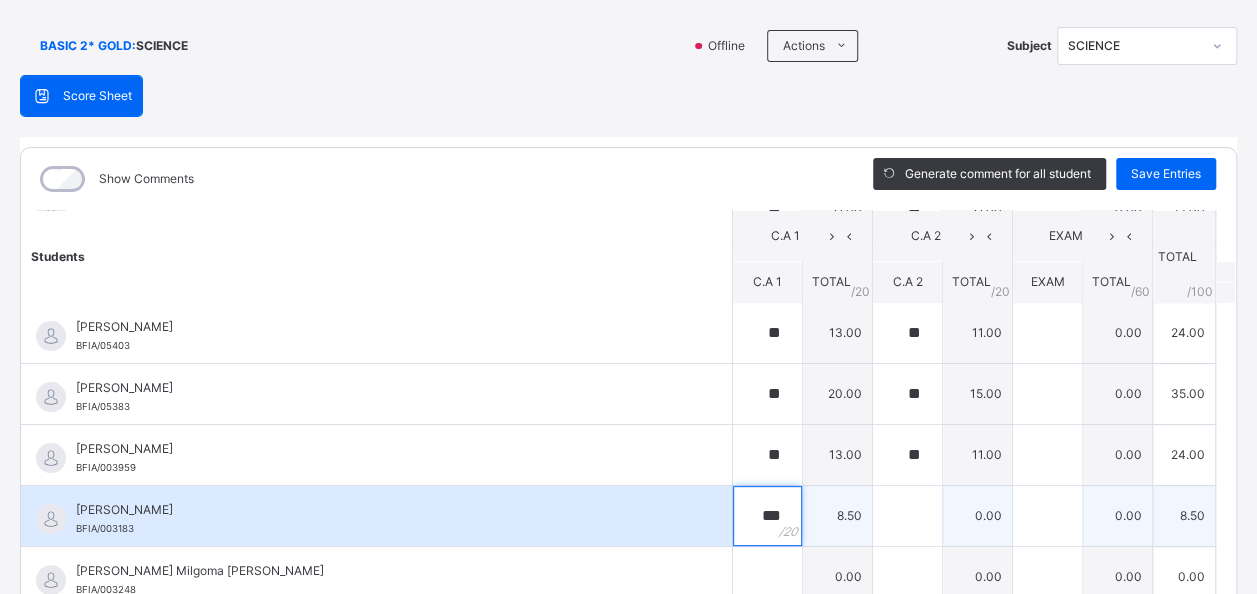 type on "***" 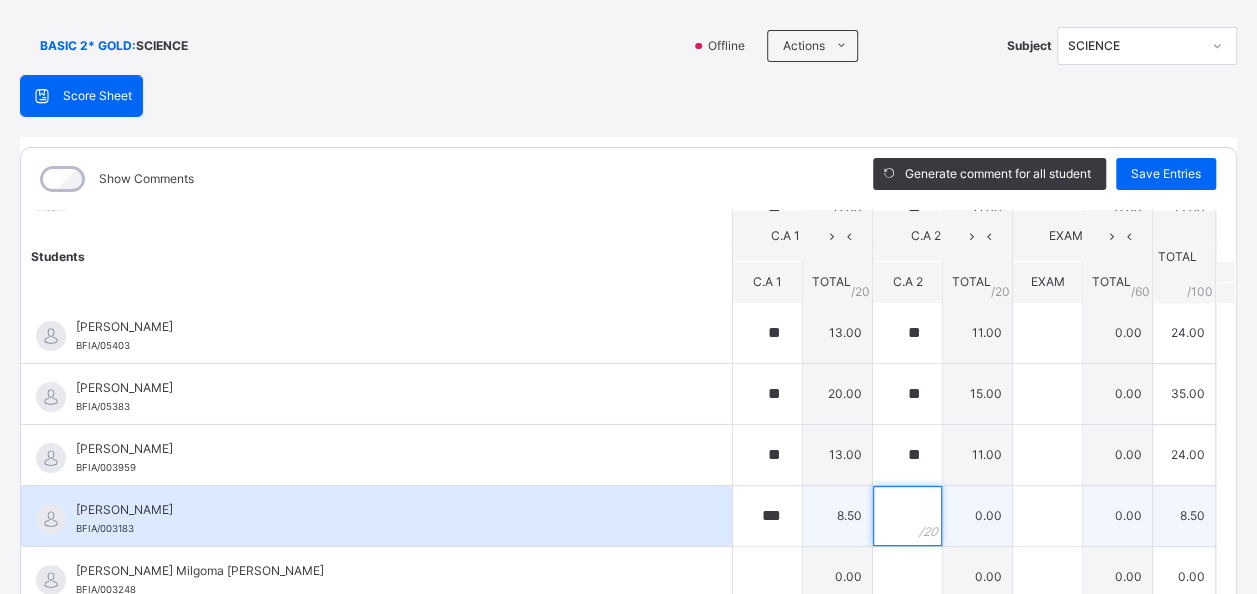 click at bounding box center [907, 516] 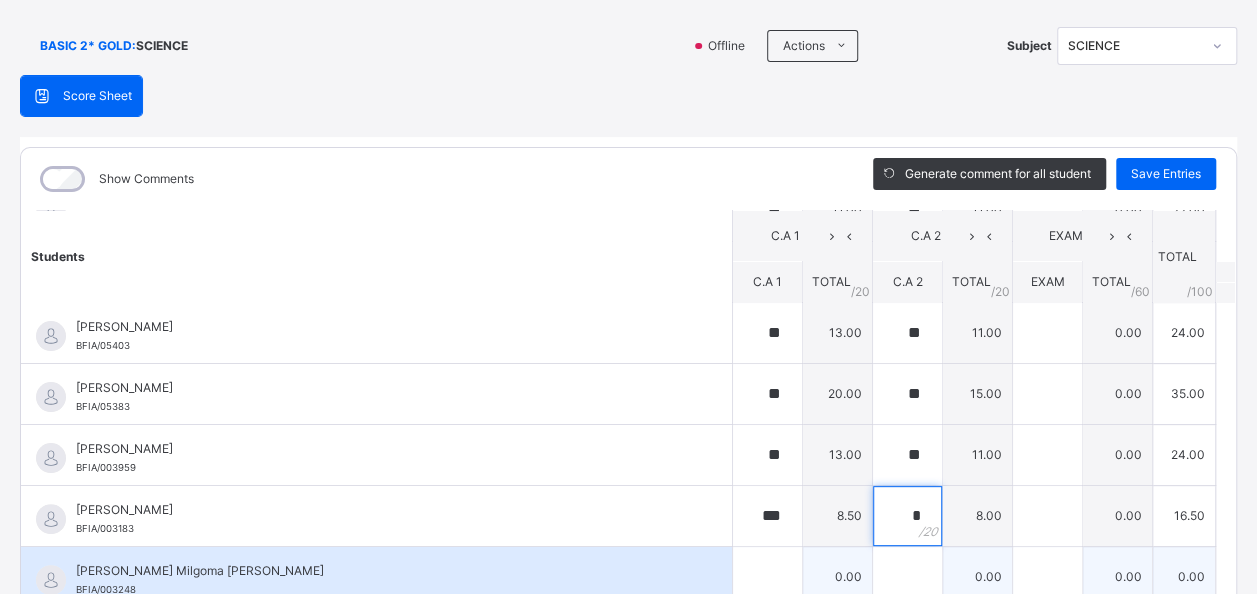type on "*" 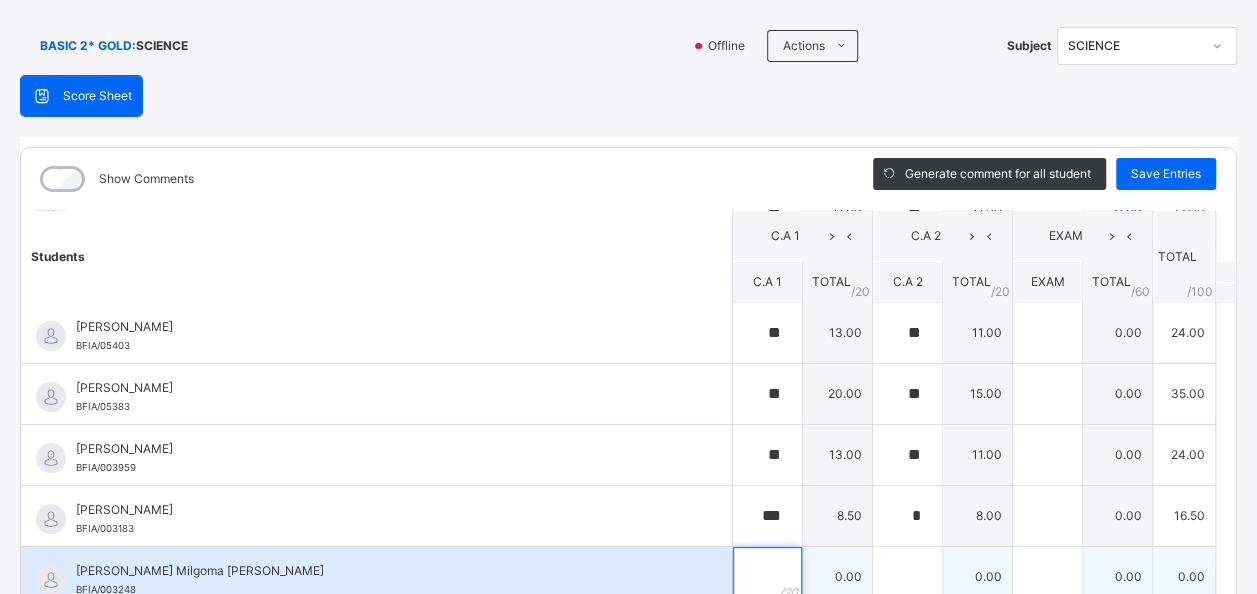 click at bounding box center [767, 577] 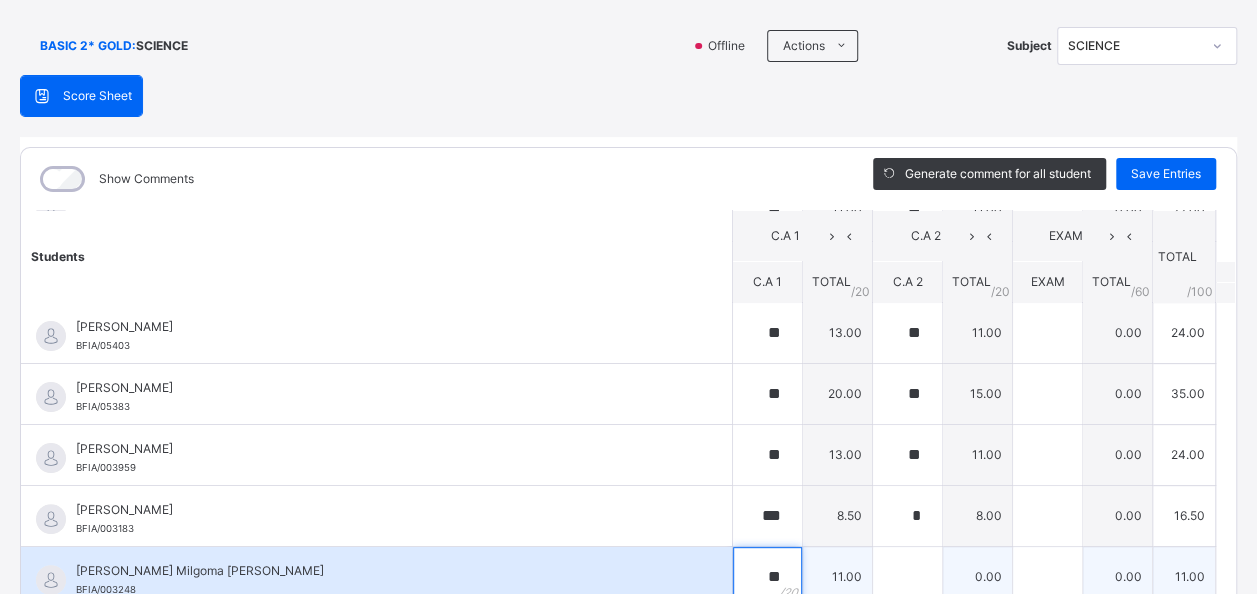 type on "**" 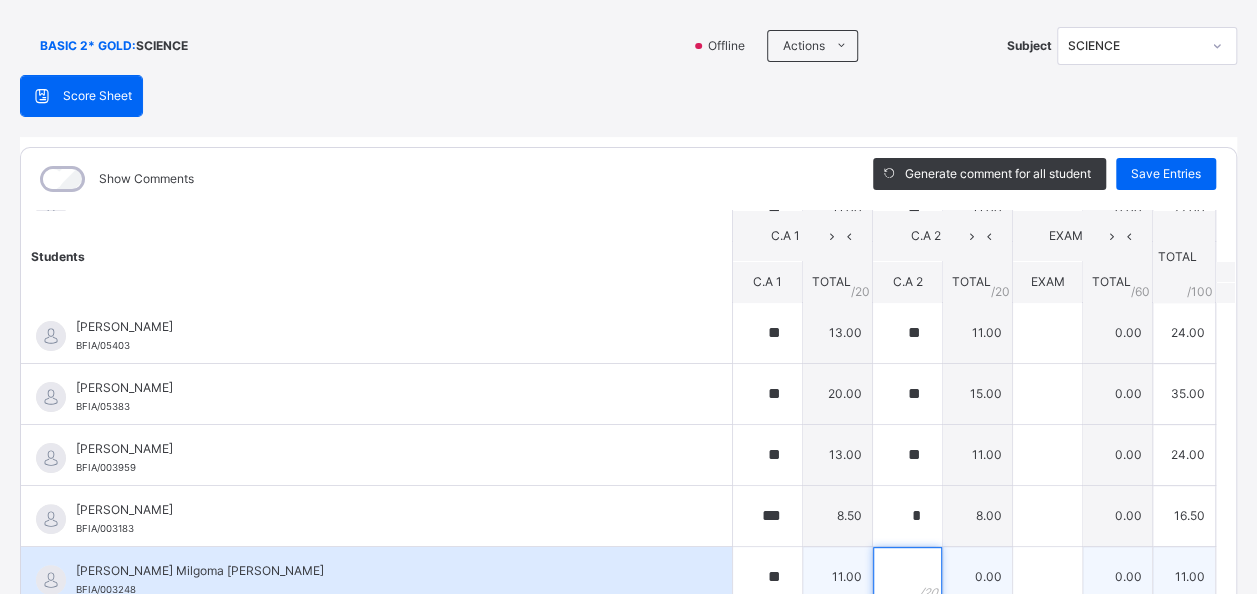 click at bounding box center (907, 577) 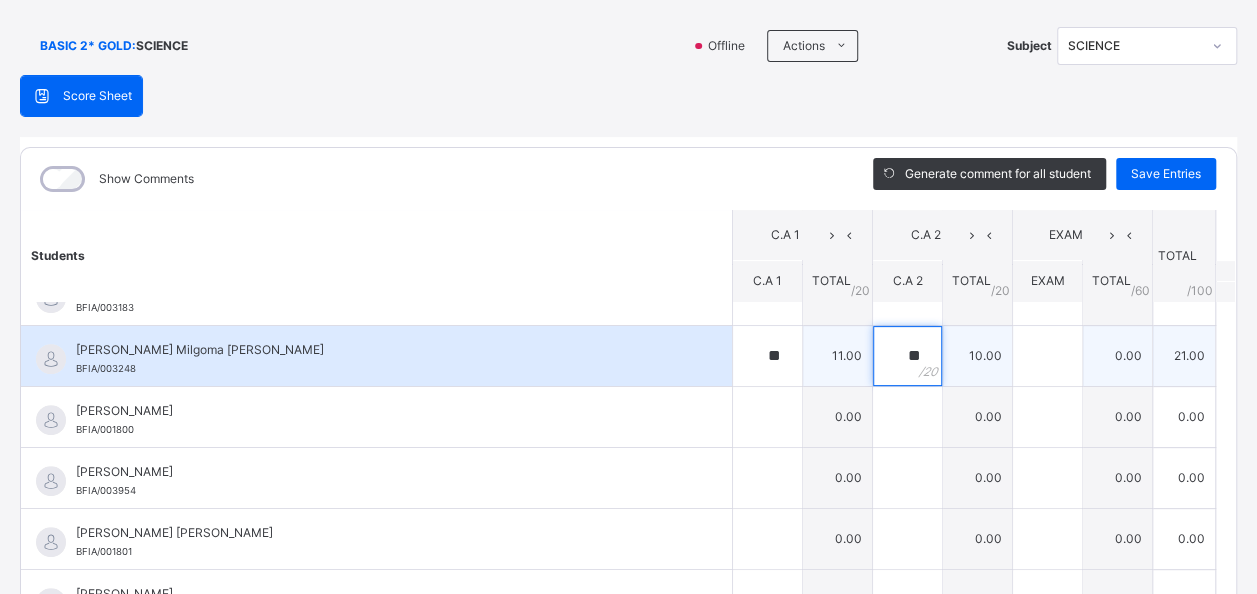 scroll, scrollTop: 420, scrollLeft: 0, axis: vertical 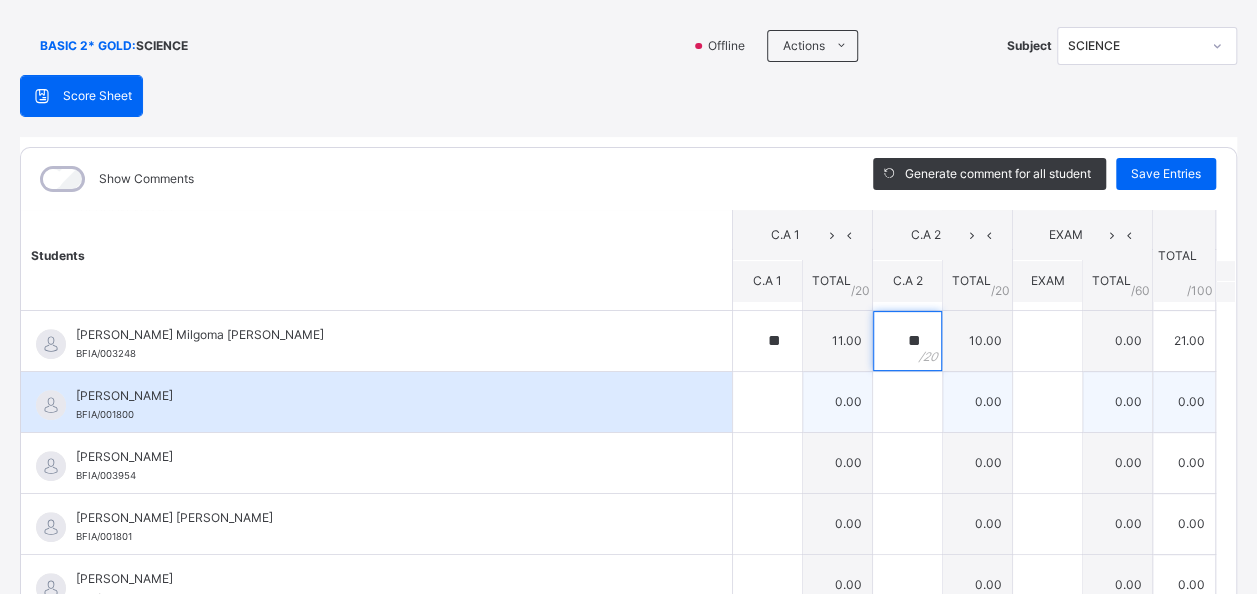 type on "**" 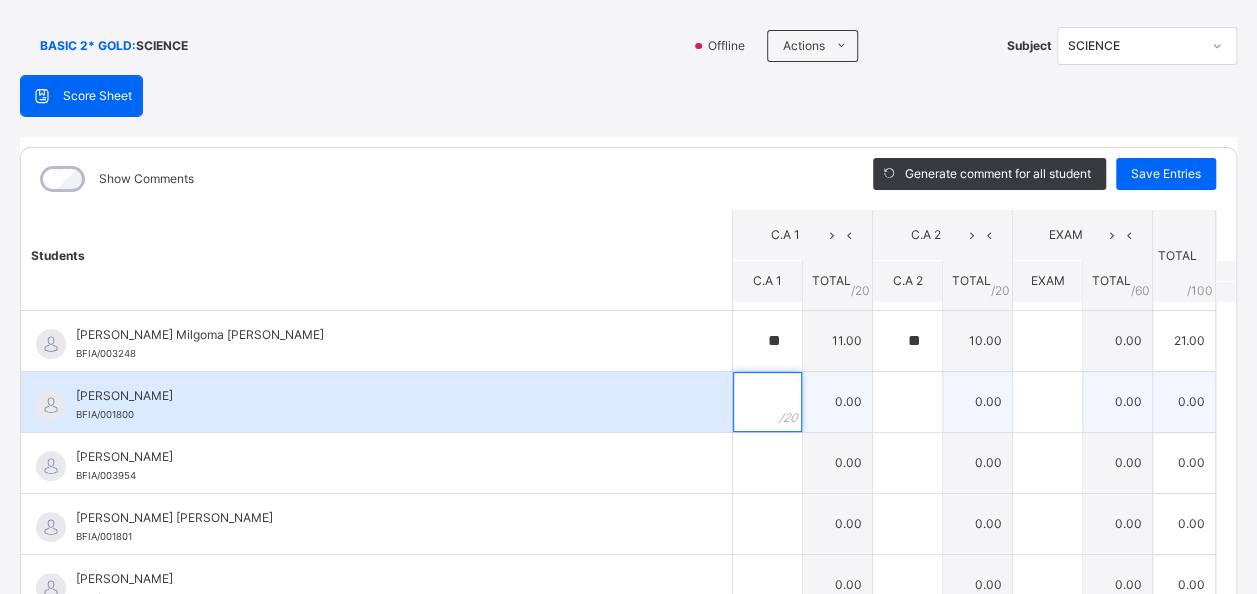click at bounding box center [767, 402] 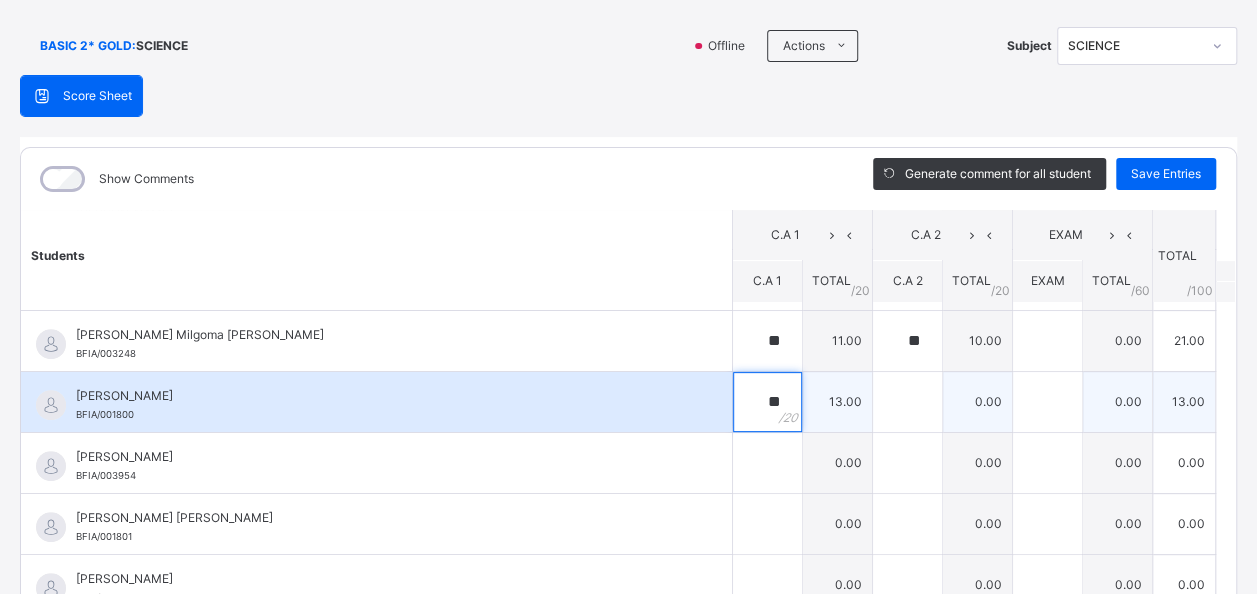 type on "**" 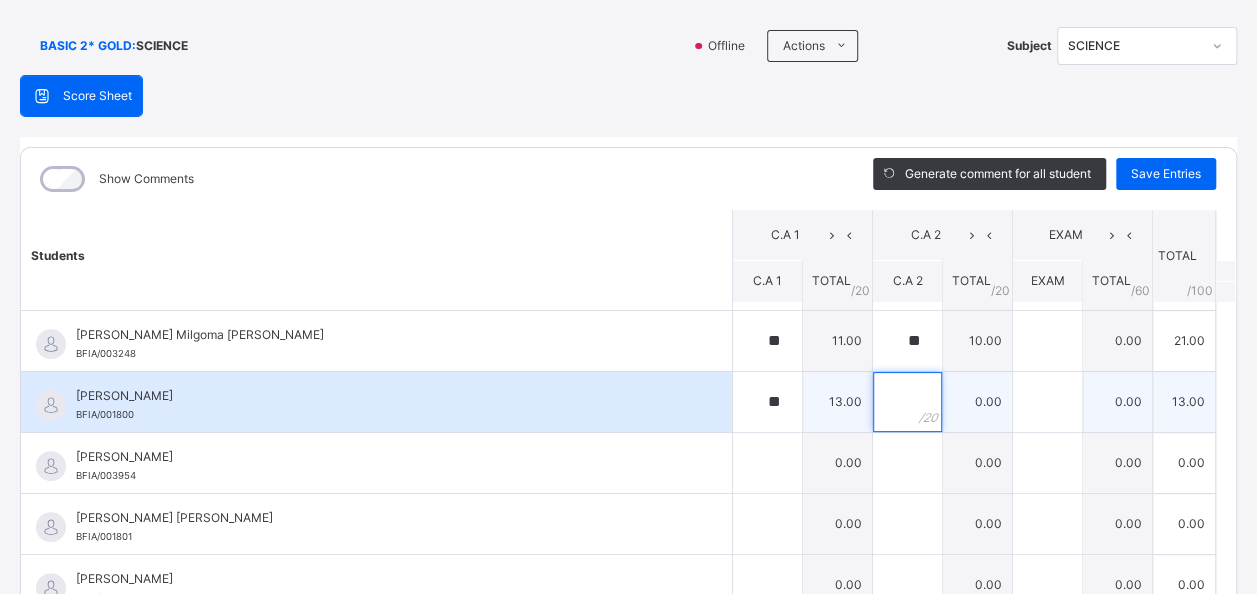 click at bounding box center [907, 402] 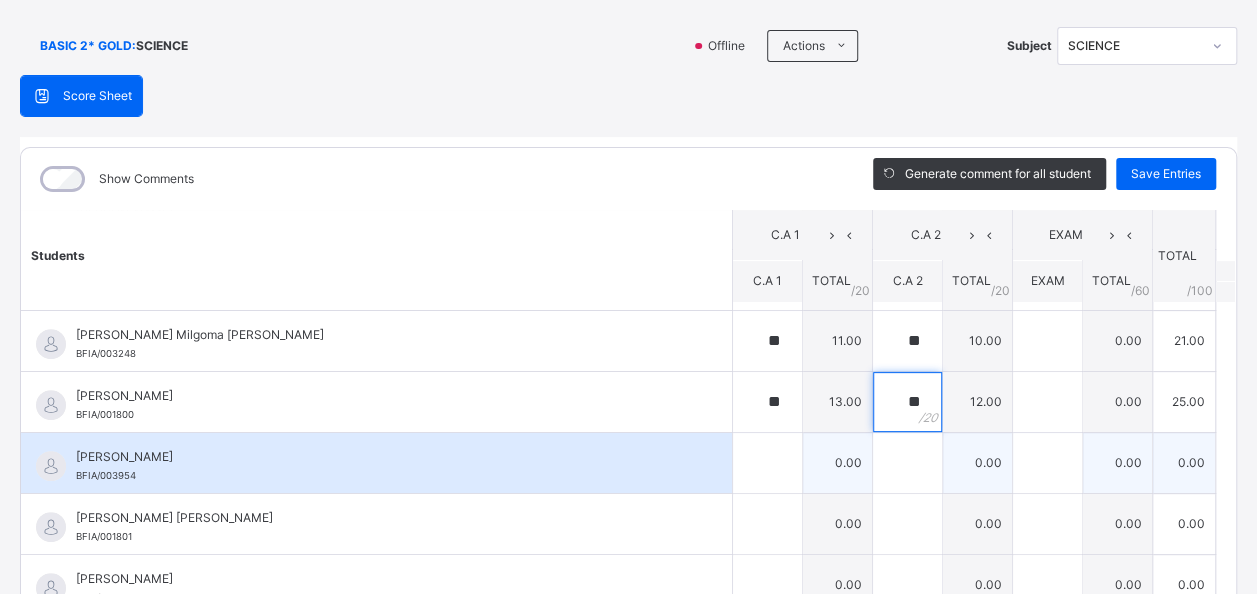 type on "**" 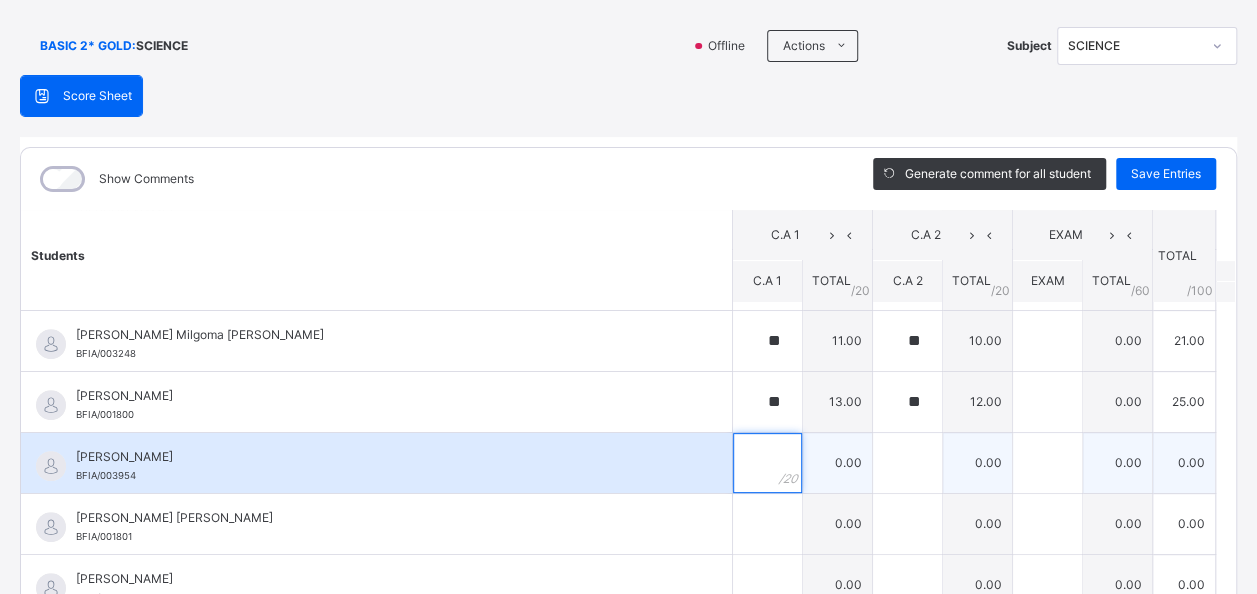 click at bounding box center (767, 463) 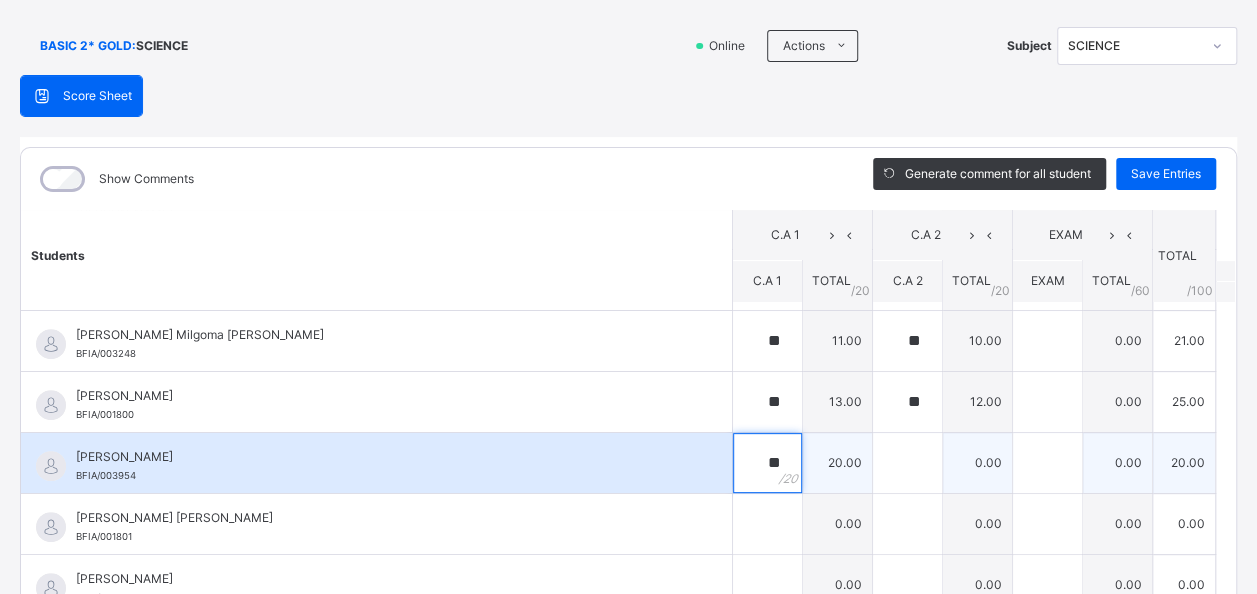 type on "**" 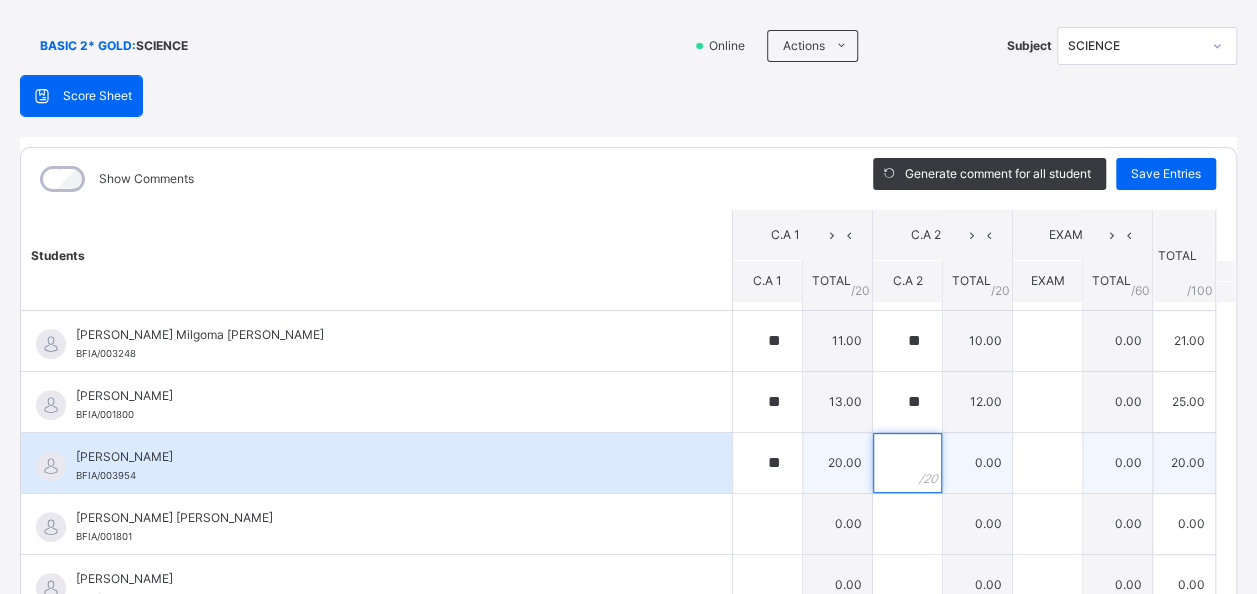 click at bounding box center (907, 463) 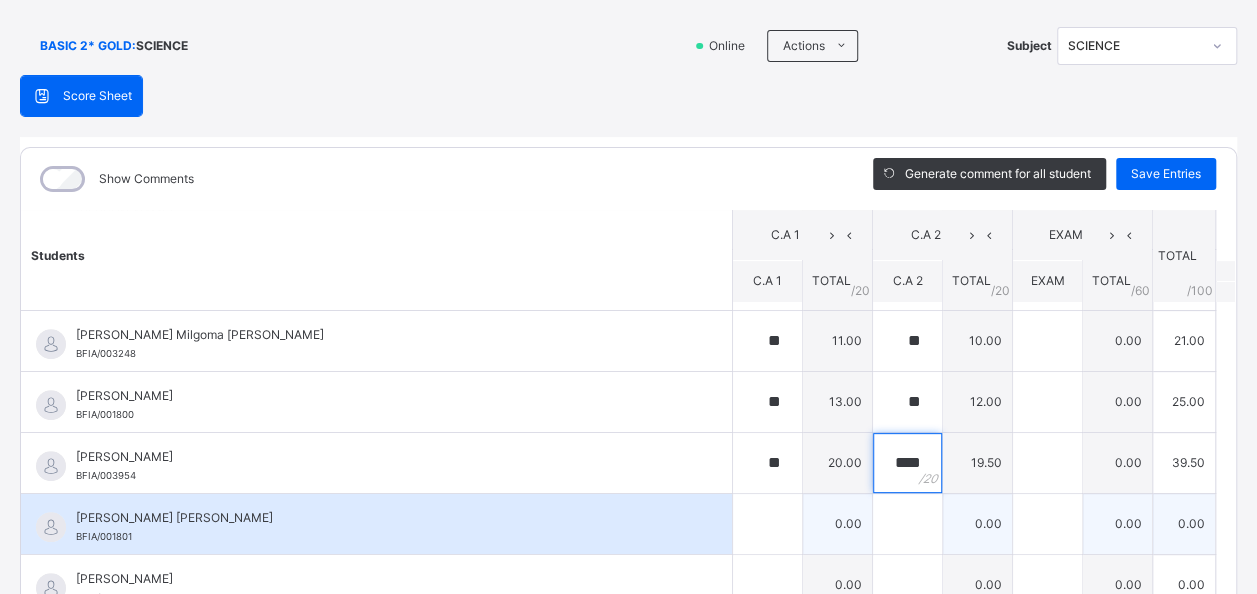 type on "****" 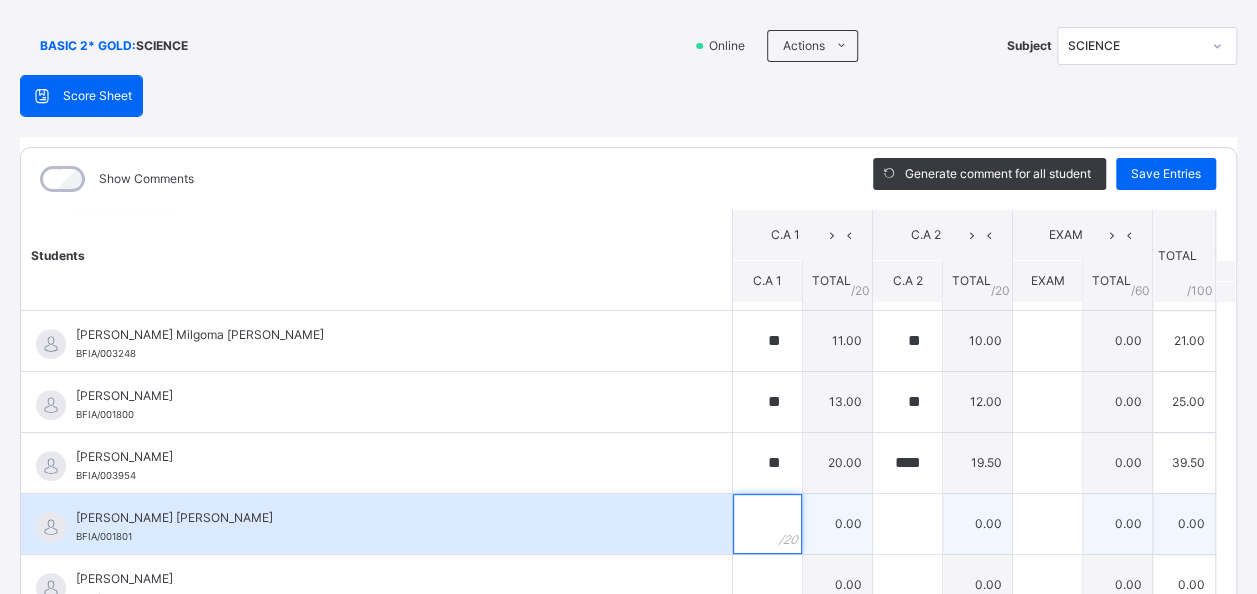 click at bounding box center (767, 524) 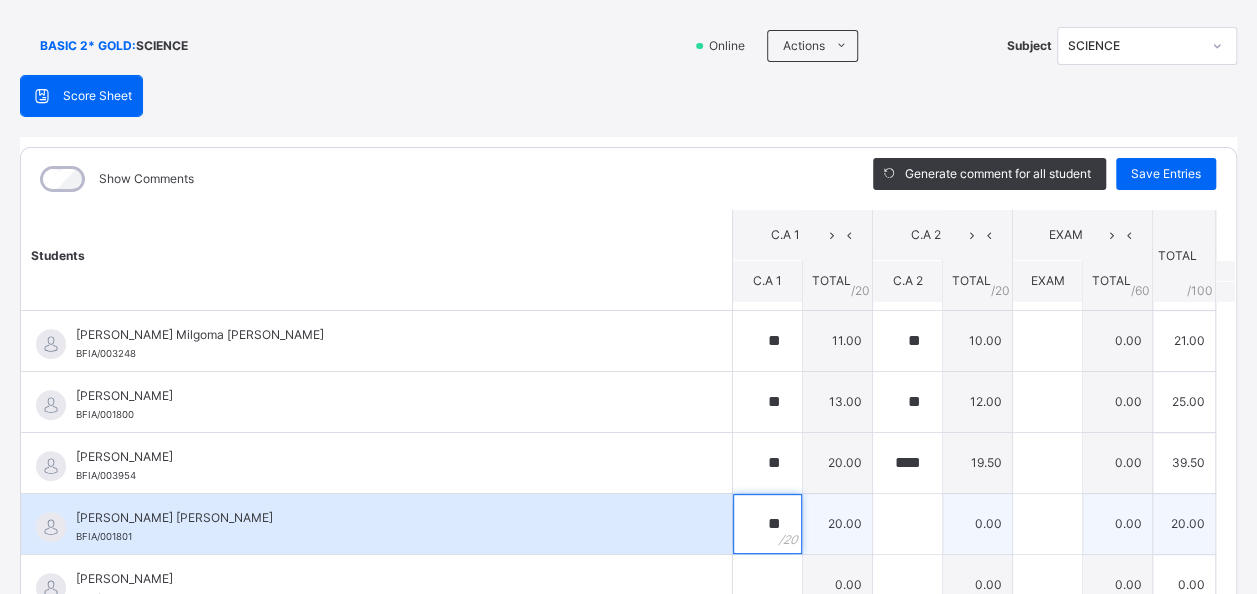 type on "**" 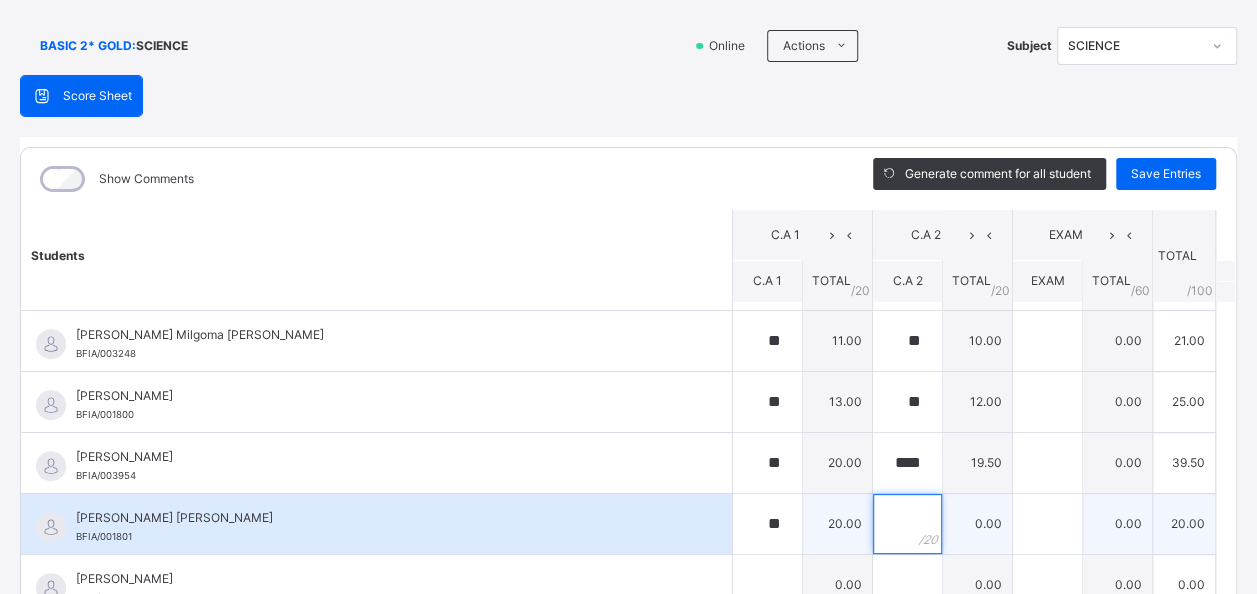 click at bounding box center [907, 524] 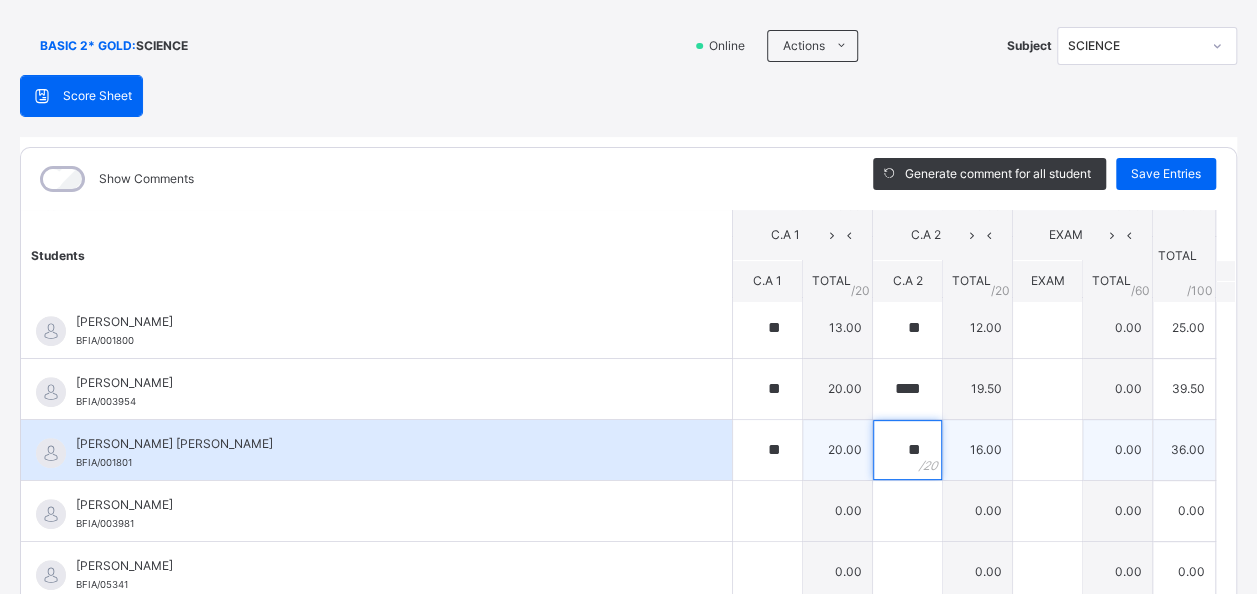 scroll, scrollTop: 567, scrollLeft: 0, axis: vertical 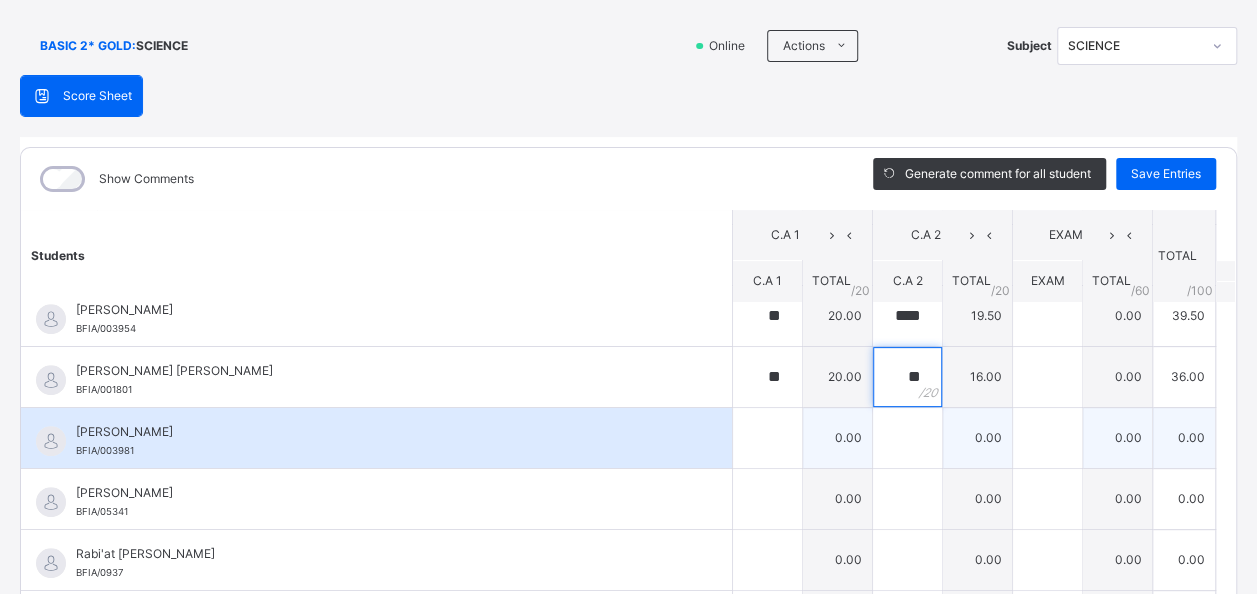 type on "**" 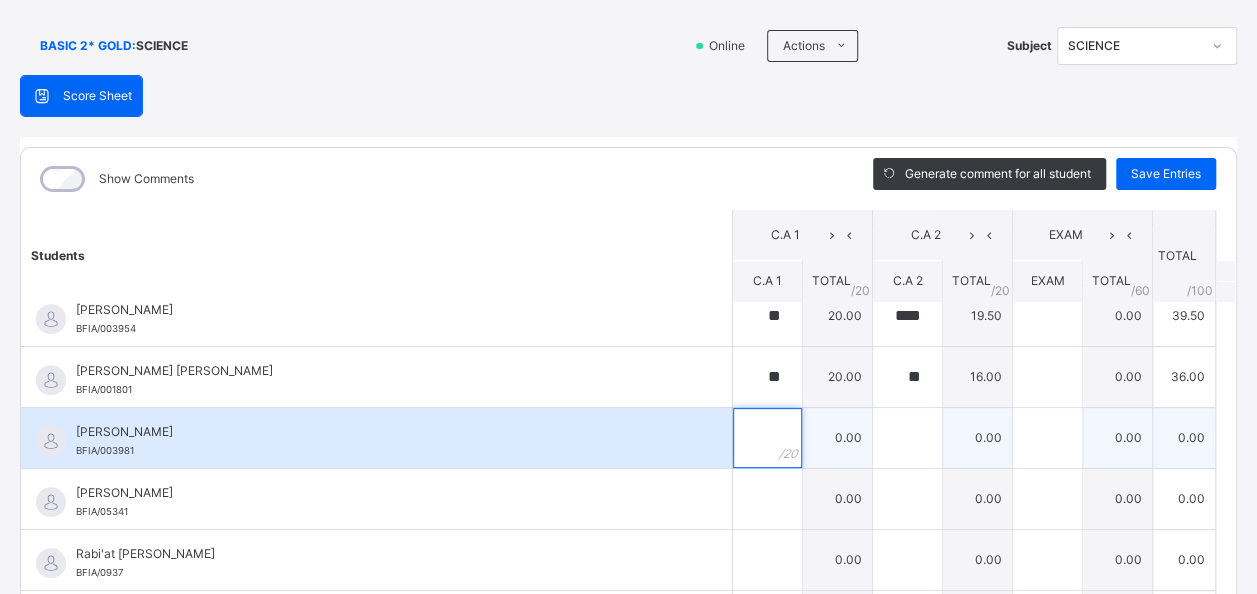click at bounding box center (767, 438) 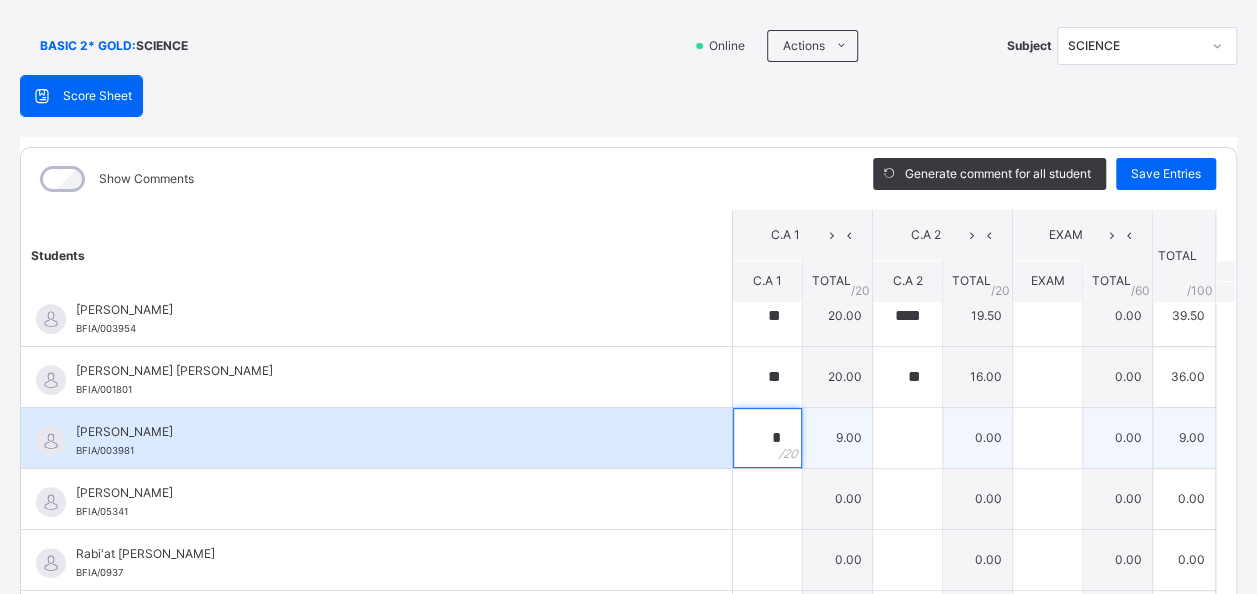 type on "*" 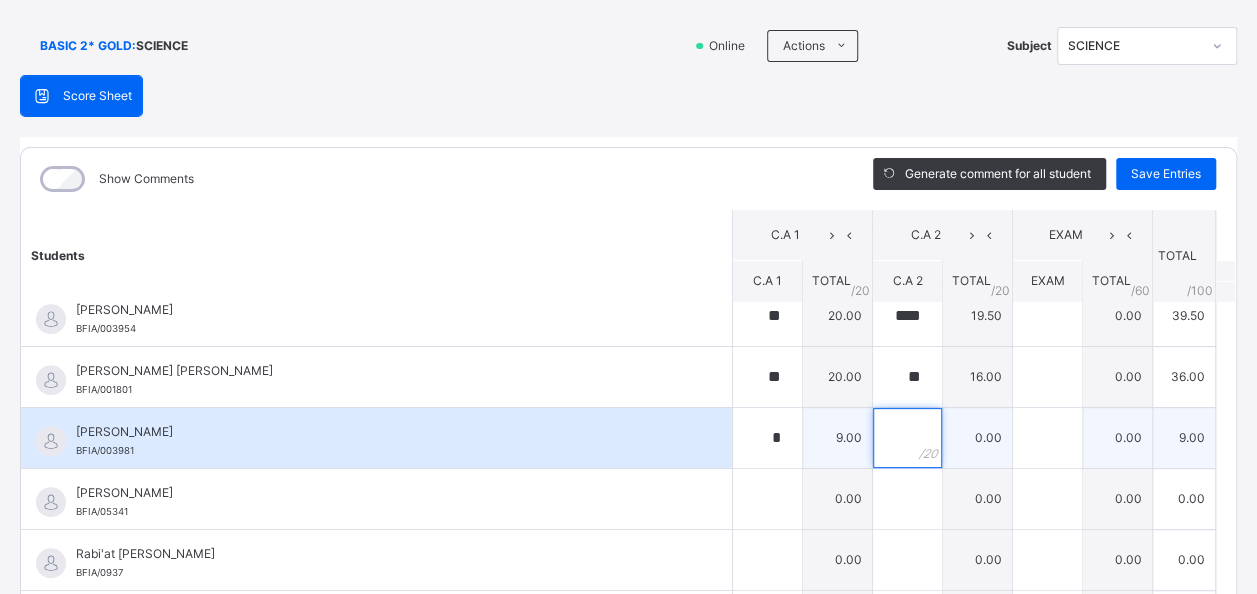 click at bounding box center (907, 438) 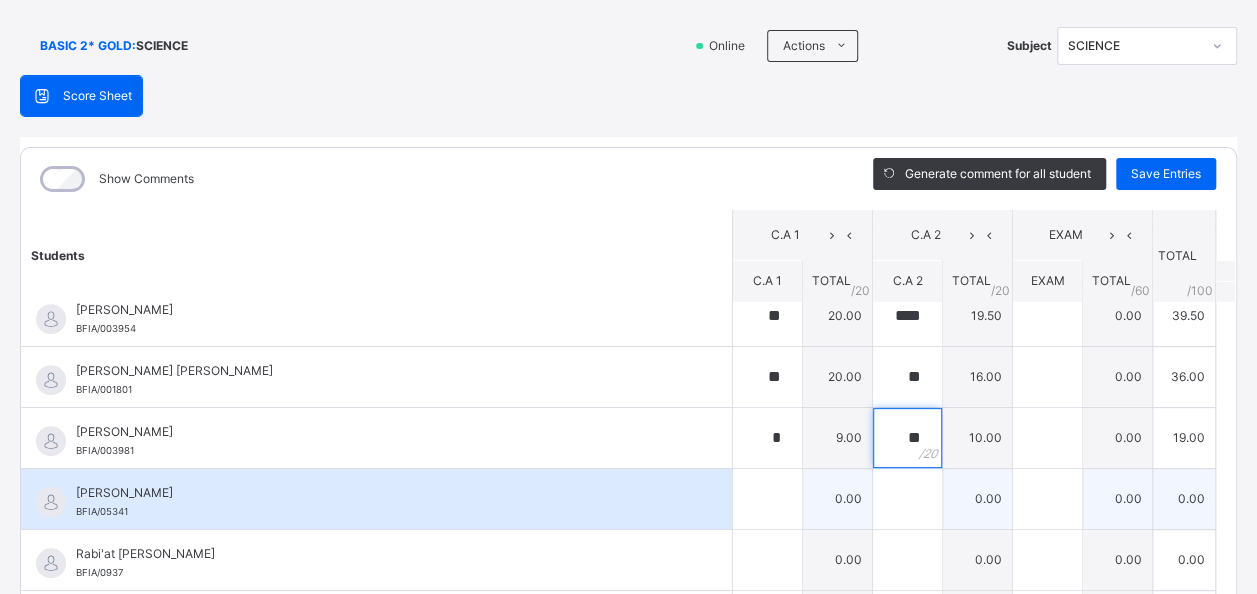 type on "**" 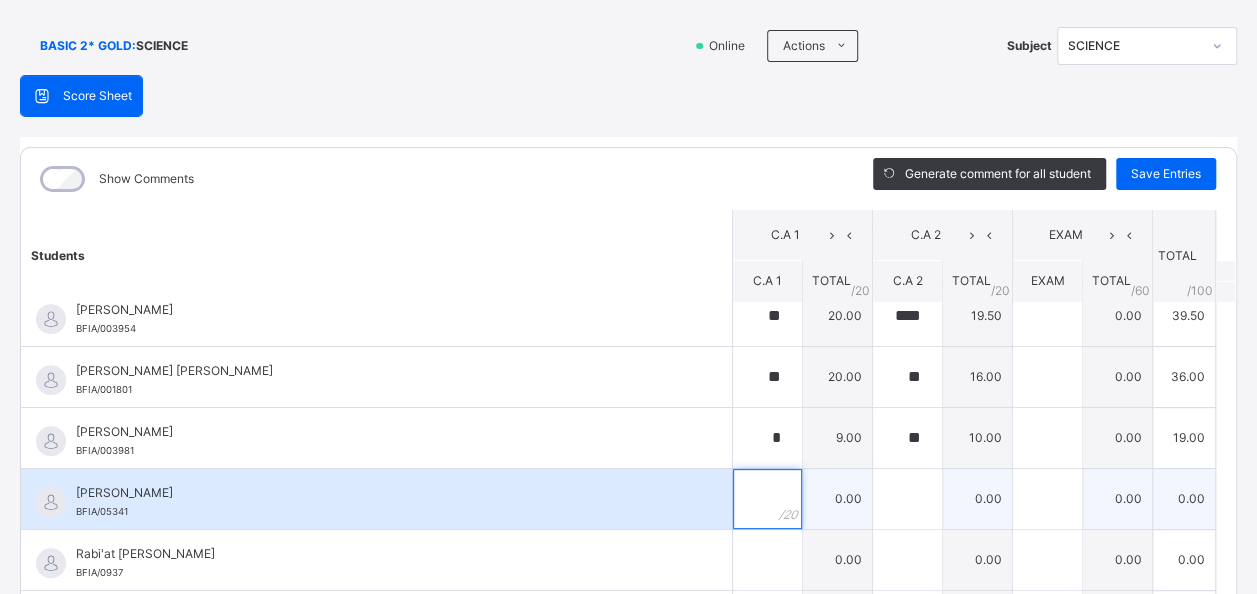 click at bounding box center (767, 499) 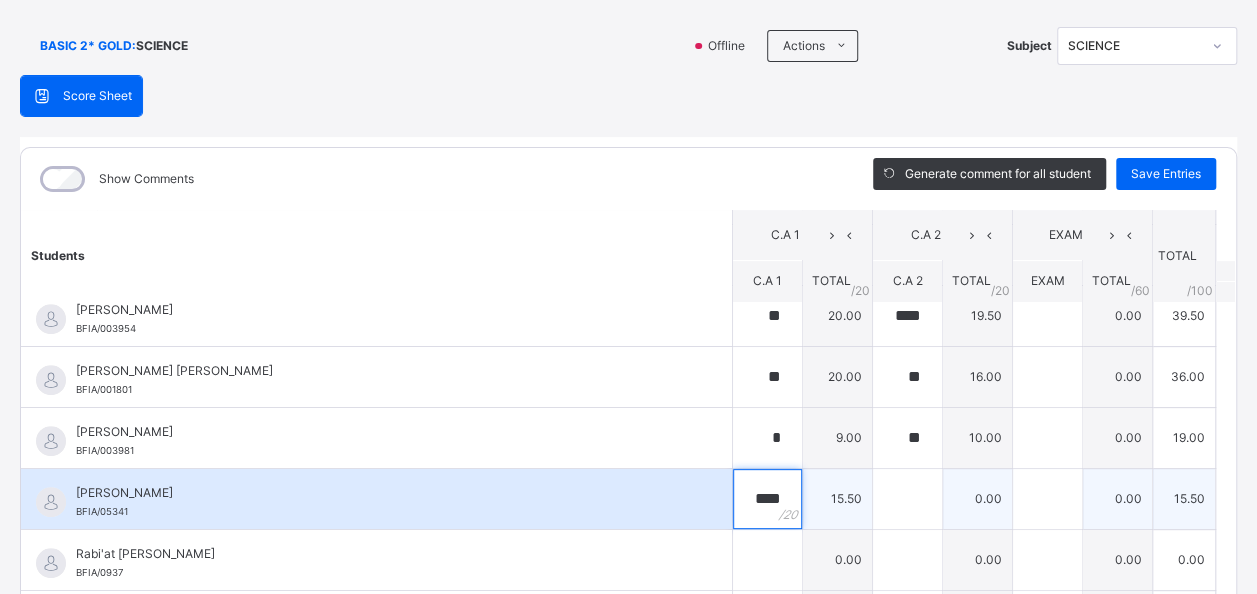 type on "****" 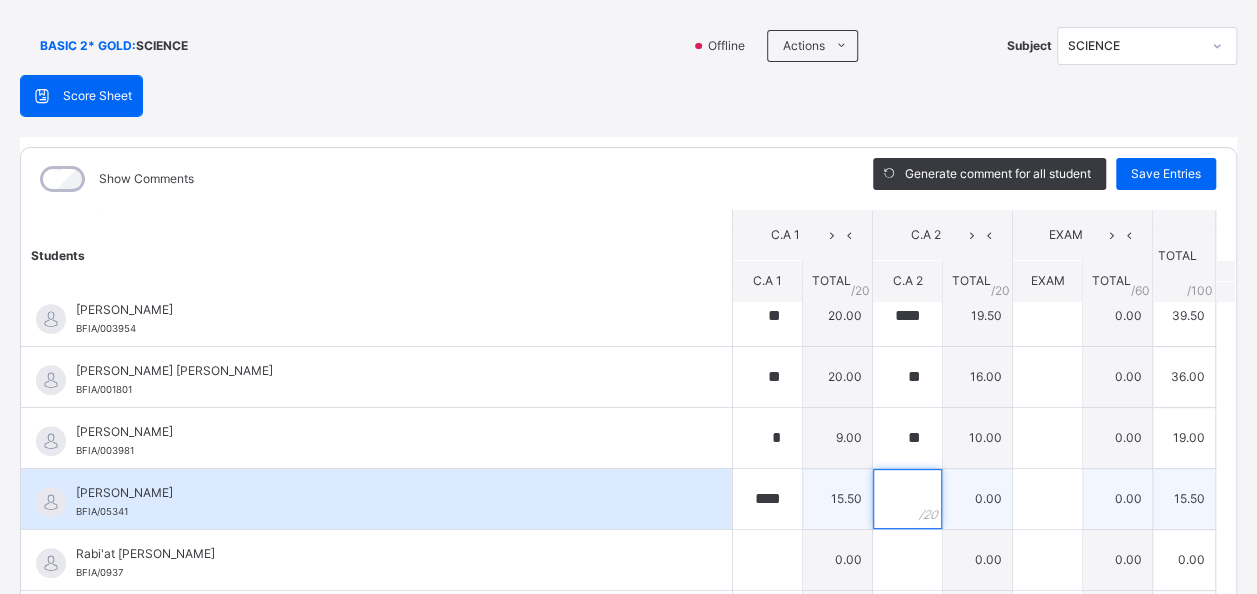 click at bounding box center [907, 499] 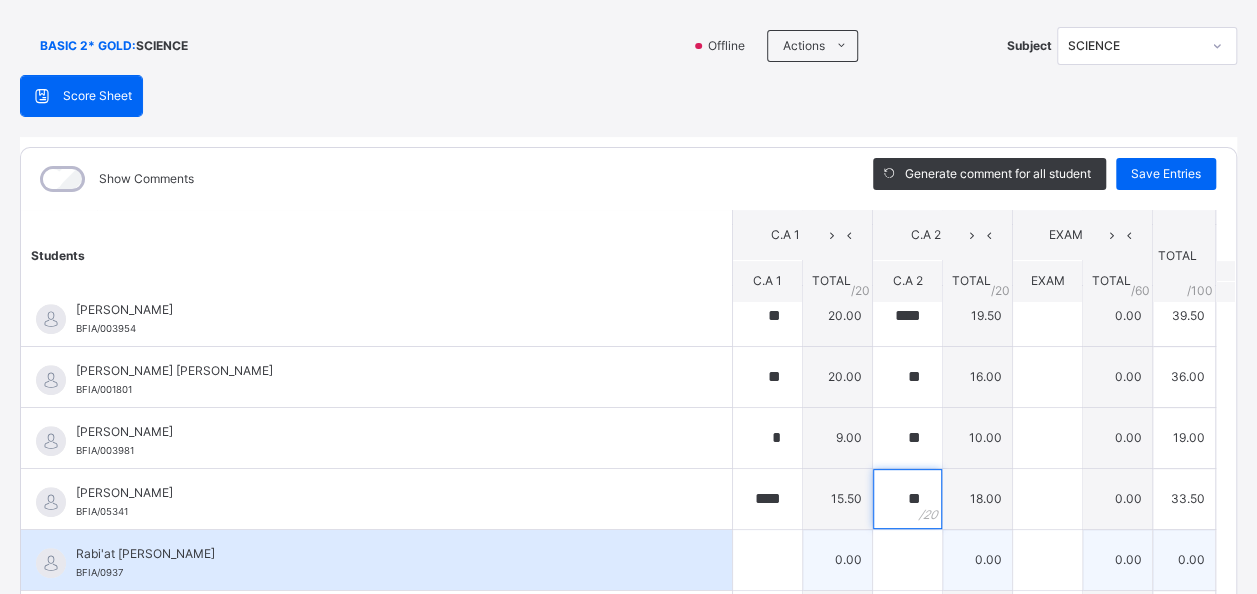 type on "**" 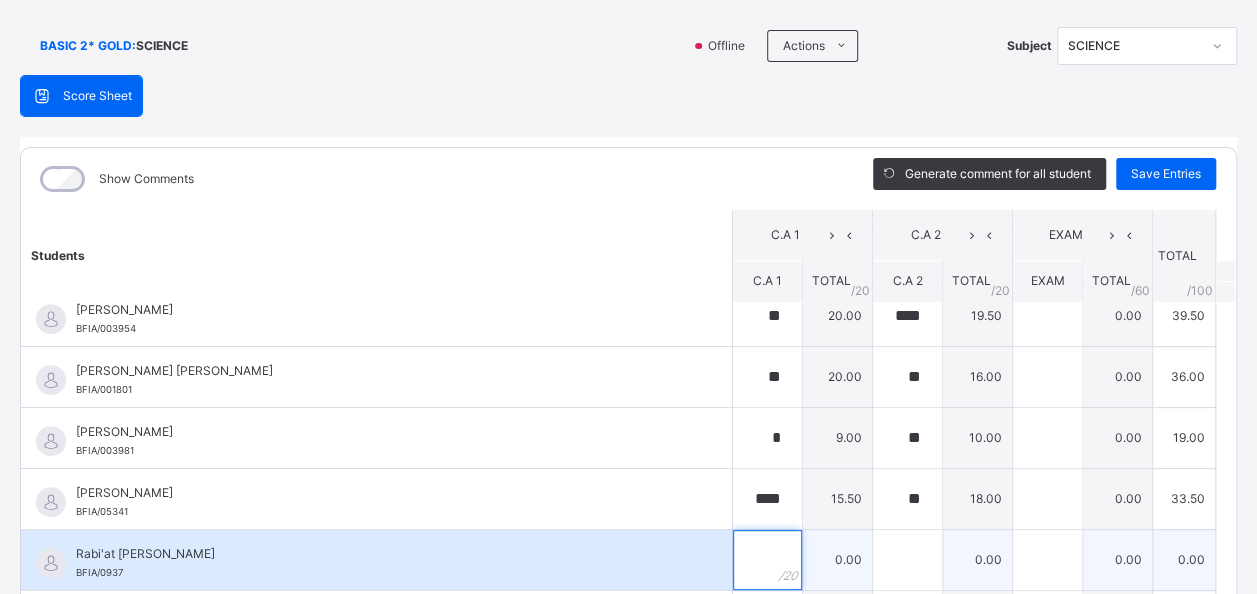 click at bounding box center [767, 560] 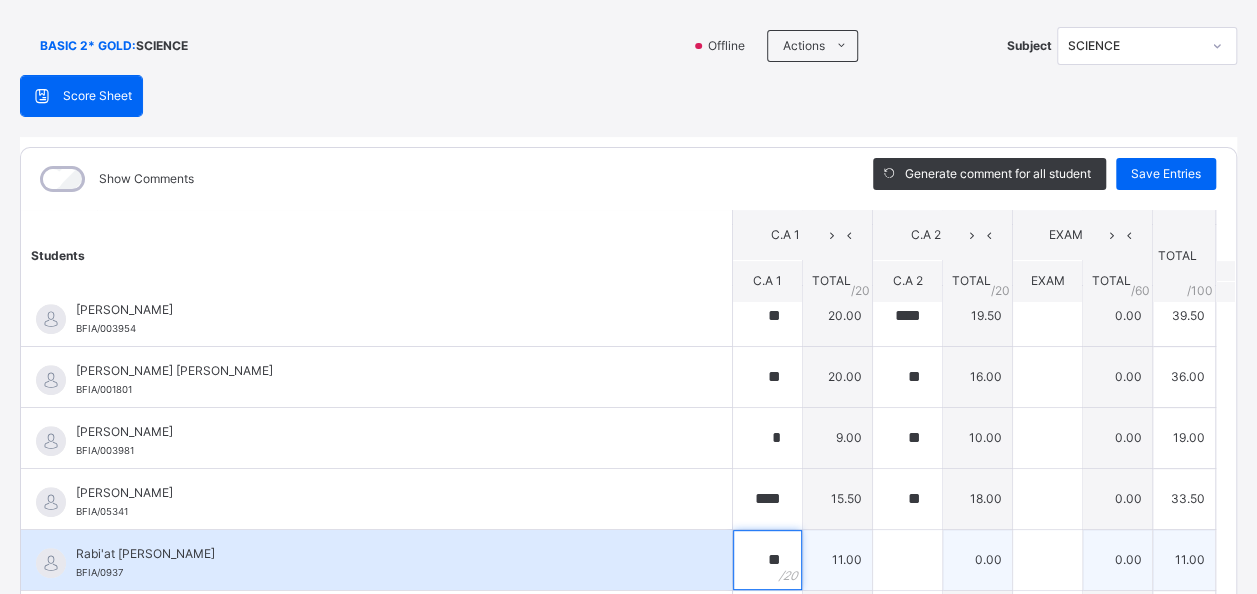 type on "**" 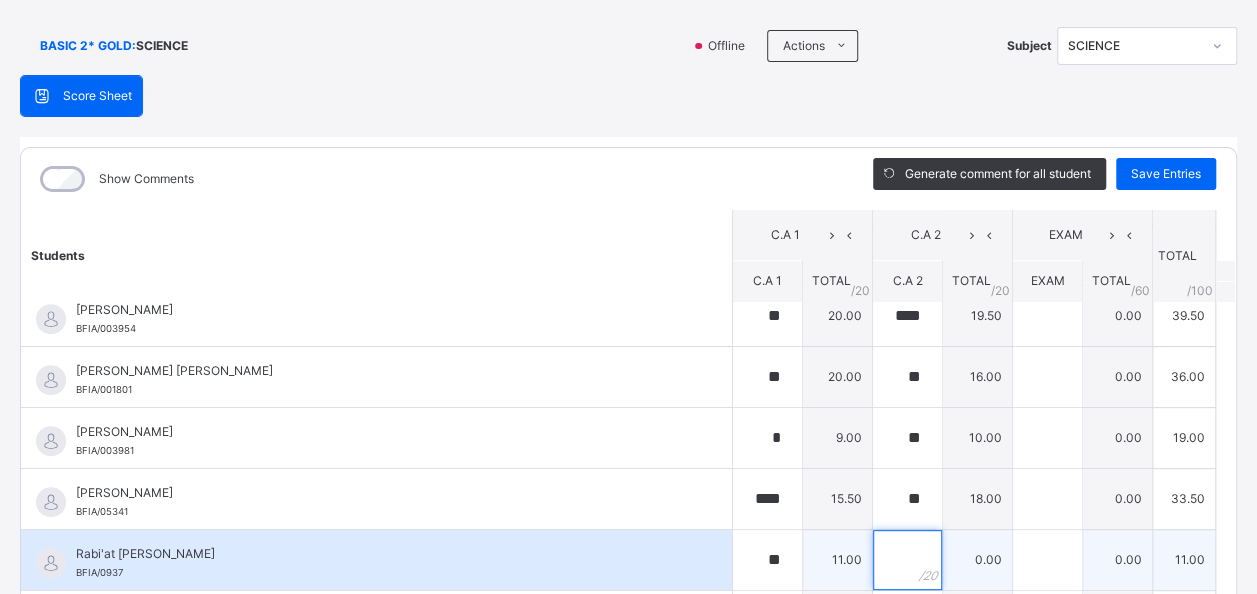 click at bounding box center (907, 560) 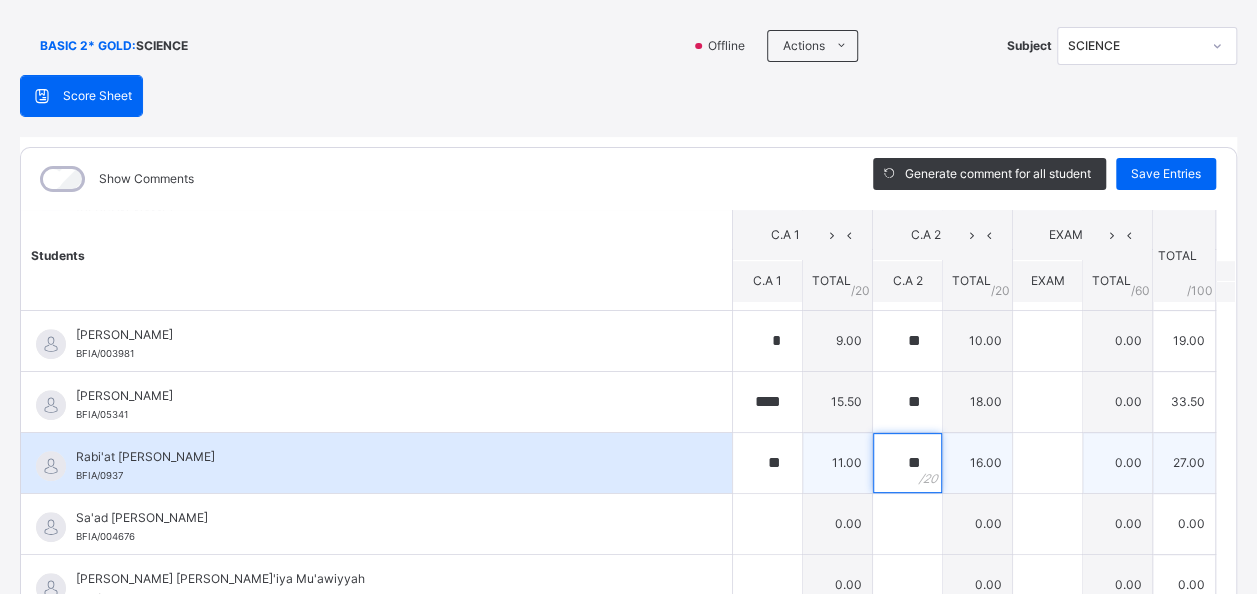 scroll, scrollTop: 684, scrollLeft: 0, axis: vertical 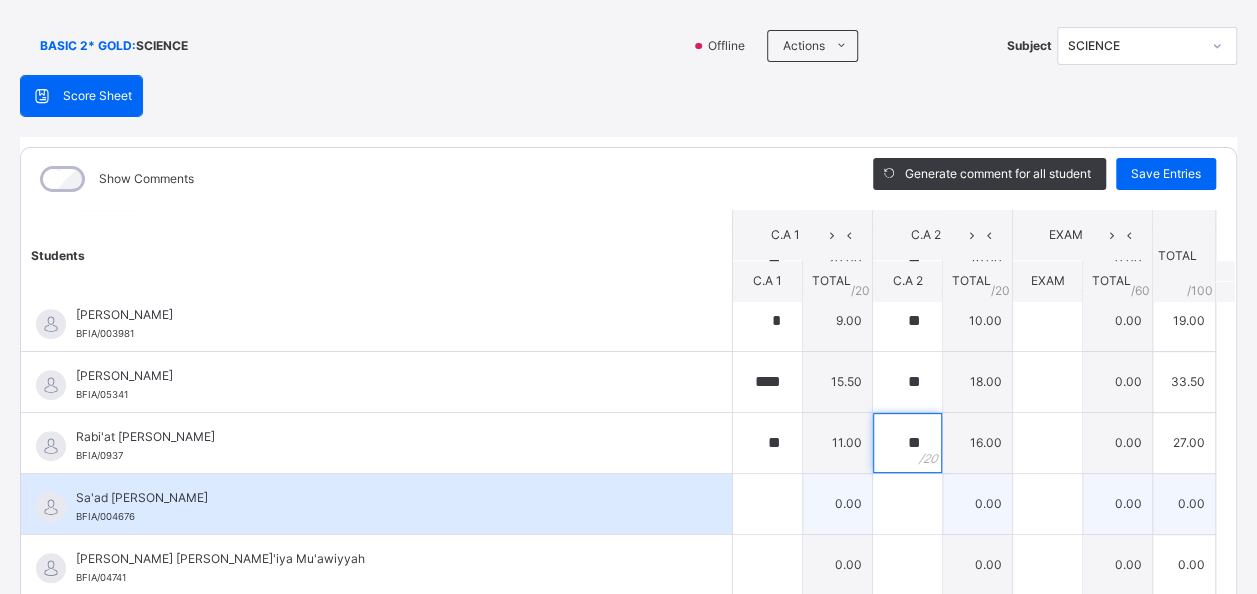 type on "**" 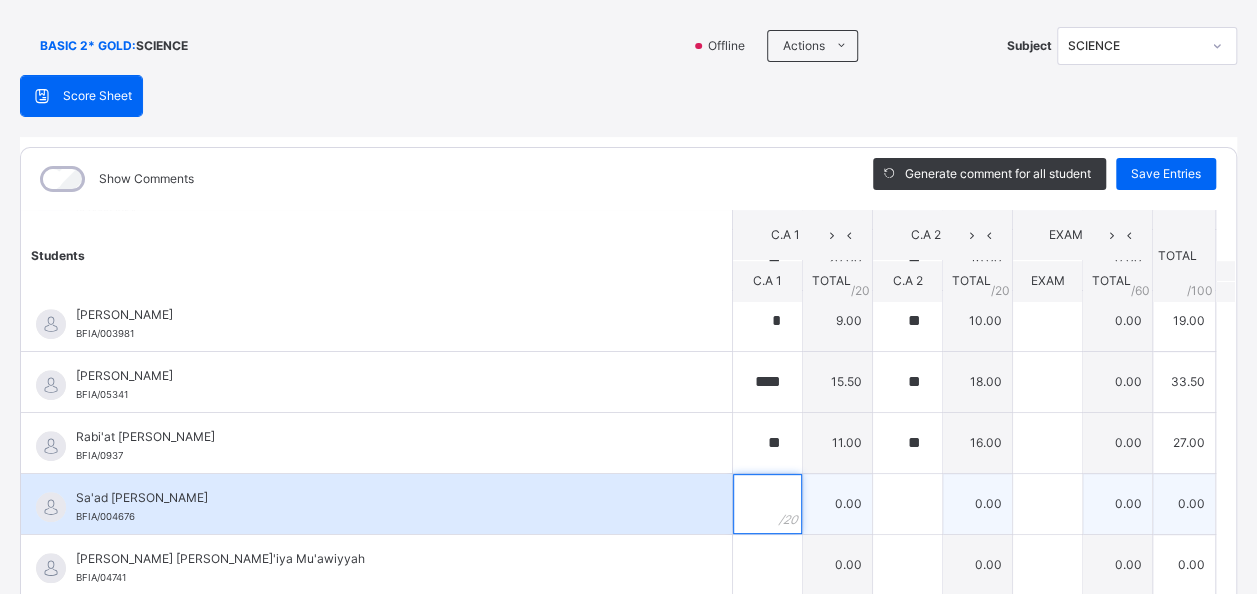 click at bounding box center (767, 504) 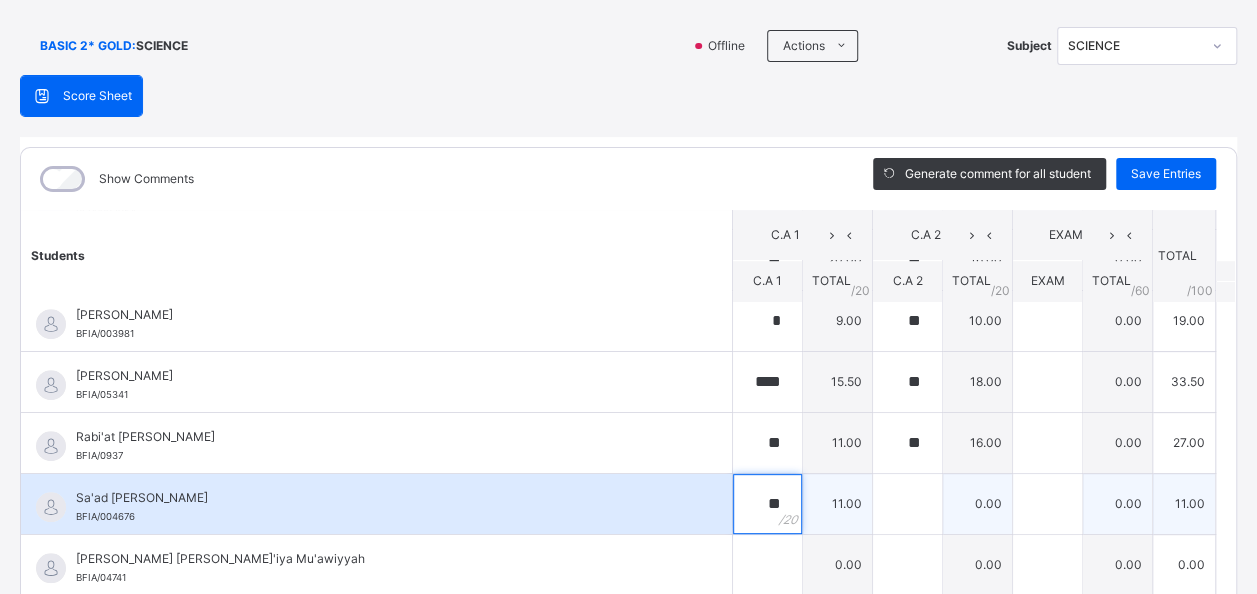 type on "**" 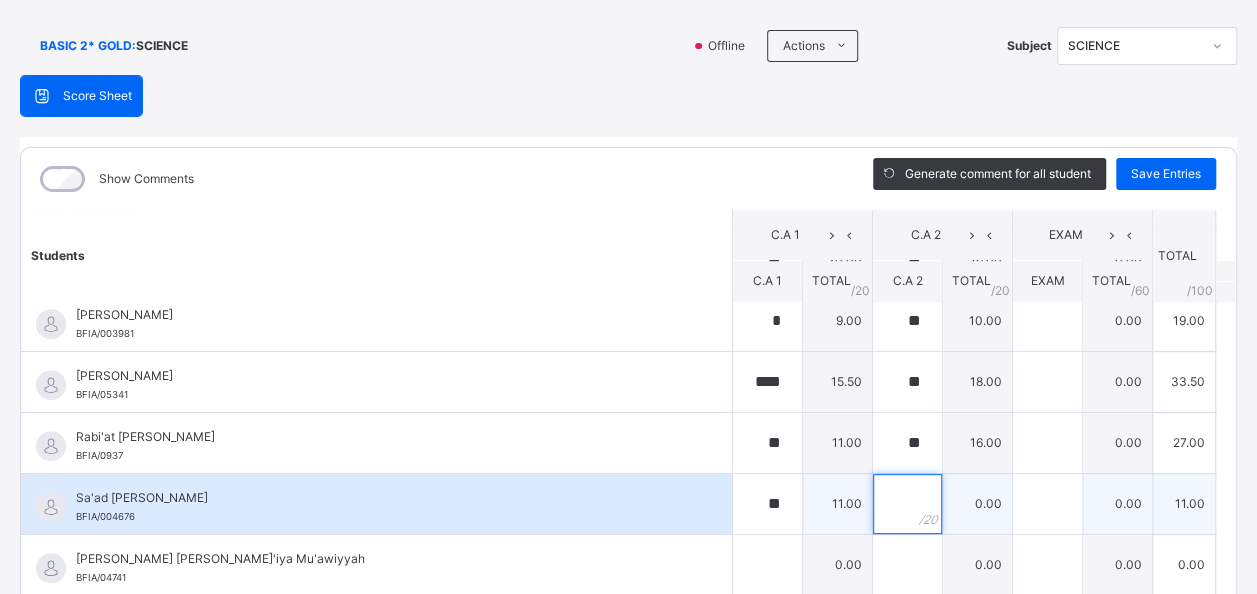 click at bounding box center [907, 504] 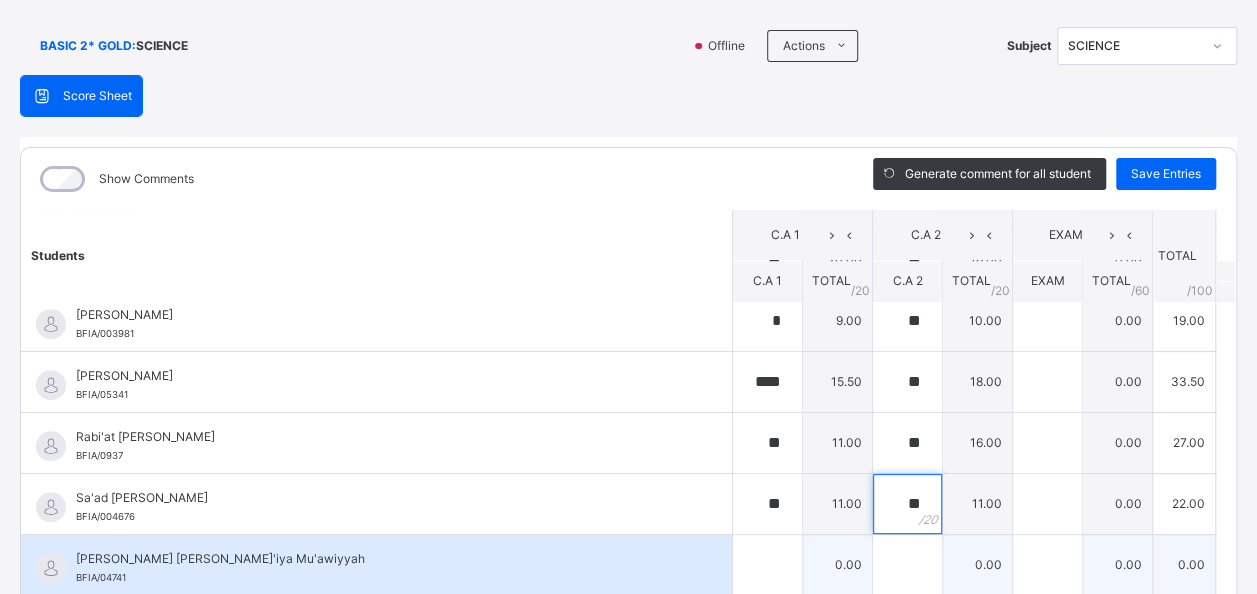 type on "**" 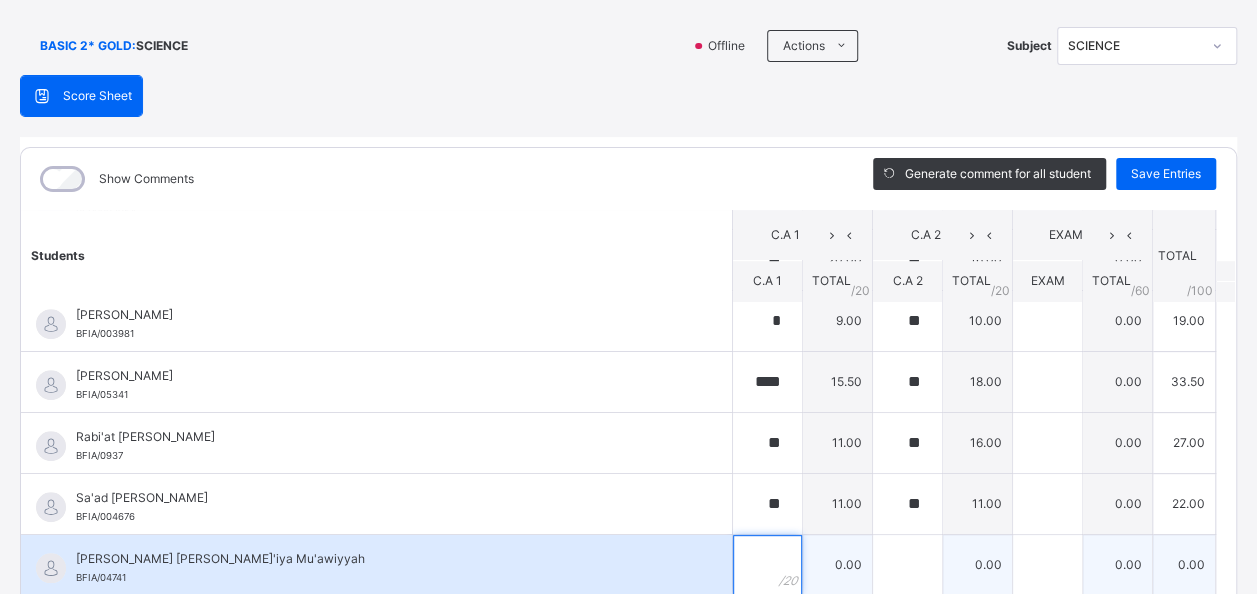 click at bounding box center (767, 565) 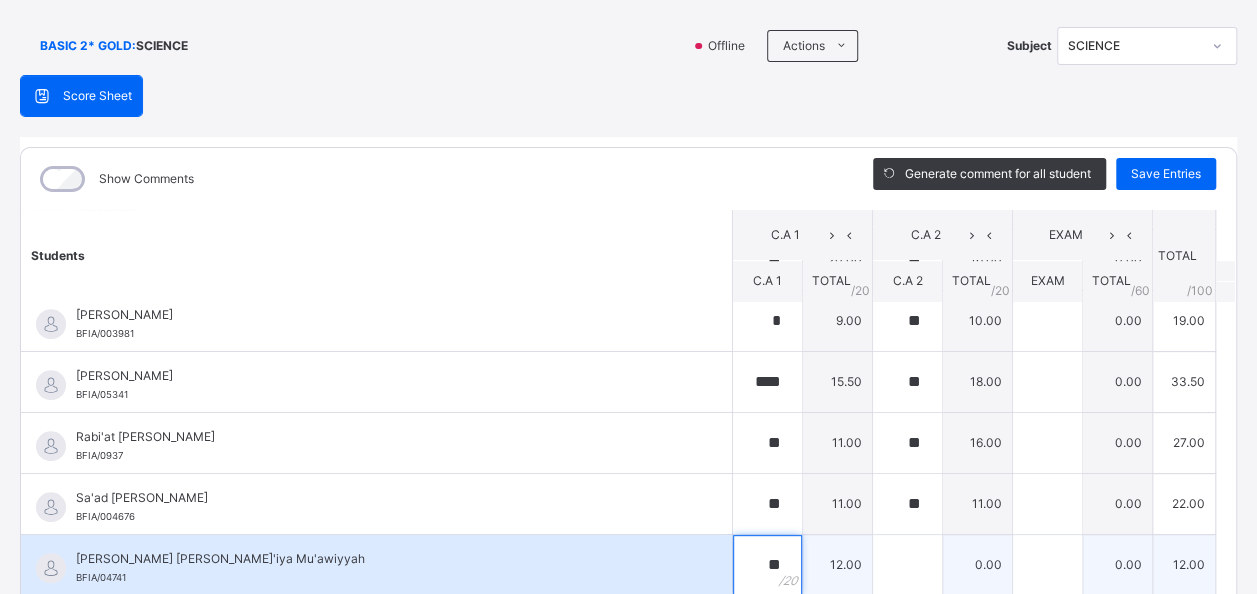 type on "**" 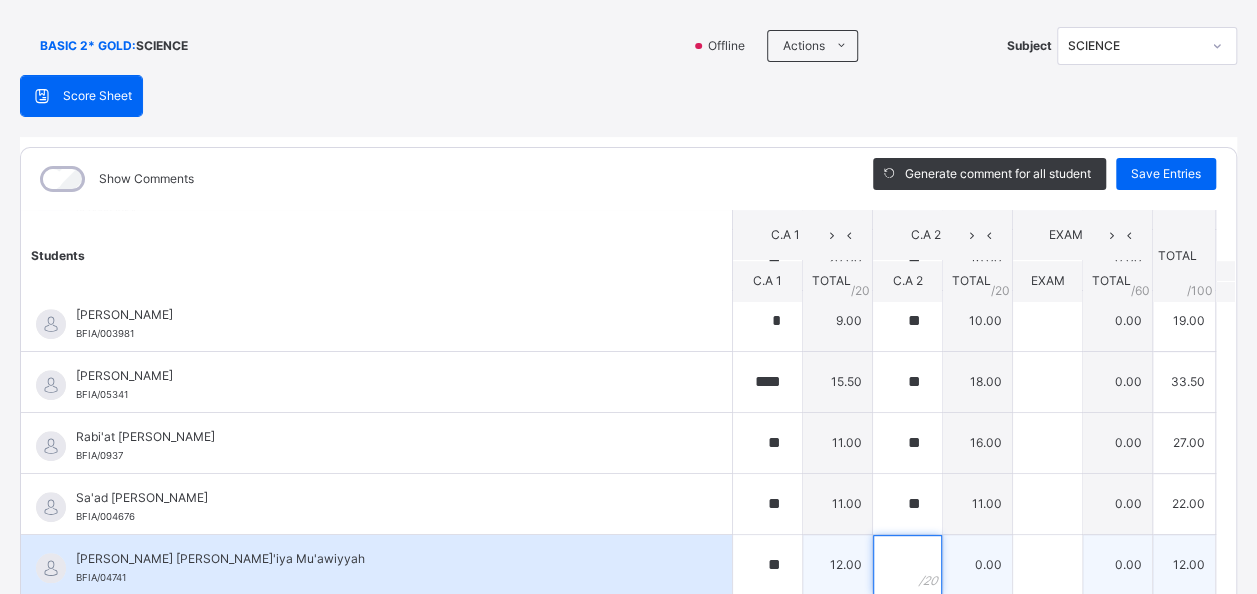 click at bounding box center (907, 565) 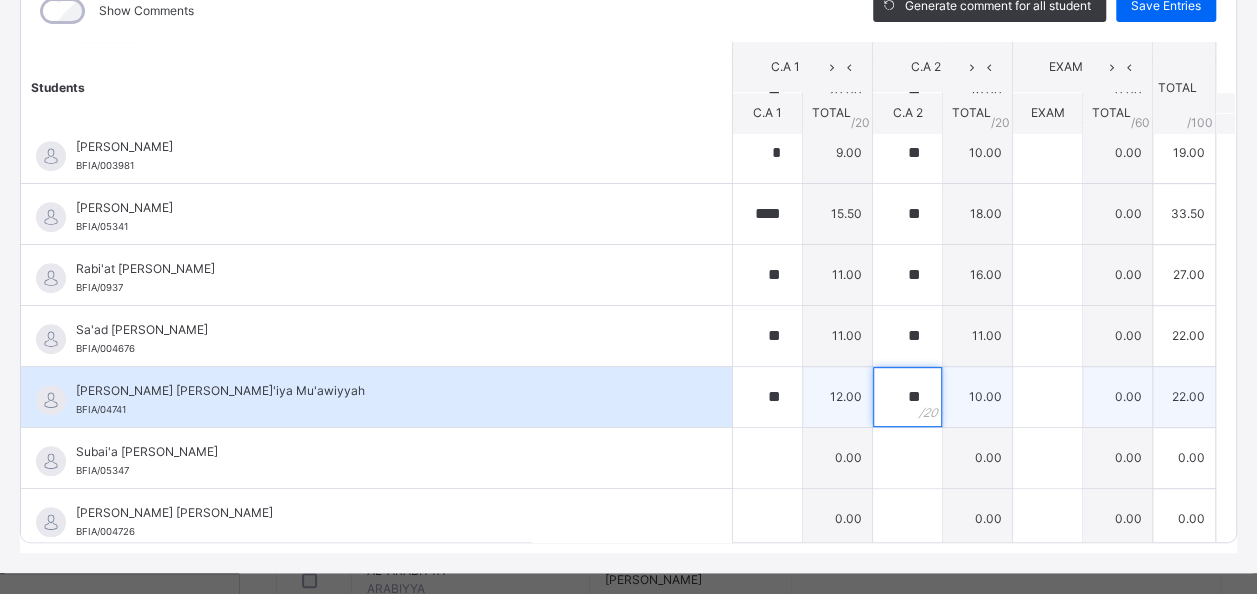 scroll, scrollTop: 316, scrollLeft: 0, axis: vertical 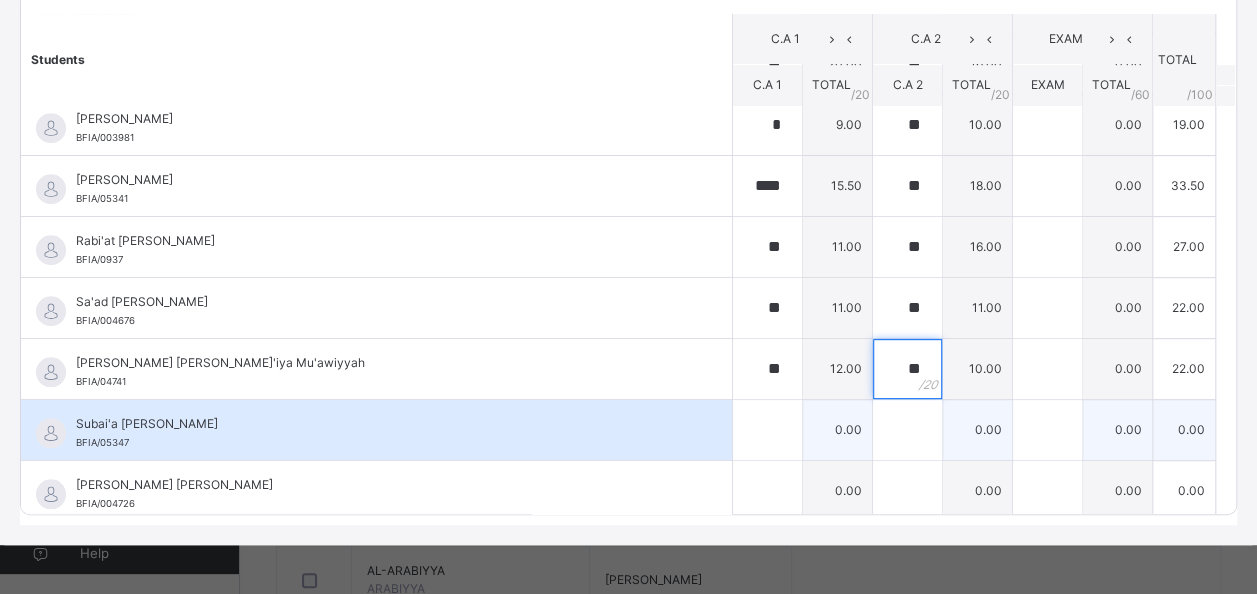 type on "**" 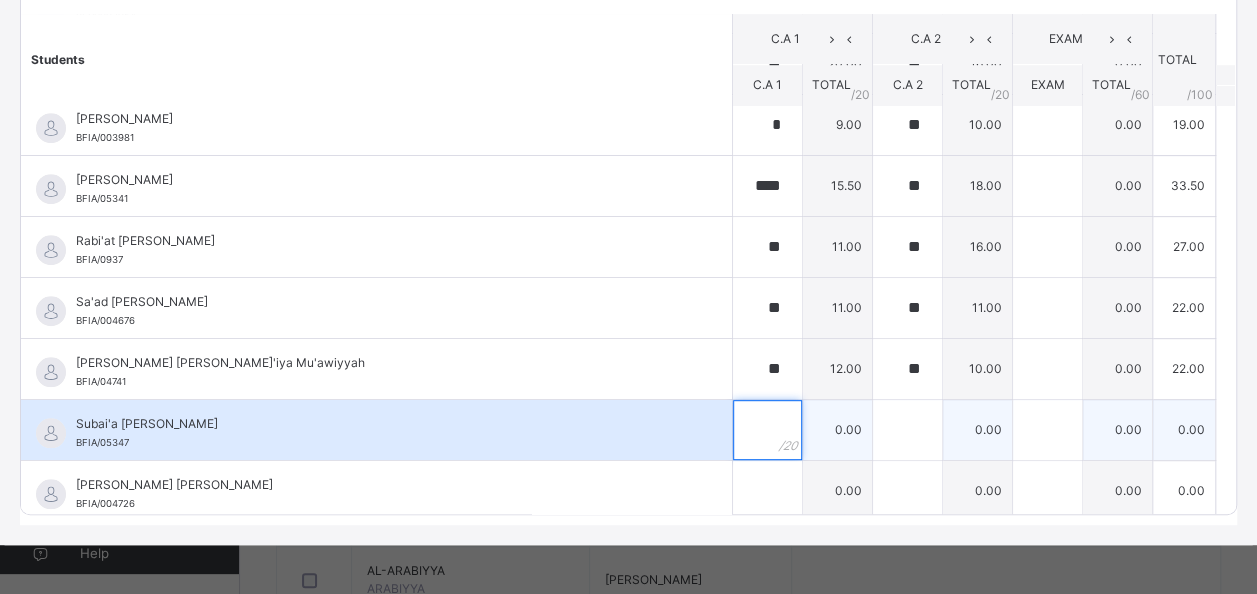 click at bounding box center (767, 430) 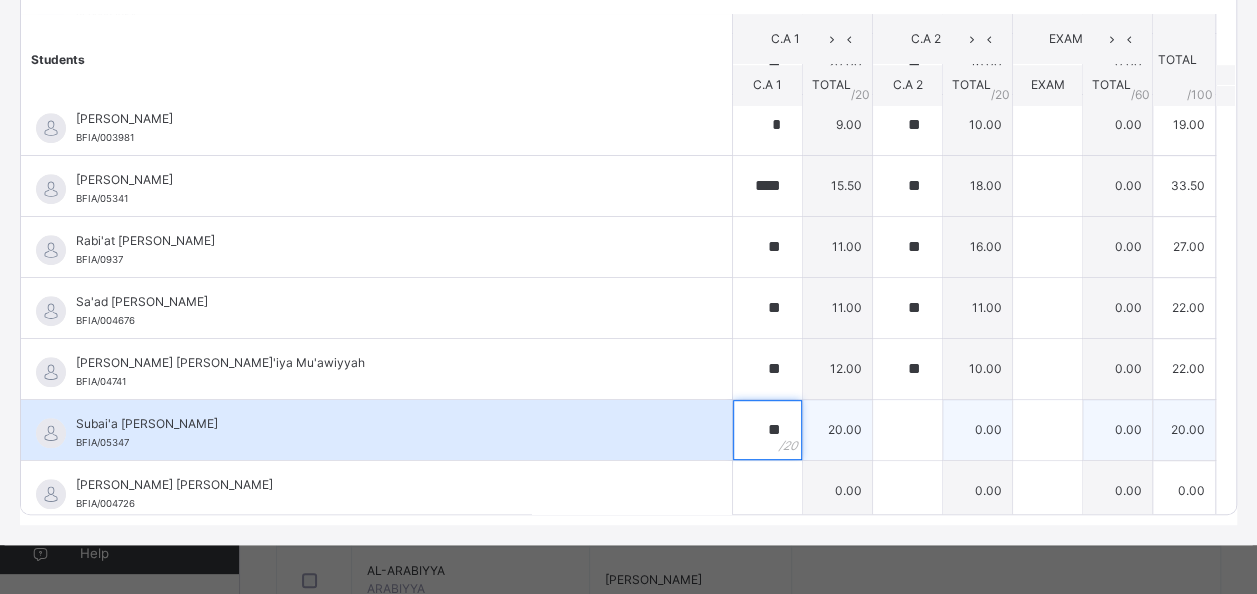 type on "**" 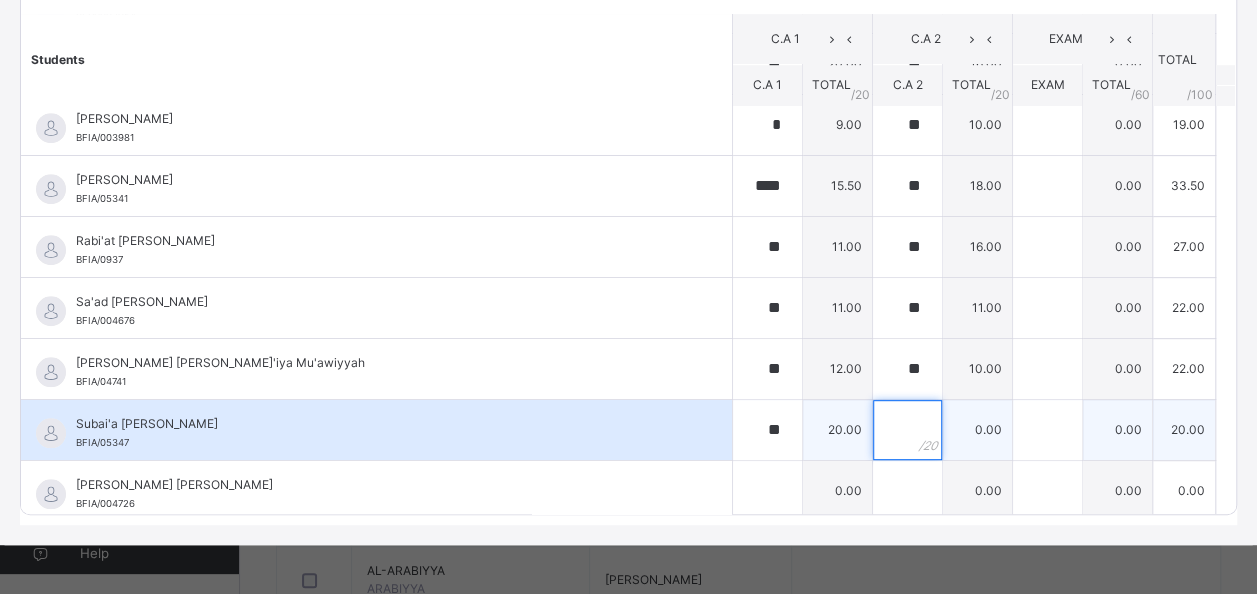click at bounding box center (907, 430) 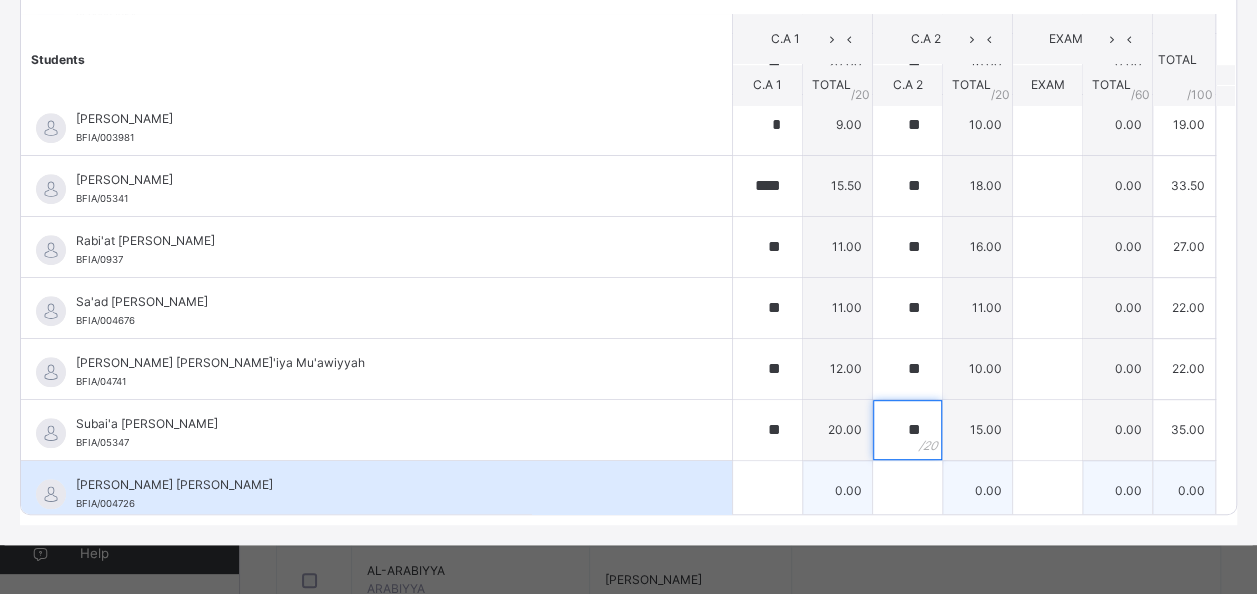 type on "**" 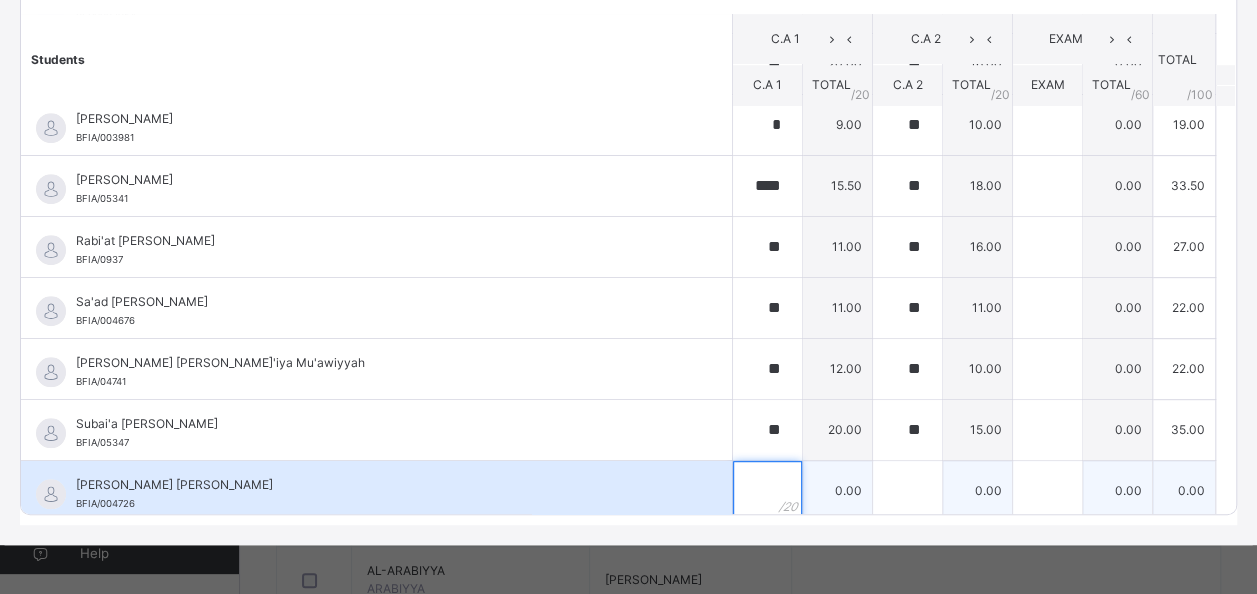 click at bounding box center (767, 491) 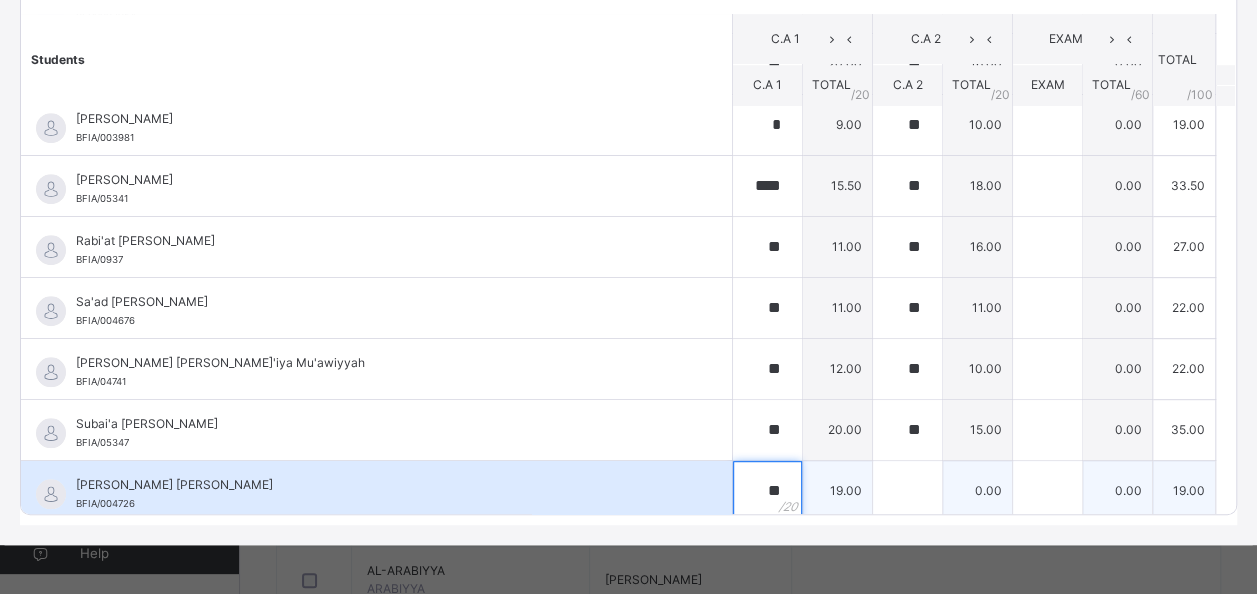type on "**" 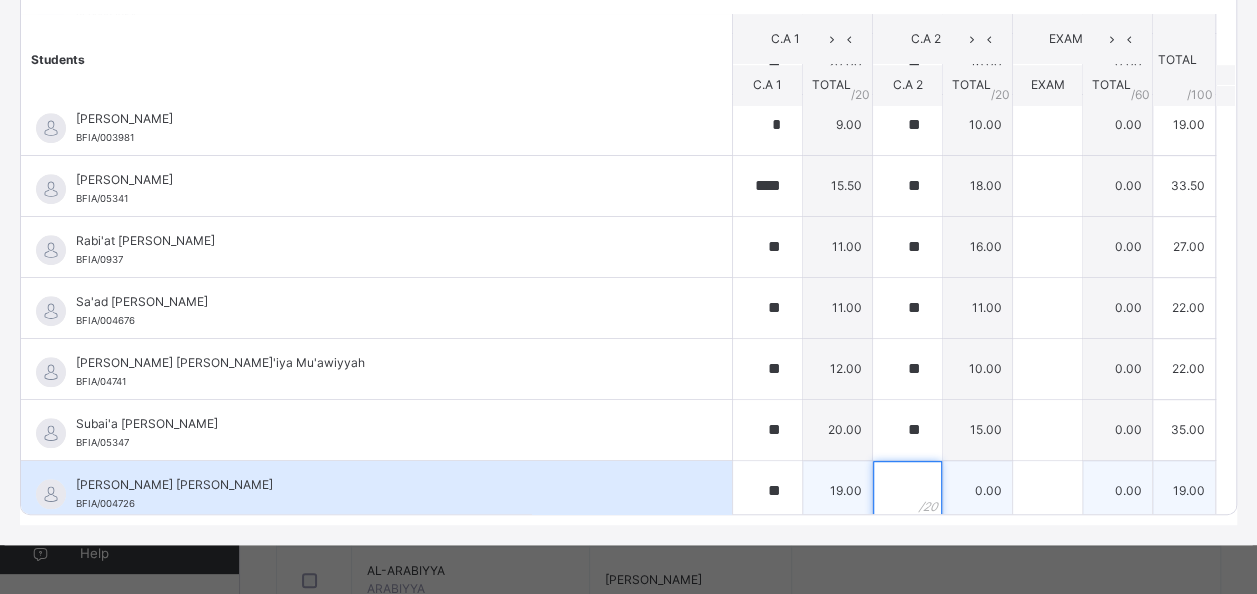click at bounding box center (907, 491) 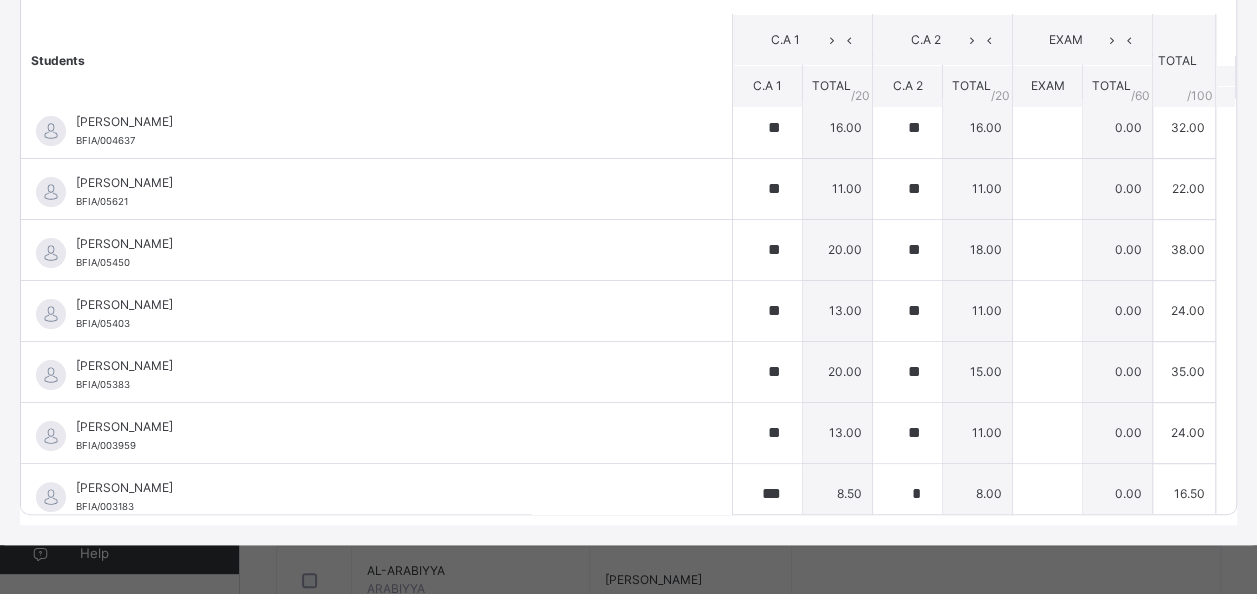 scroll, scrollTop: 0, scrollLeft: 0, axis: both 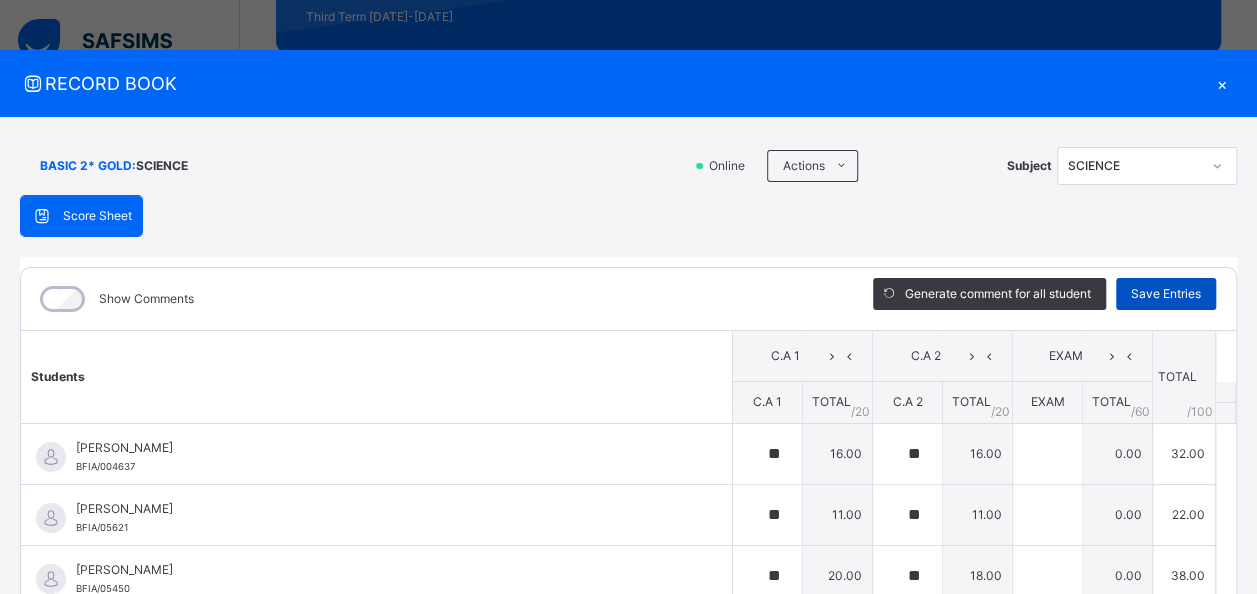 type on "**" 